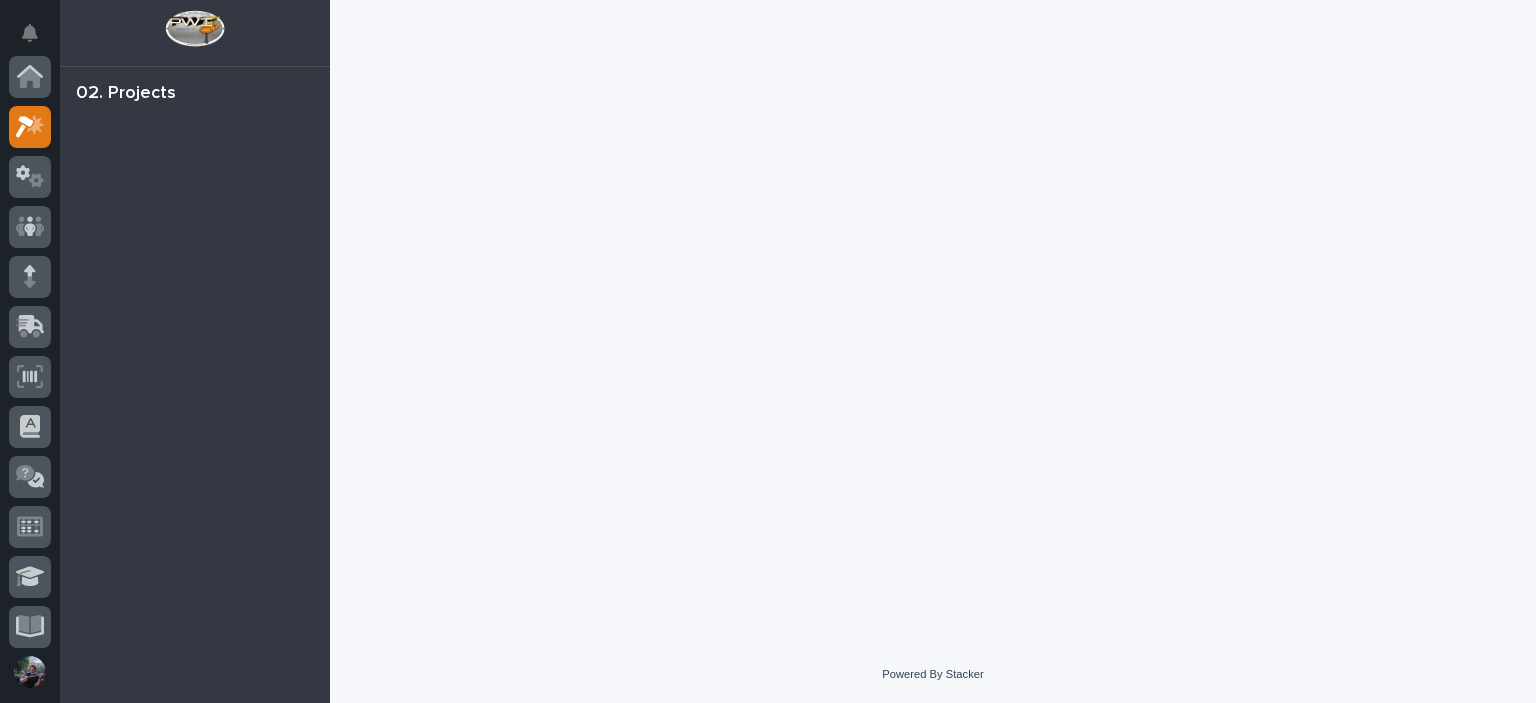 scroll, scrollTop: 0, scrollLeft: 0, axis: both 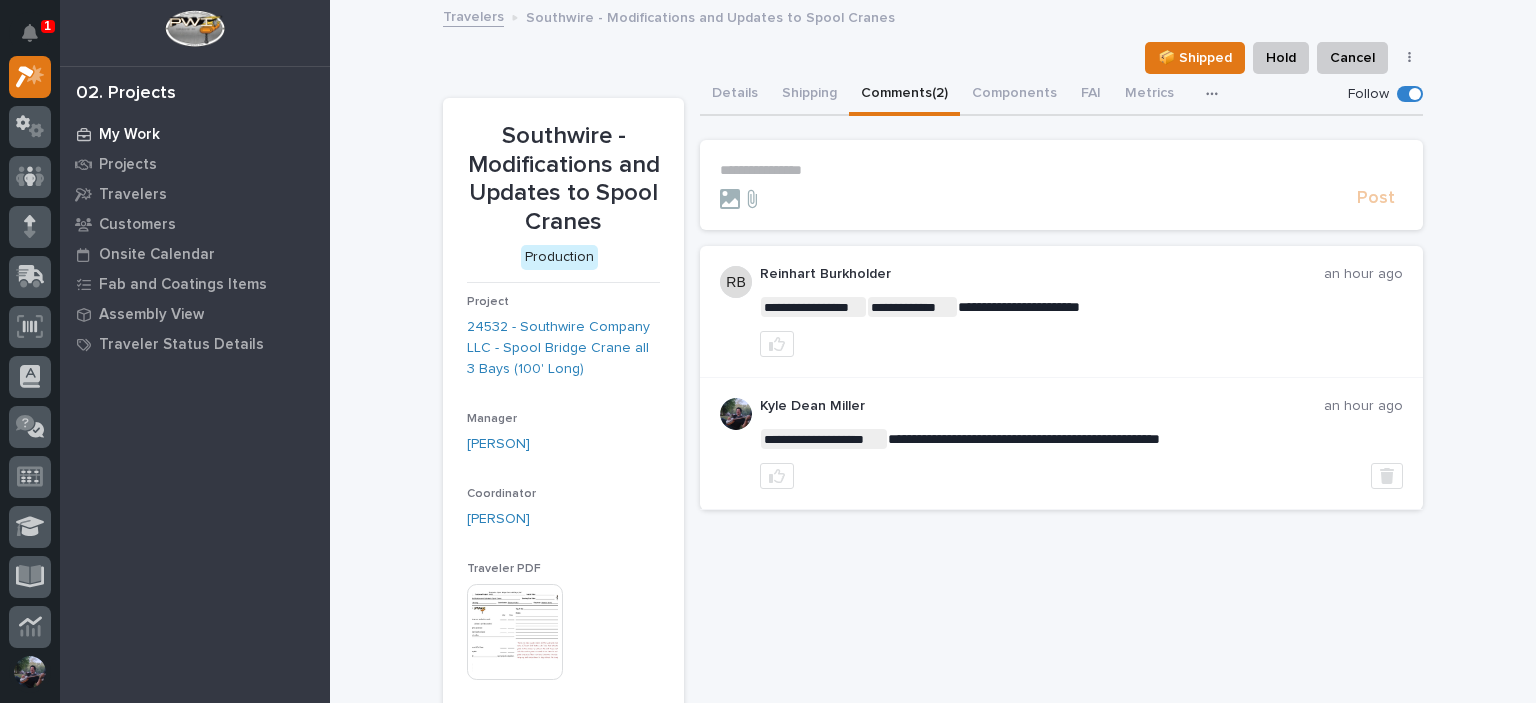 click on "My Work" at bounding box center [129, 135] 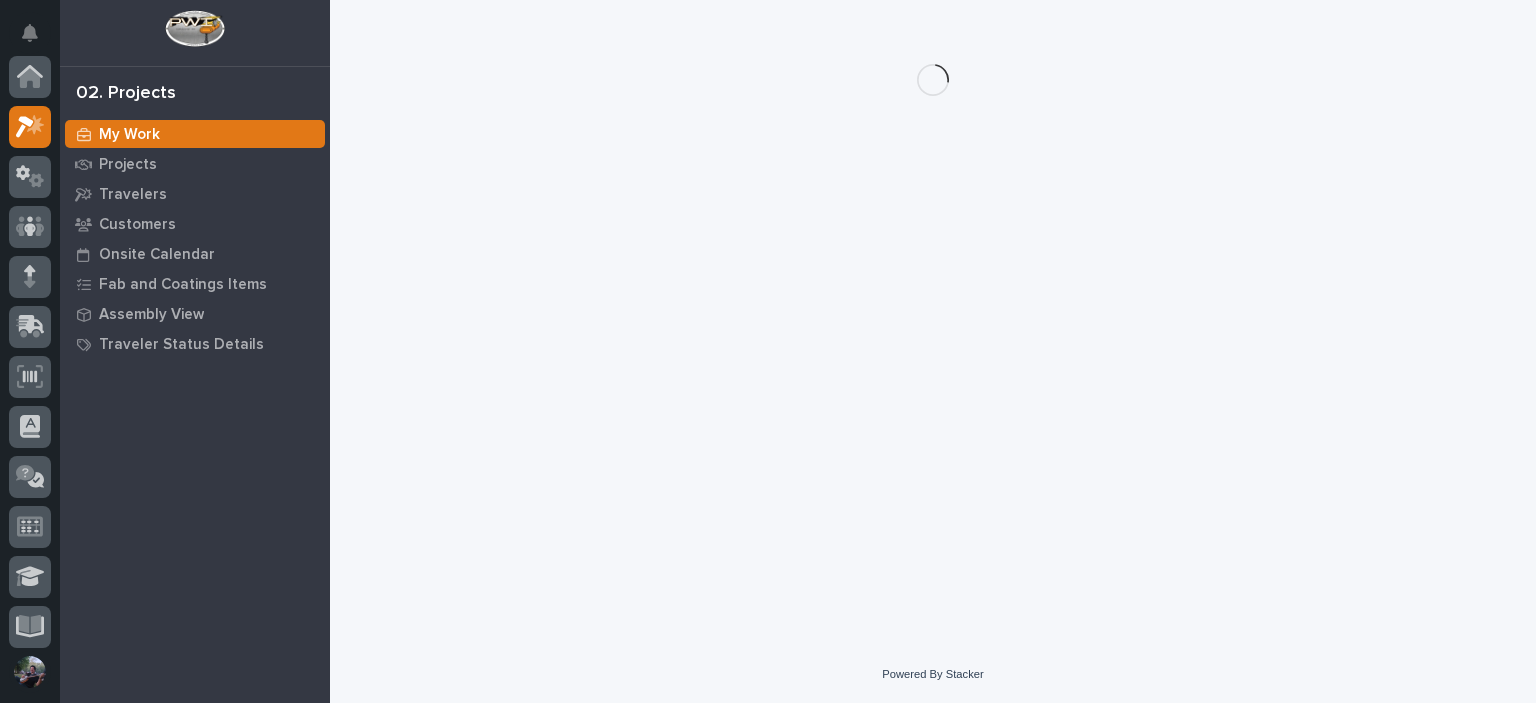scroll, scrollTop: 50, scrollLeft: 0, axis: vertical 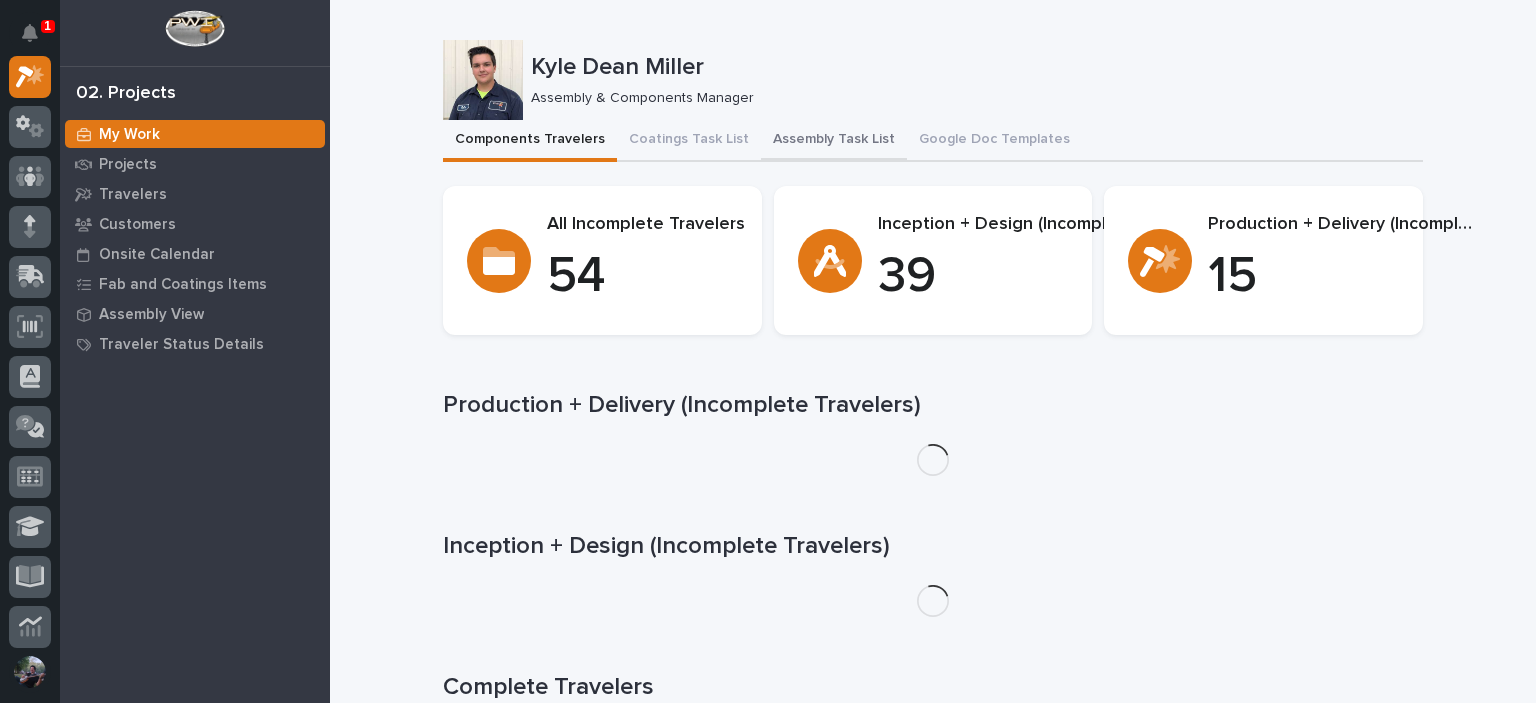 click on "Assembly Task List" at bounding box center [834, 141] 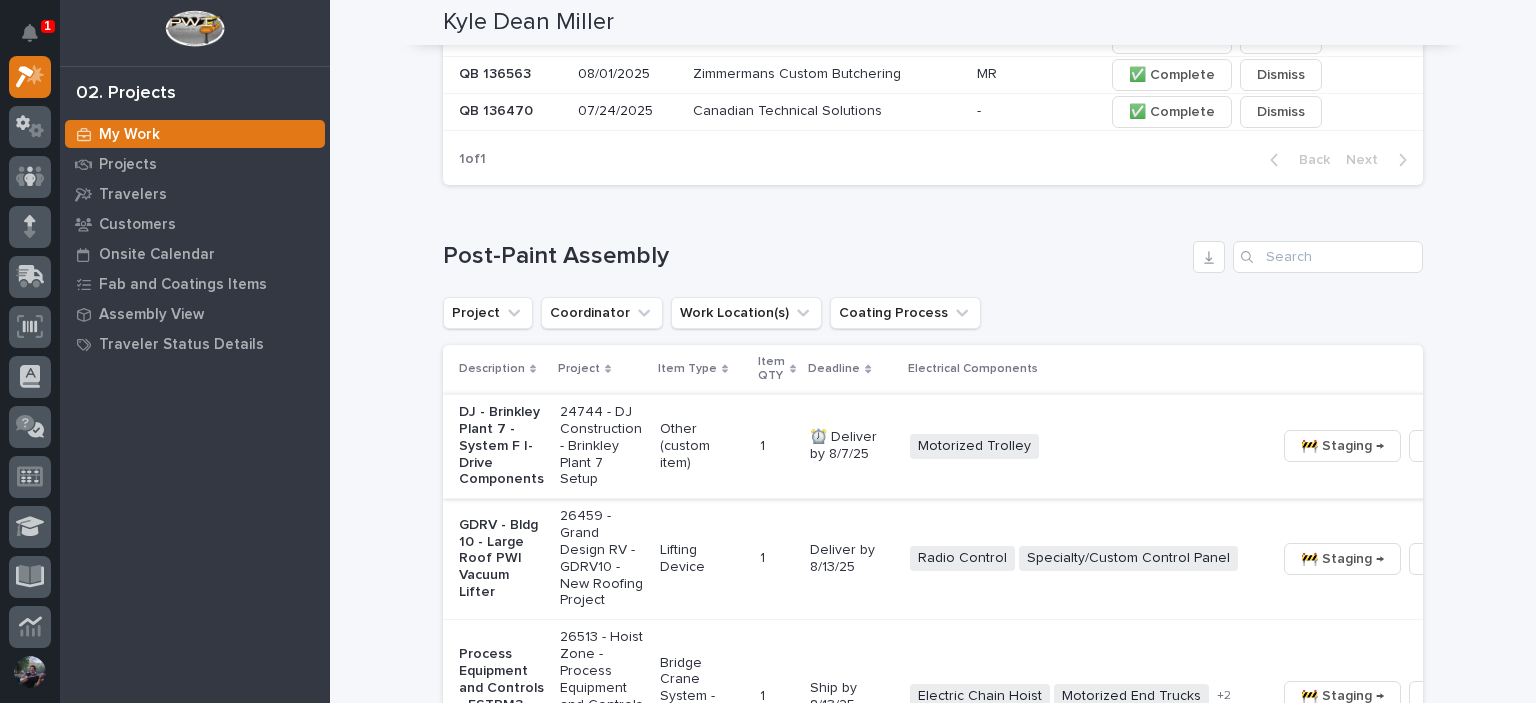 scroll, scrollTop: 1266, scrollLeft: 0, axis: vertical 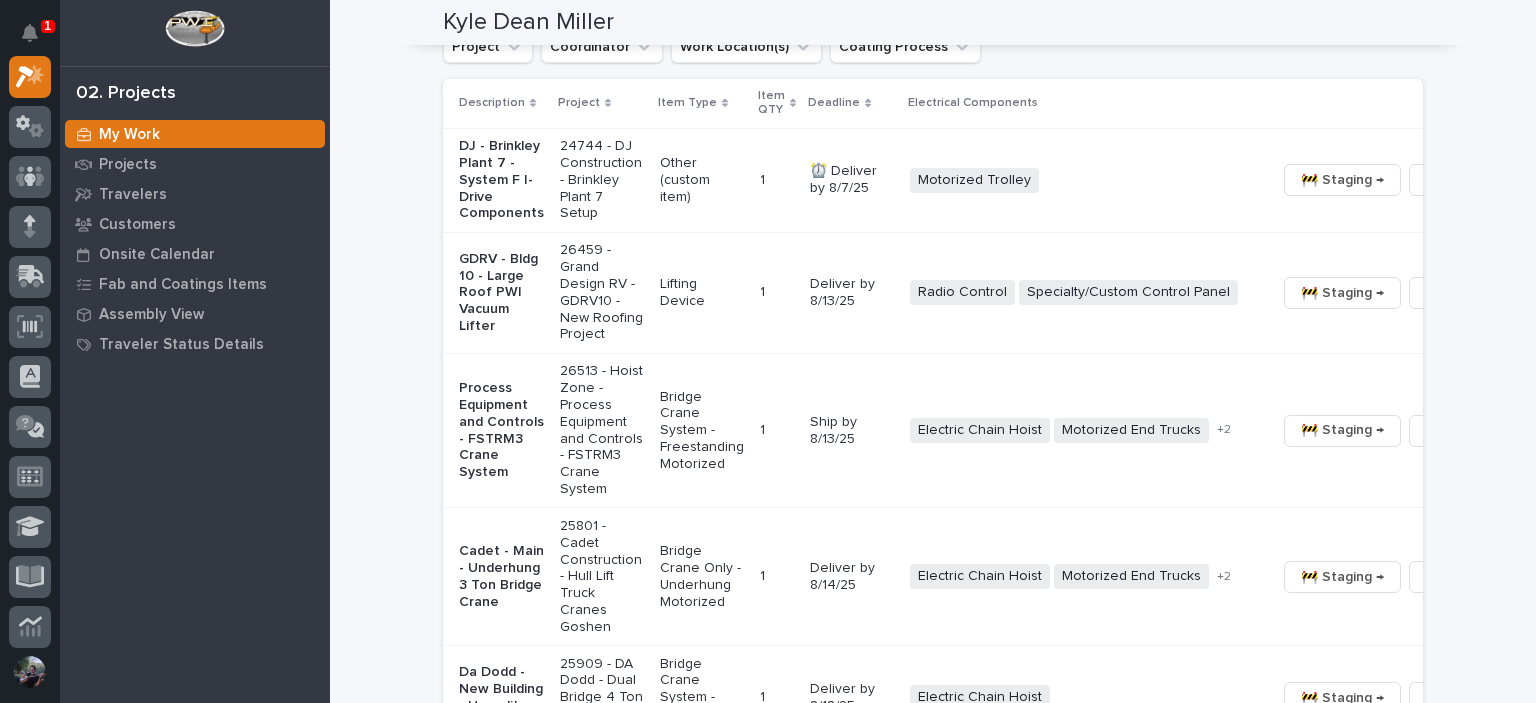 click on "Loading... Saving… Loading... Saving… Kyle Dean Miller Kyle Dean Miller Assembly & Components Manager Sorry, there was an error saving your record. Please try again. Please fill out the required fields below. Components Travelers Coatings Task List Assembly Task List Google Doc Templates Can't display tree at index  25 Can't display tree at index  11 Loading... Saving… Loading... Saving… Loading... Saving… Crane Kits Project Coordinator Work Location(s) Coating Process Description Project Item Type Item QTY Coating Process Deadline Electrical Components Hardware Status Belmont - Crane Kit 26395 - Belmont Trailers - Crane Kit Bridge Crane Kit 1 1   In-House Paint/Powder   Ship by 9/1/25 Electric Chain Hoist Motorized End Trucks Radio Control + 0 Not Pulled 🚧 Staging → 📦 Ready to Ship → 🔩 Hardware 1  of  1 Show 30 records per page Back Next Loading... Saving… Hoist and Trolley Components Name Company Contact Payment Status Shipping Reqeusts Status (from Shipping Reqeusts) HZ 43729" at bounding box center [933, 2347] 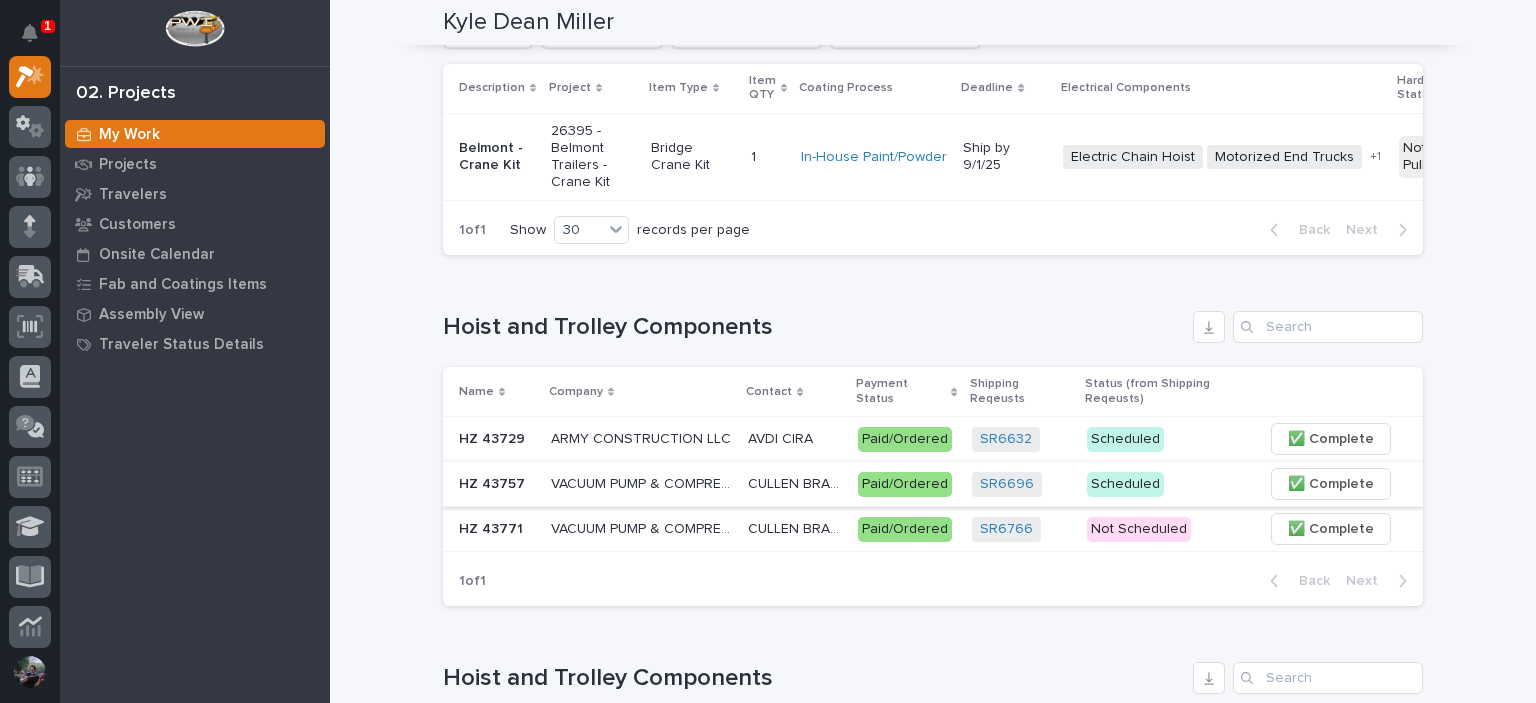 scroll, scrollTop: 0, scrollLeft: 0, axis: both 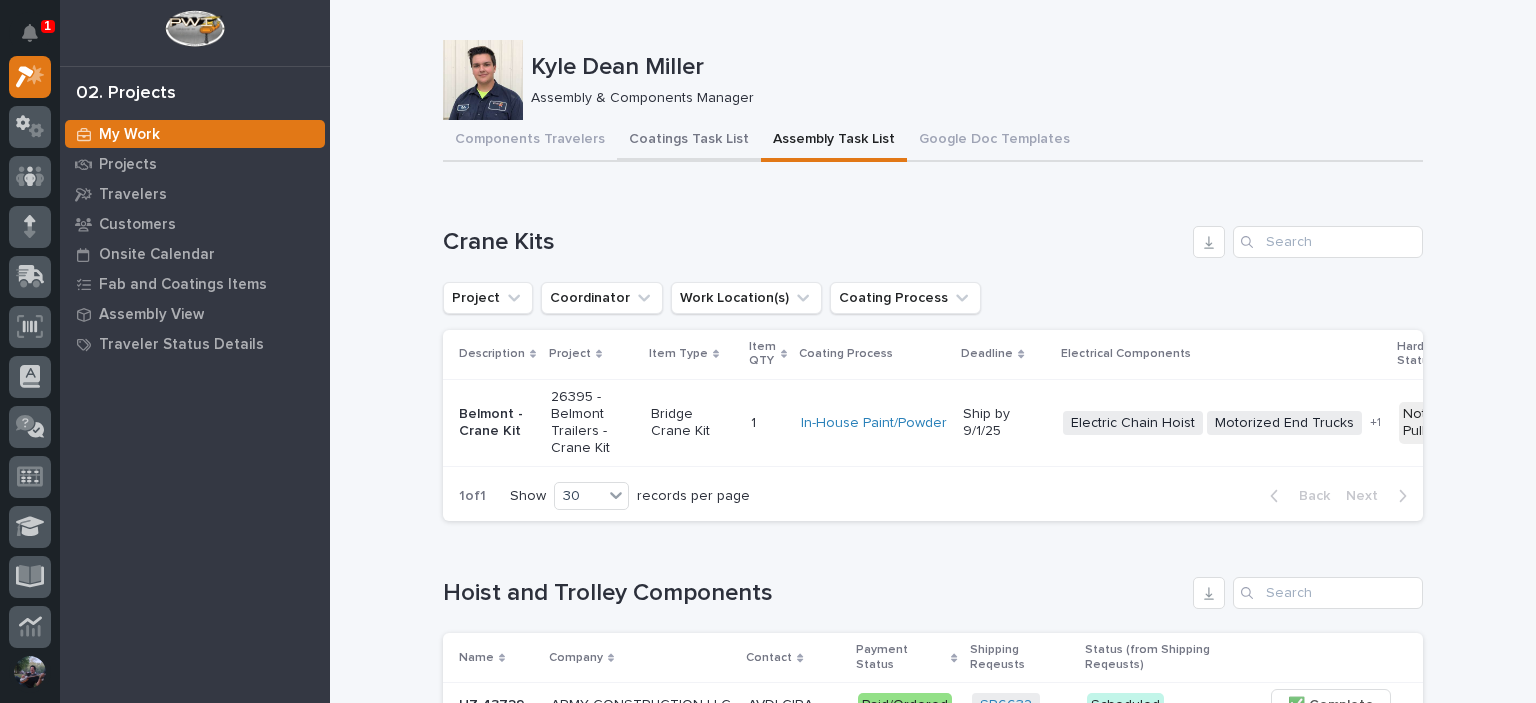 click on "Coatings Task List" at bounding box center (689, 141) 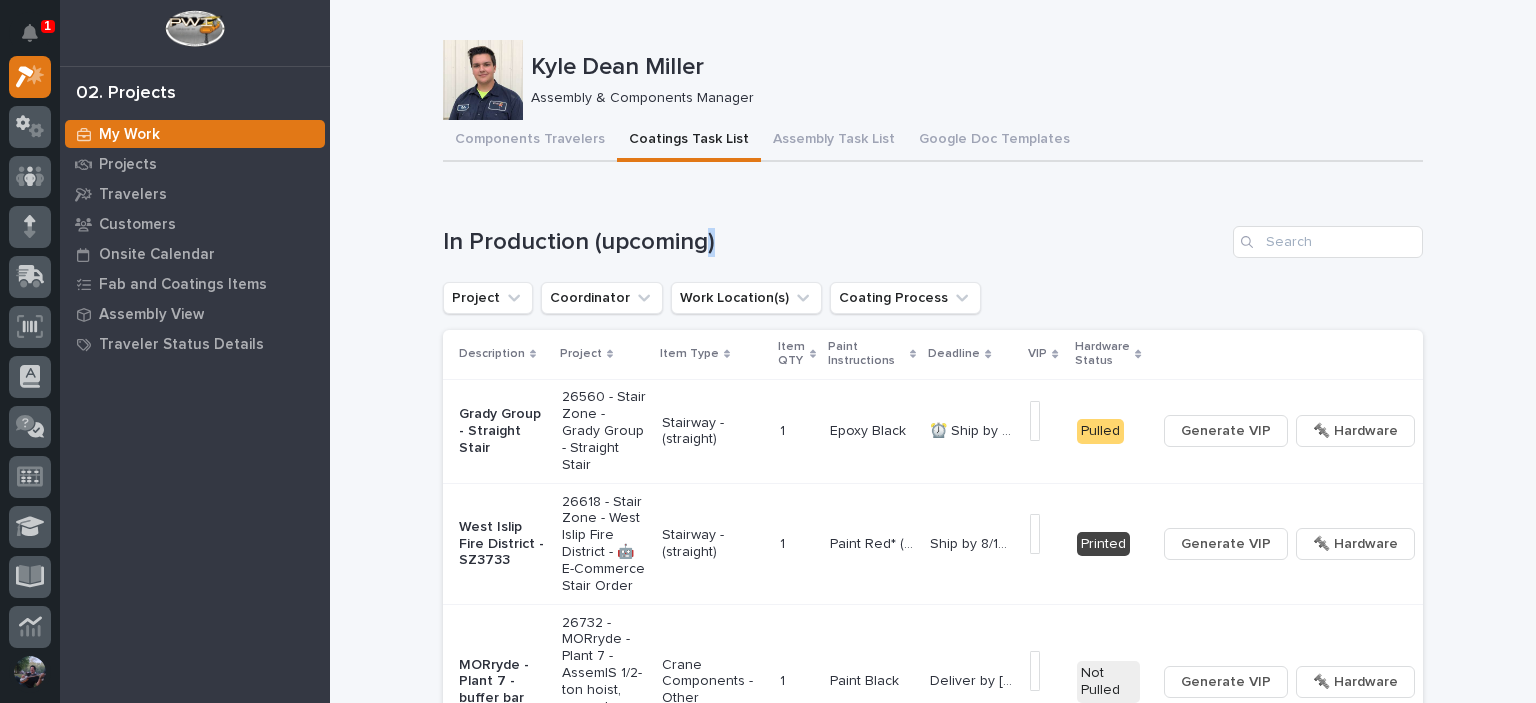 click on "In Production (upcoming)" at bounding box center [834, 242] 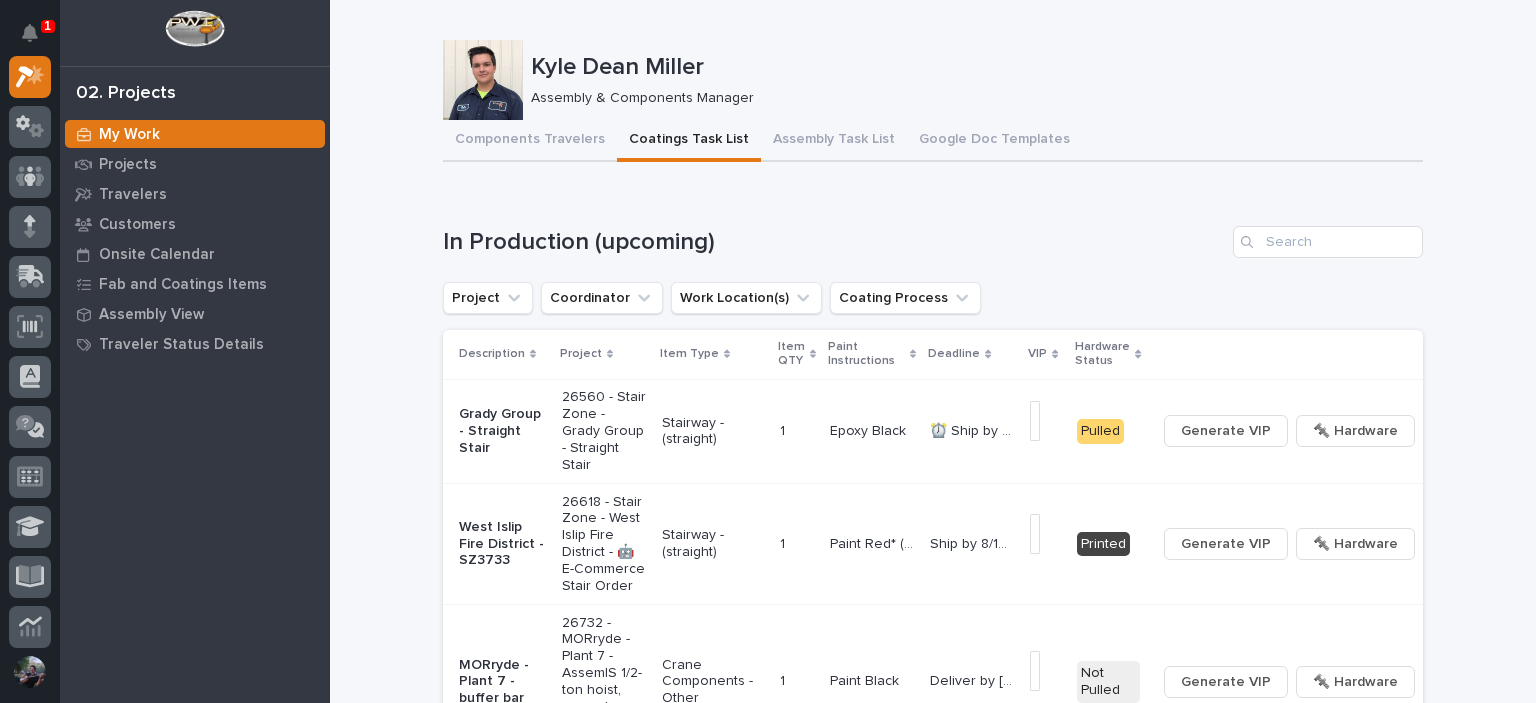 click on "In Production (upcoming)" at bounding box center [834, 242] 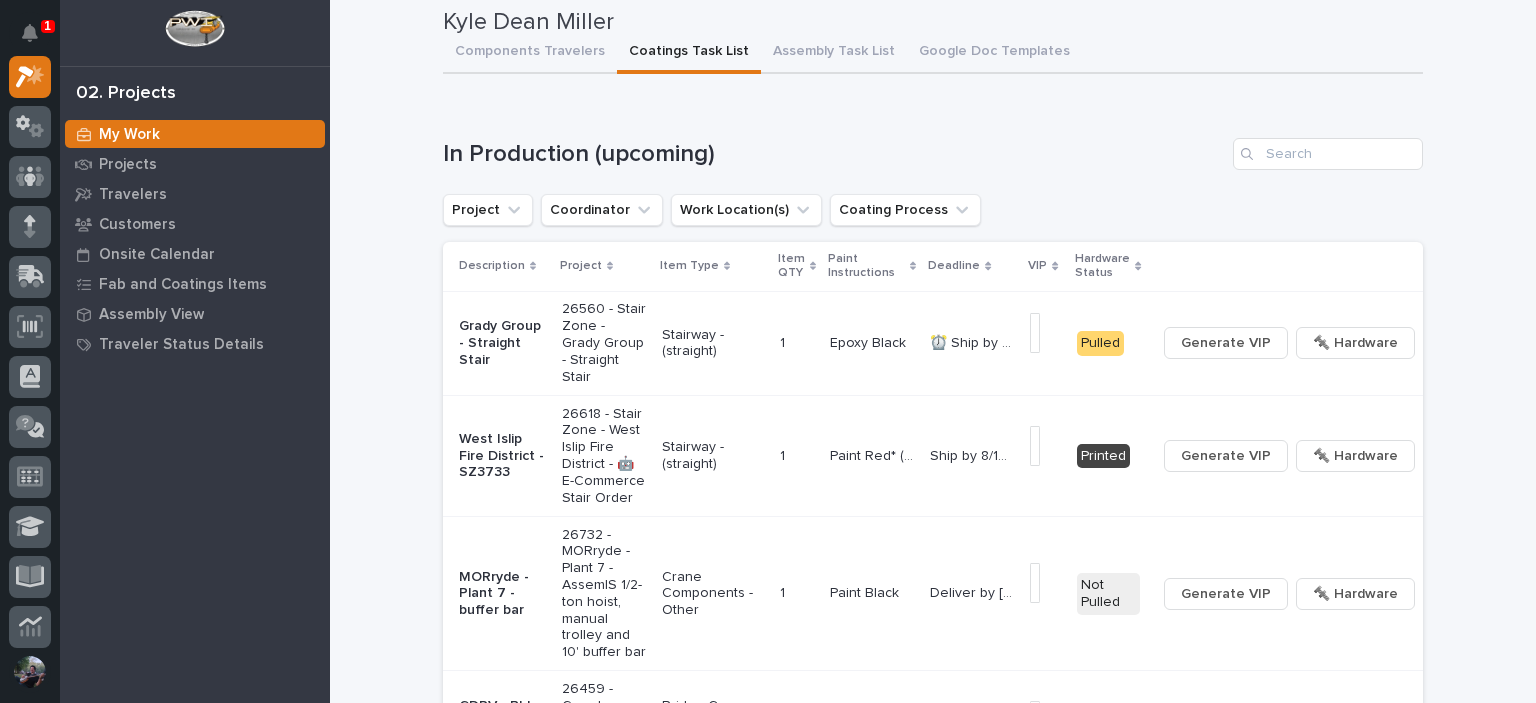 scroll, scrollTop: 0, scrollLeft: 0, axis: both 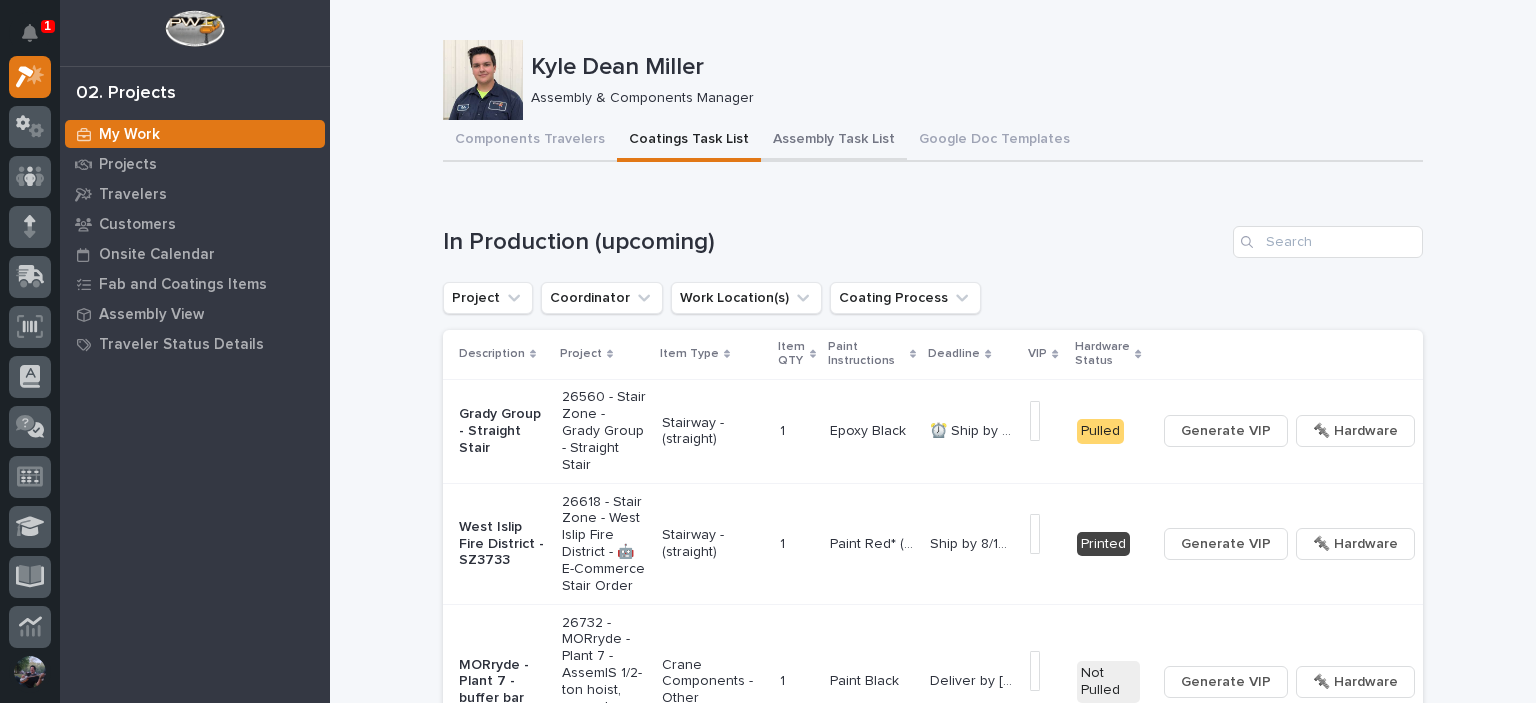 click on "Assembly Task List" at bounding box center (834, 141) 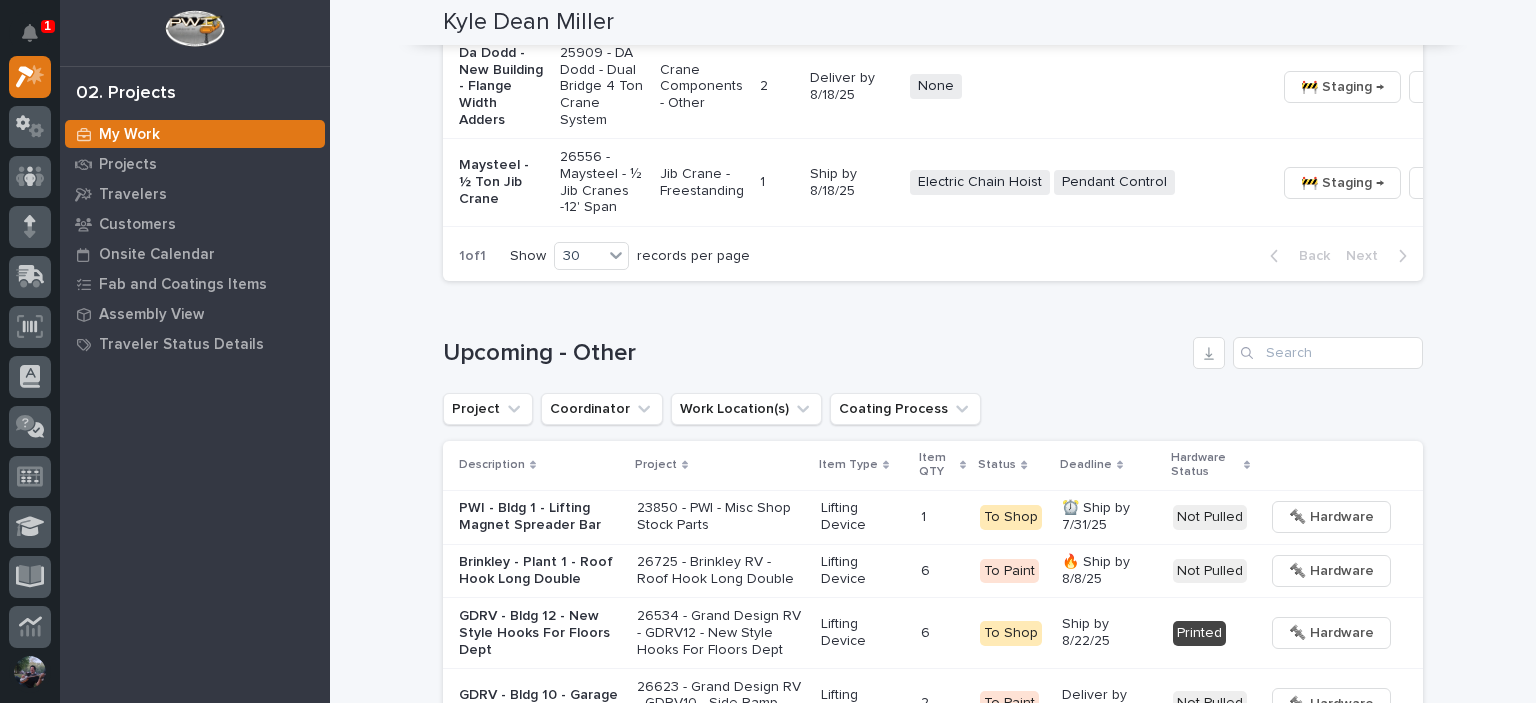 scroll, scrollTop: 2200, scrollLeft: 0, axis: vertical 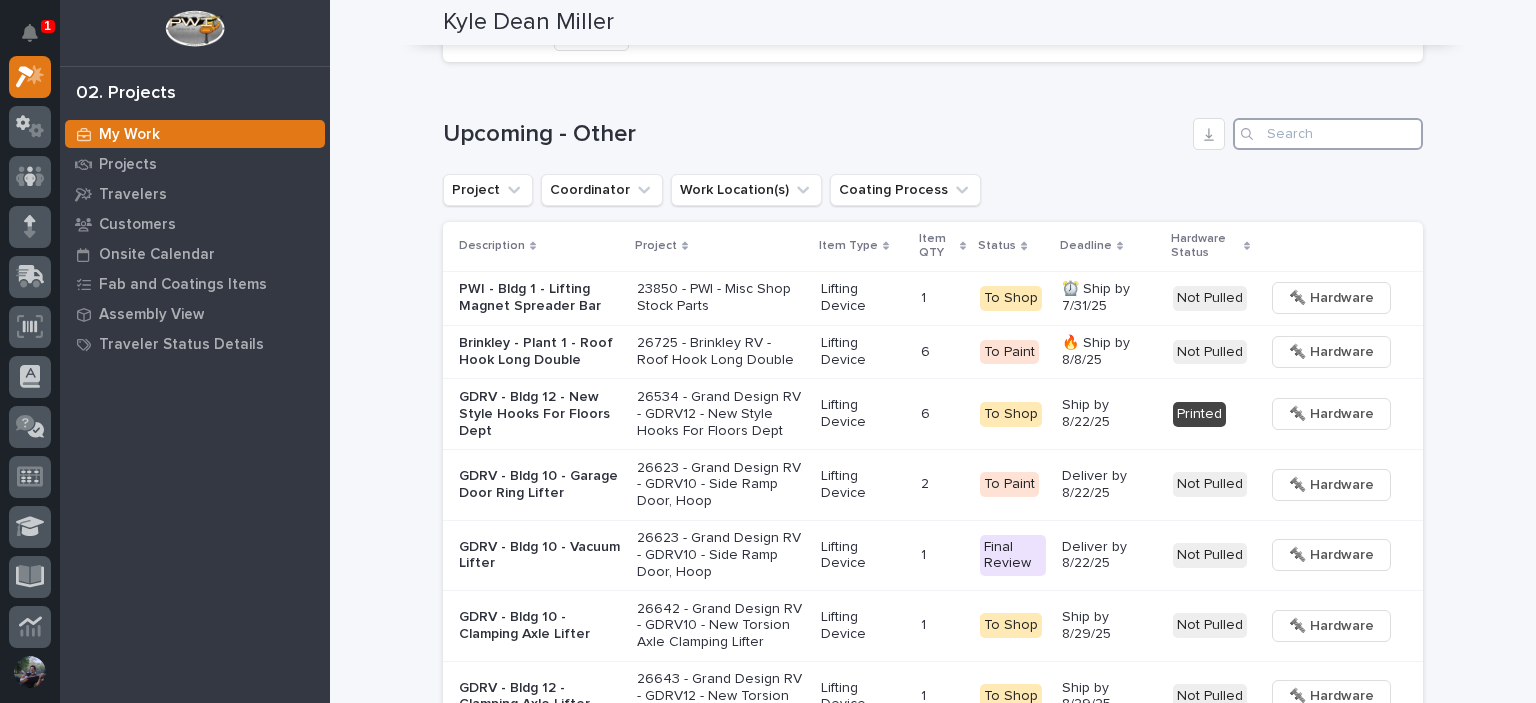 click at bounding box center (1328, 134) 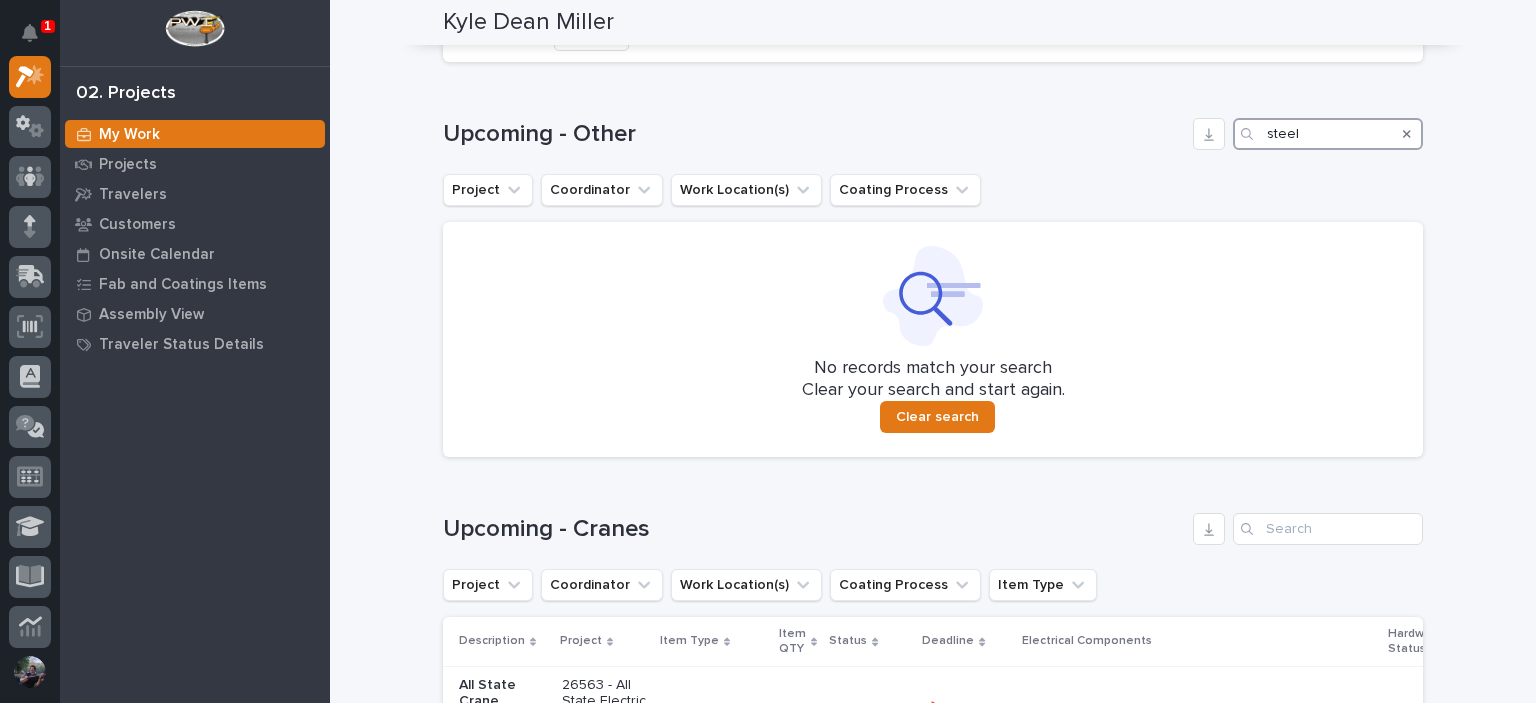type on "steel" 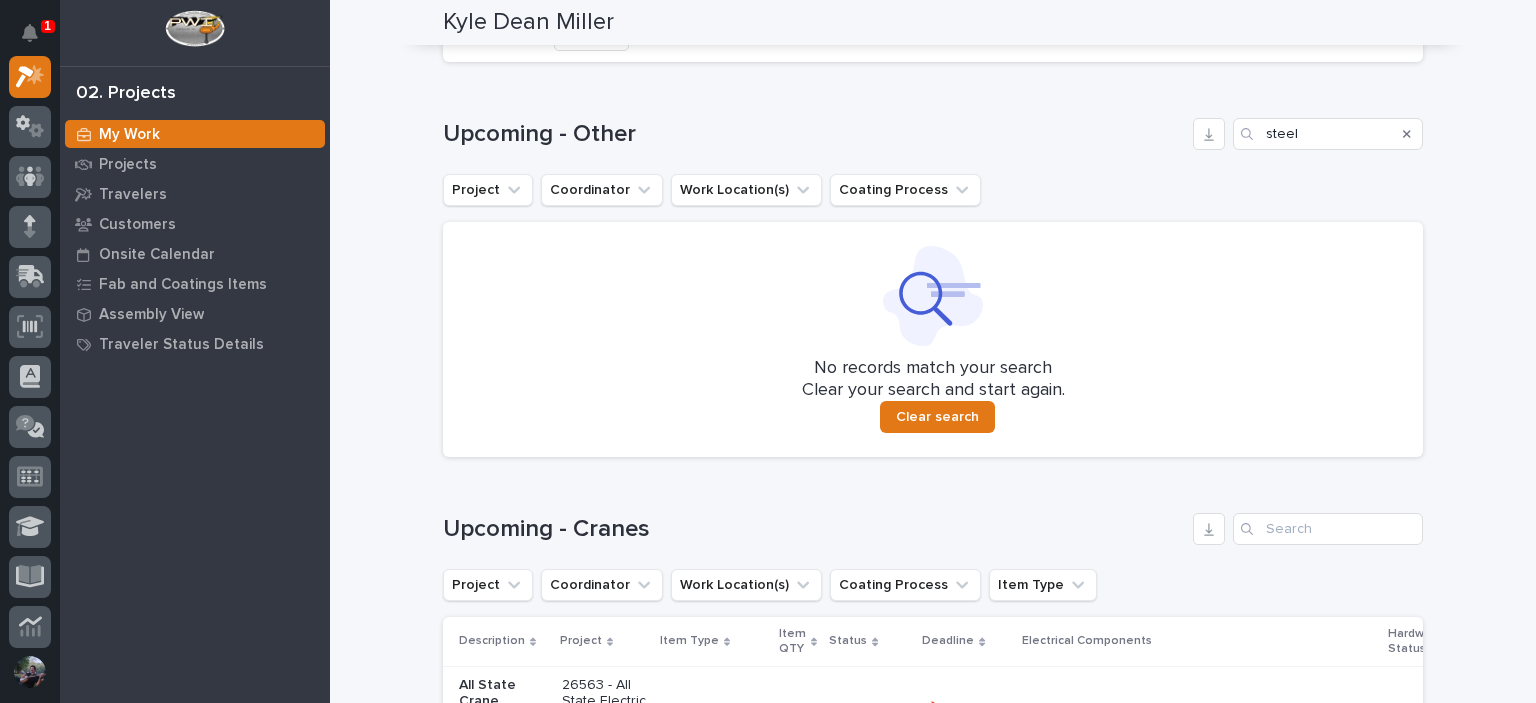 click at bounding box center [1407, 134] 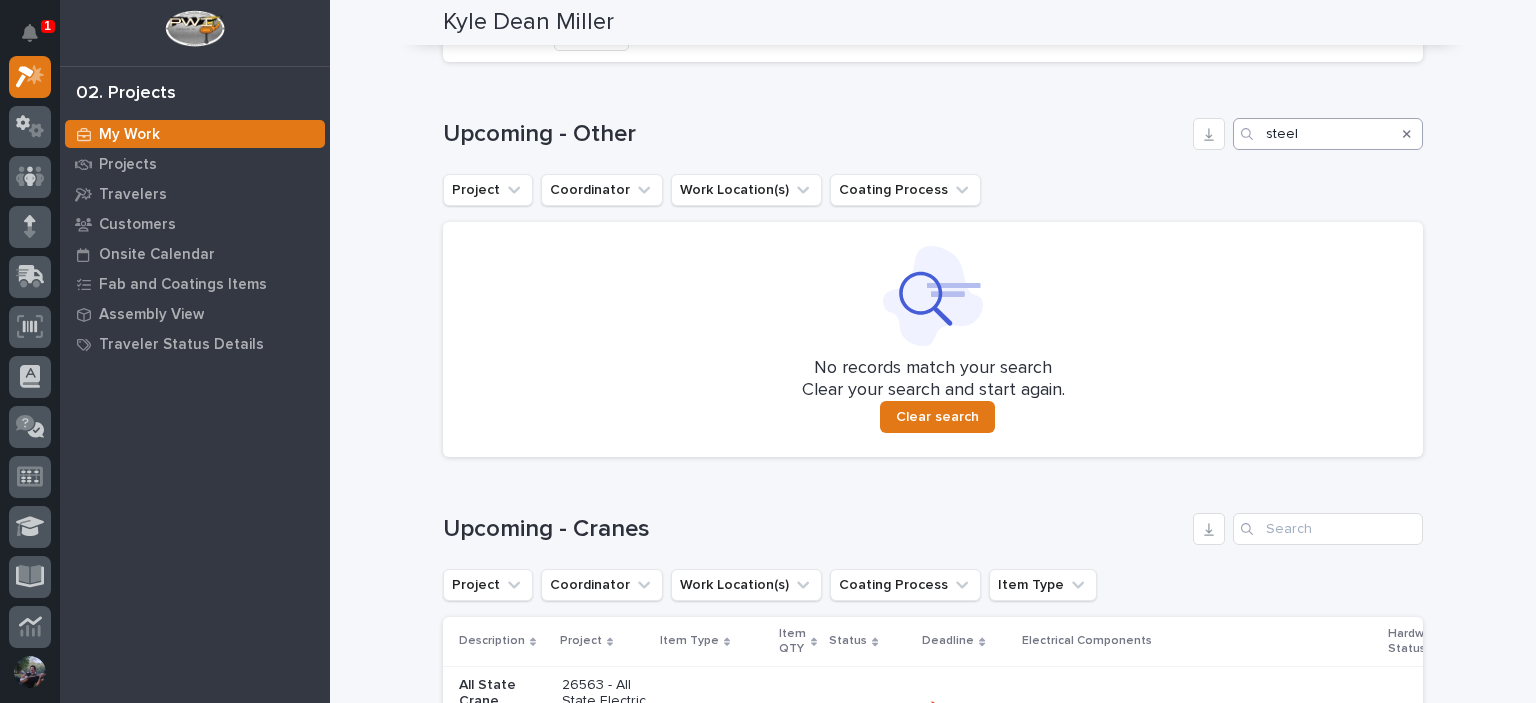 type 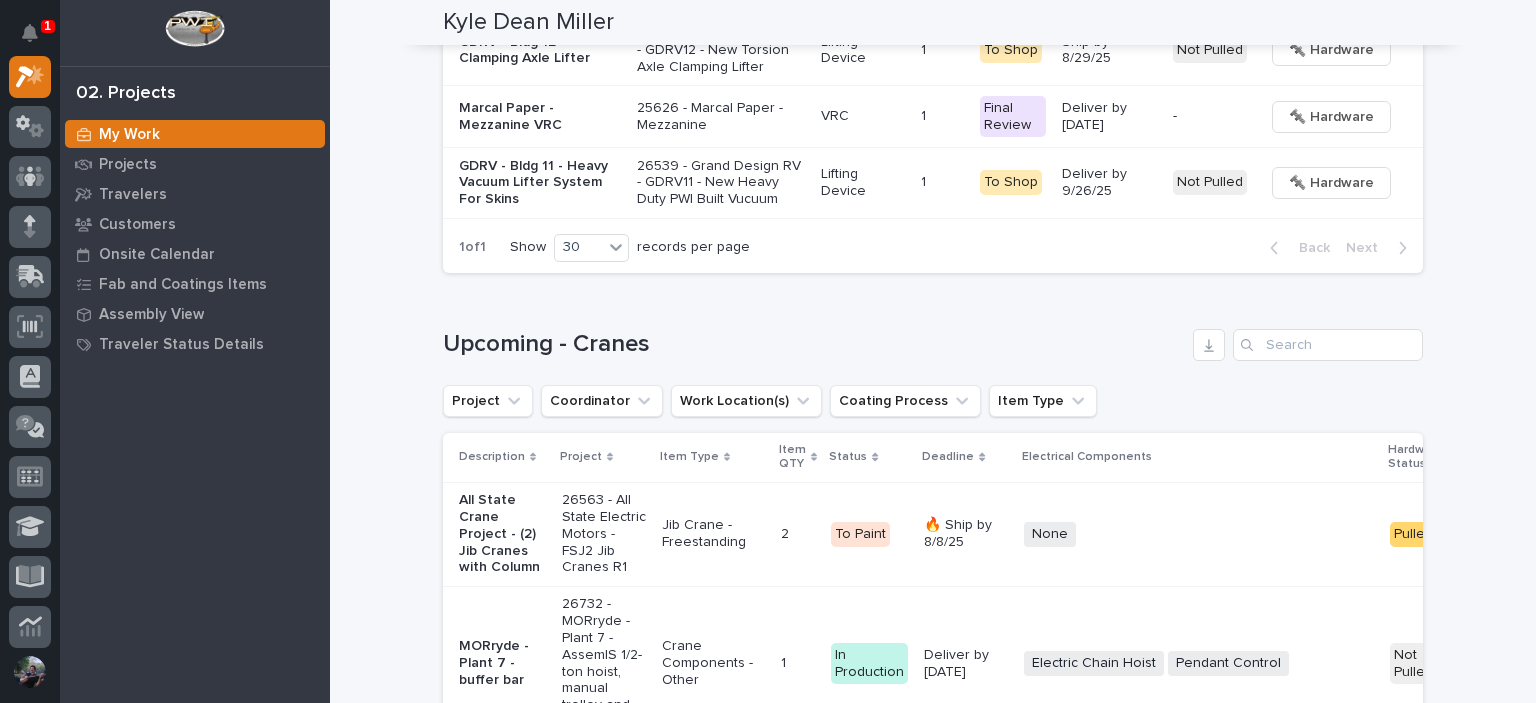 scroll, scrollTop: 2933, scrollLeft: 0, axis: vertical 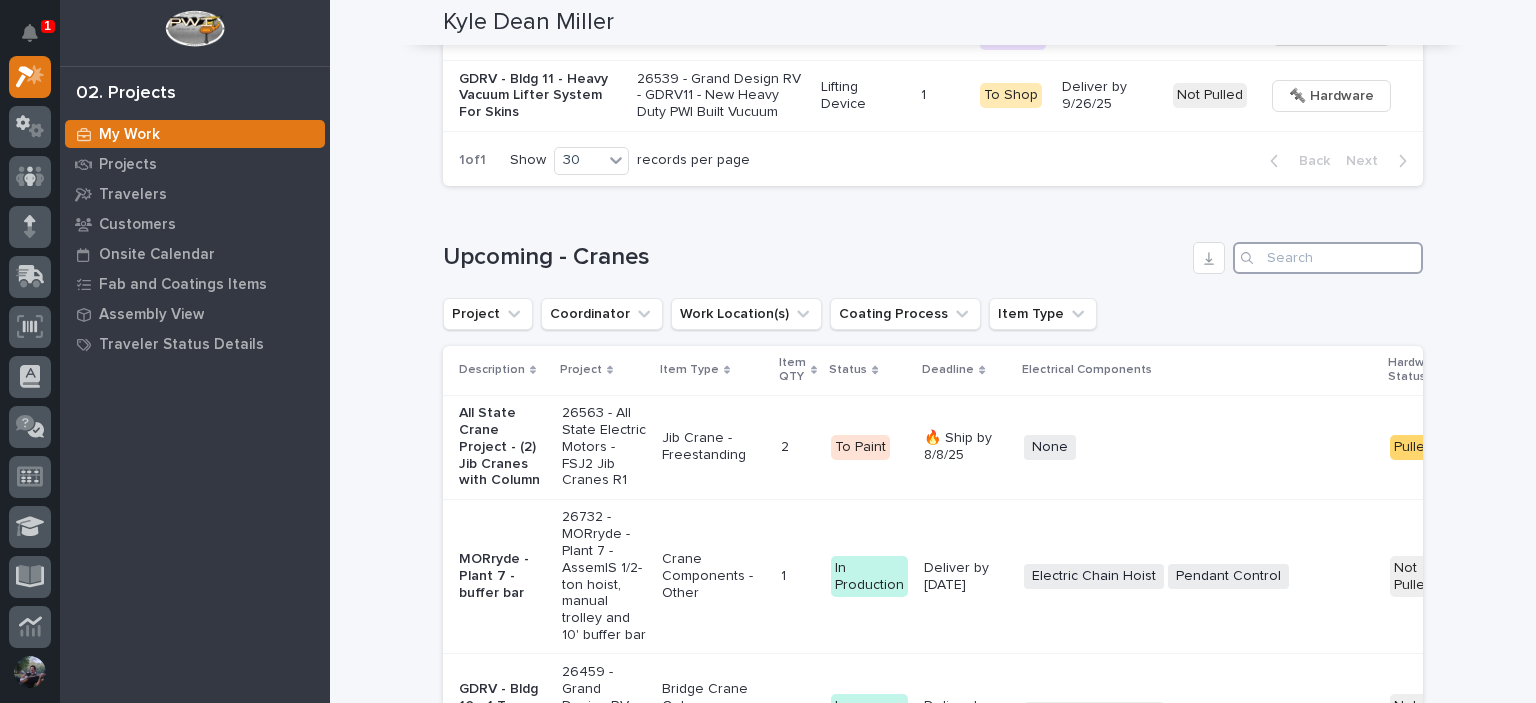 click at bounding box center (1328, 258) 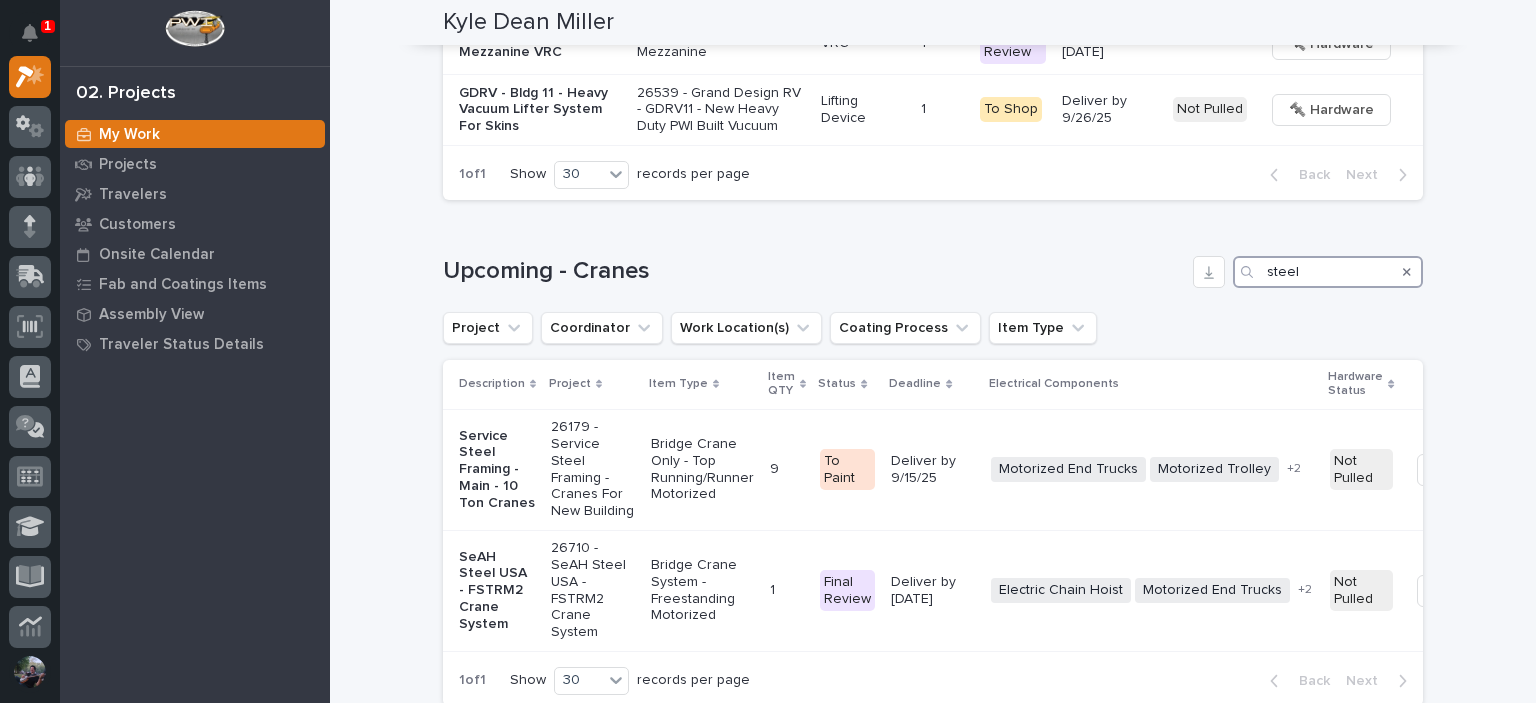 scroll, scrollTop: 3009, scrollLeft: 0, axis: vertical 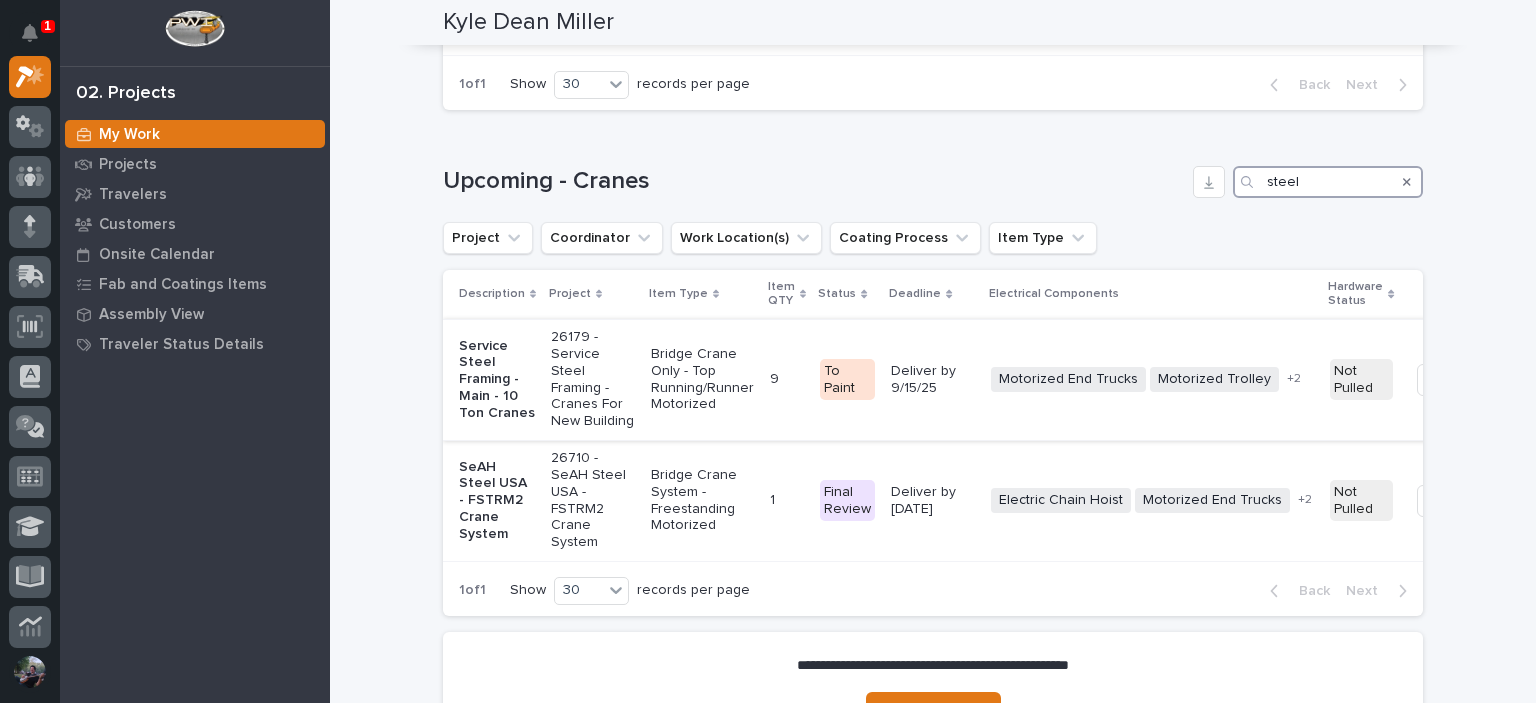 type on "steel" 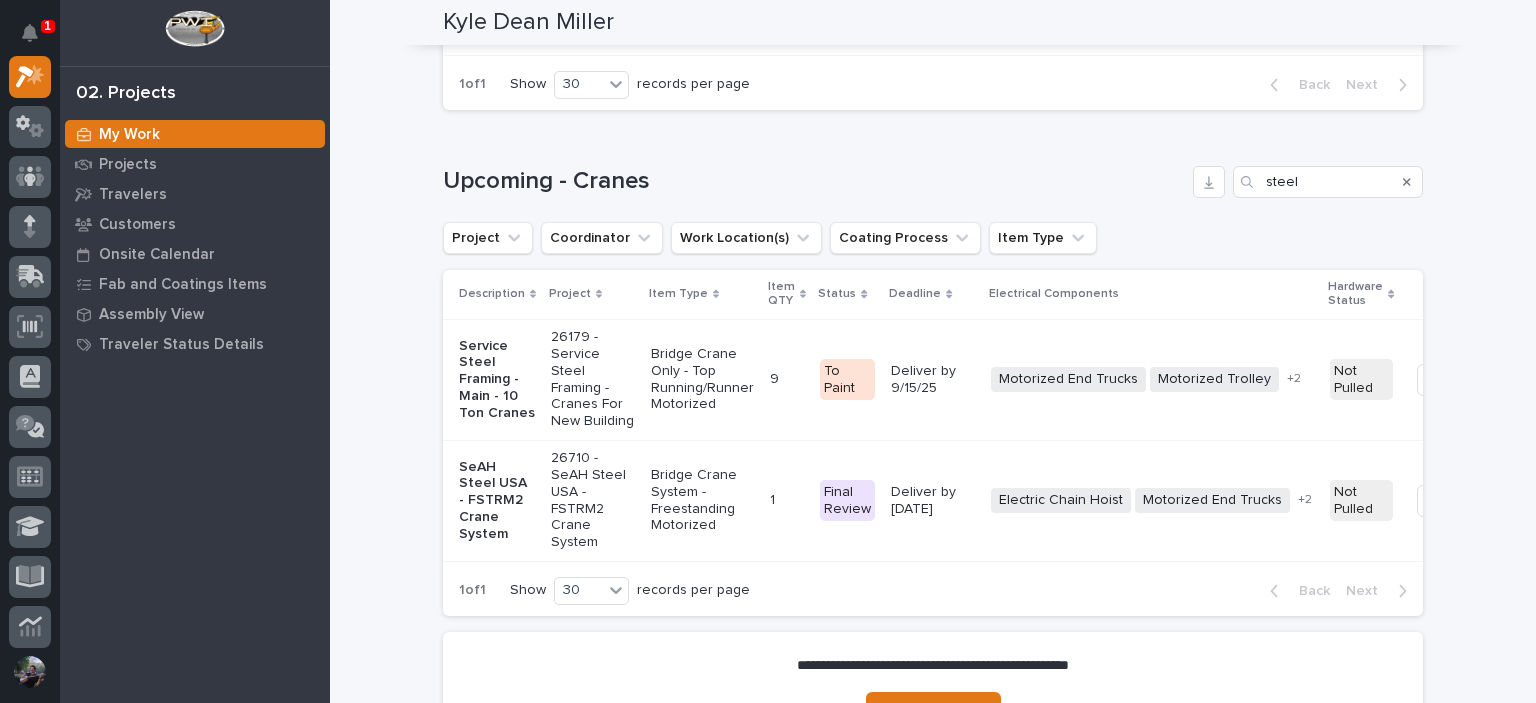 click on "Service Steel Framing - Main - 10 Ton Cranes" at bounding box center (497, 380) 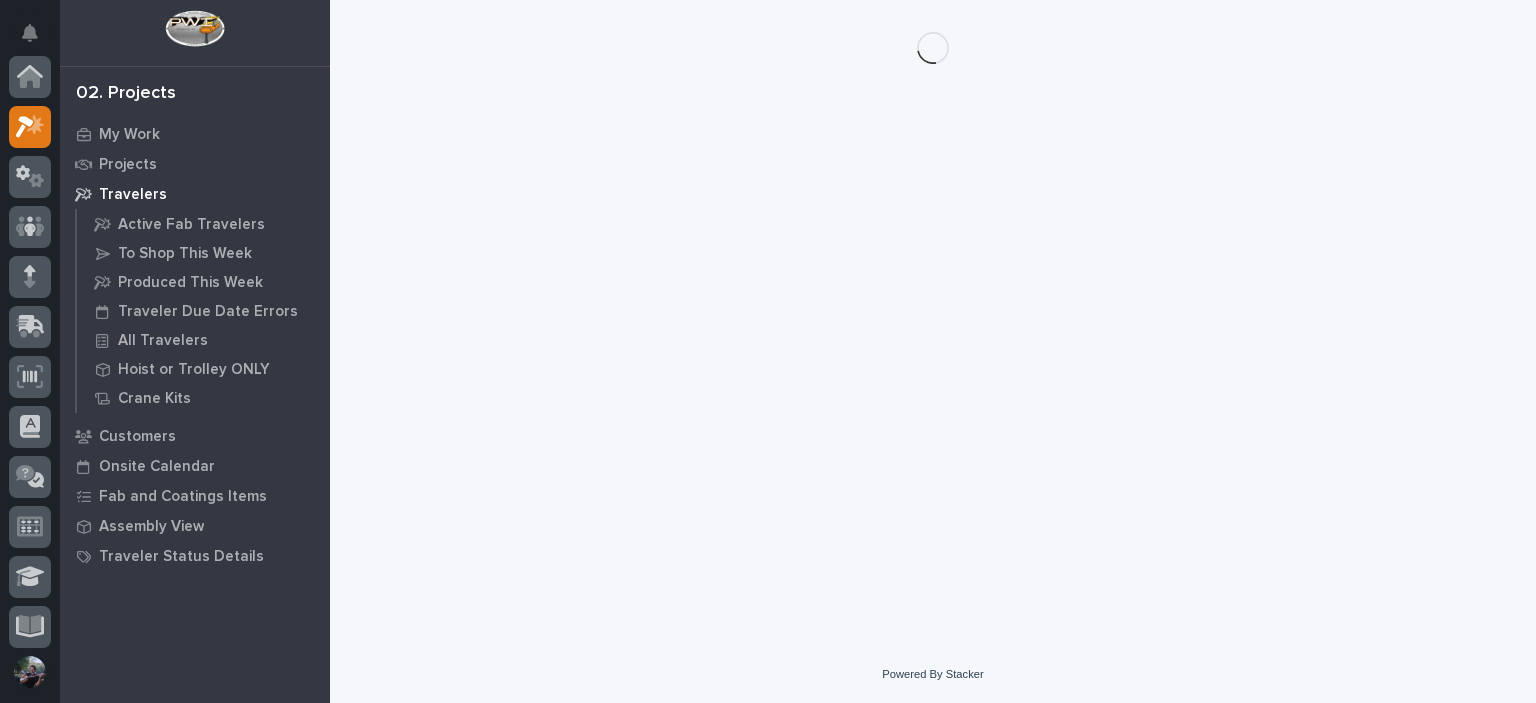 scroll, scrollTop: 0, scrollLeft: 0, axis: both 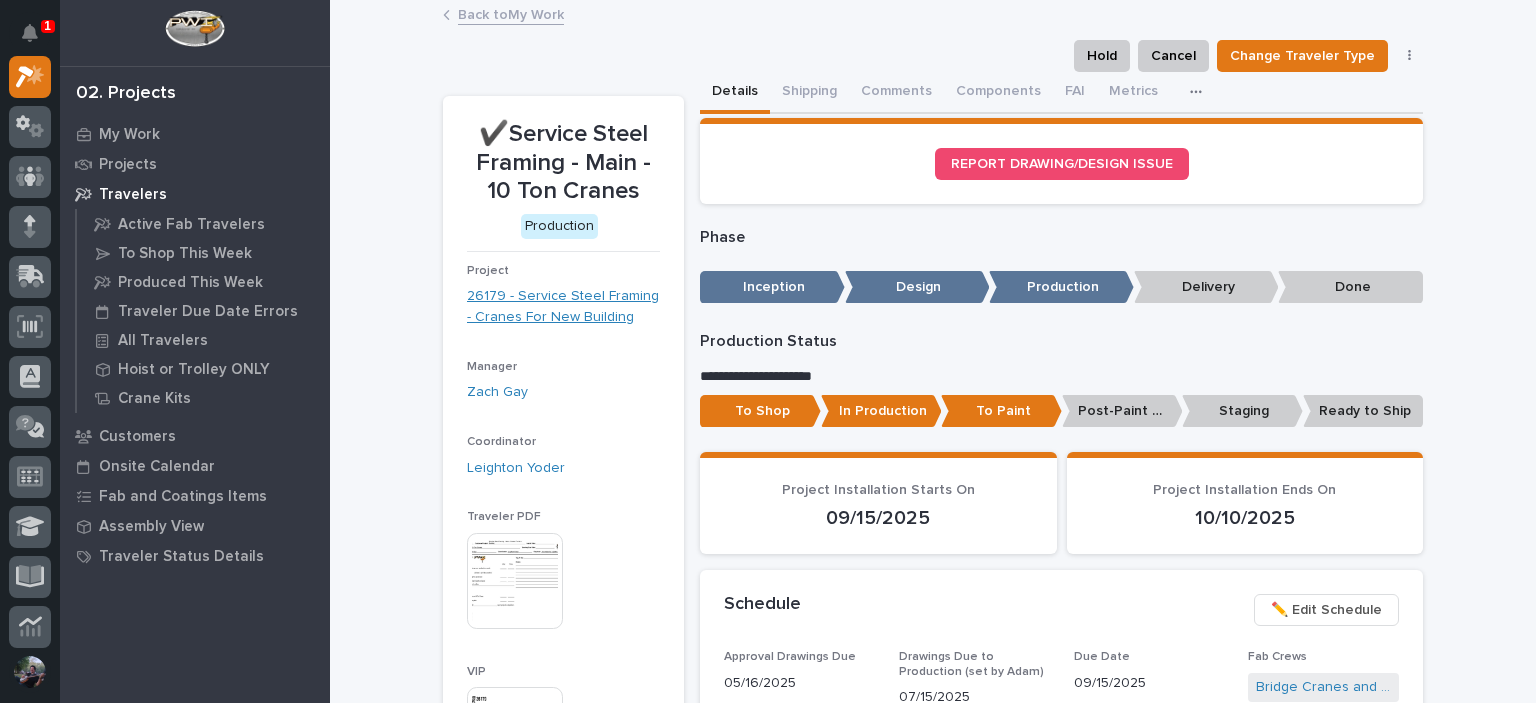 click on "26179 - Service Steel Framing - Cranes For New Building" at bounding box center [563, 307] 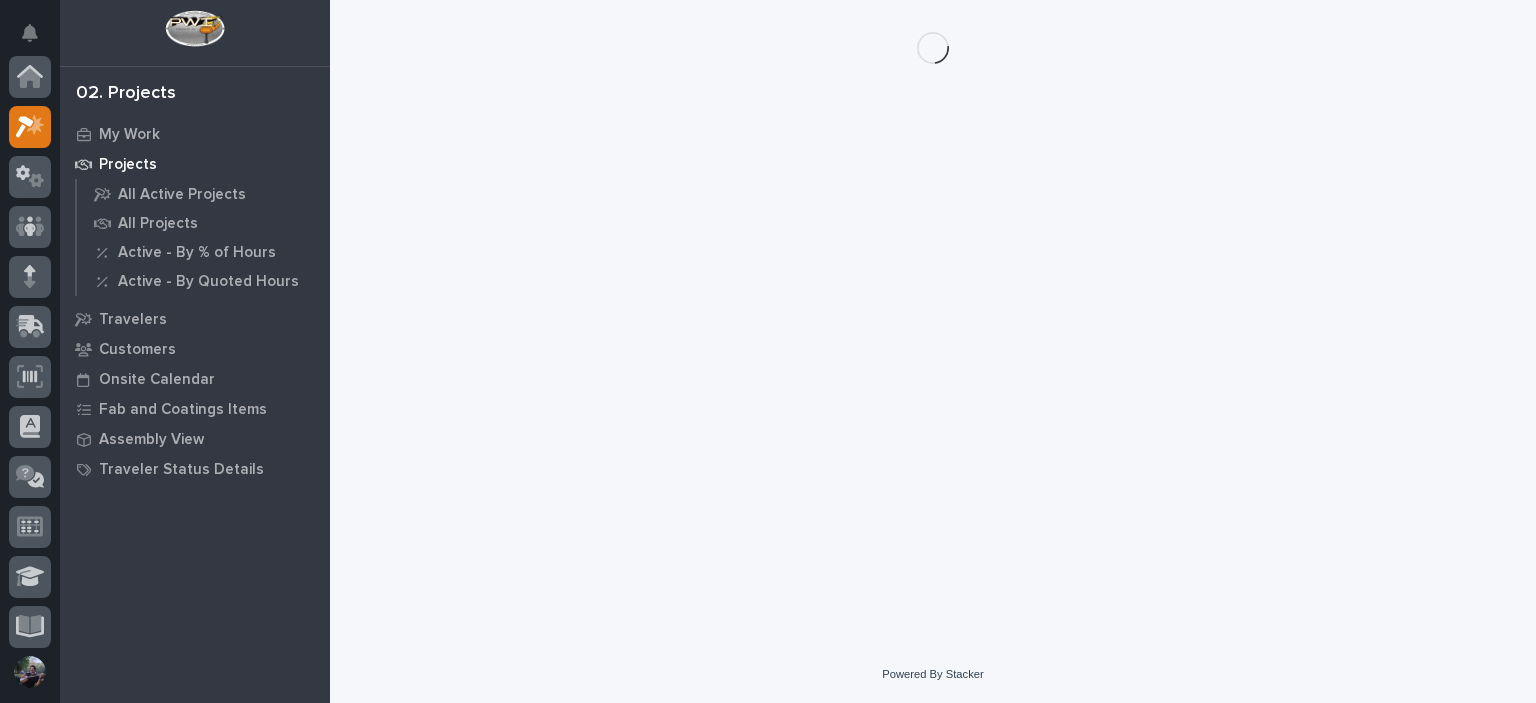 scroll, scrollTop: 0, scrollLeft: 0, axis: both 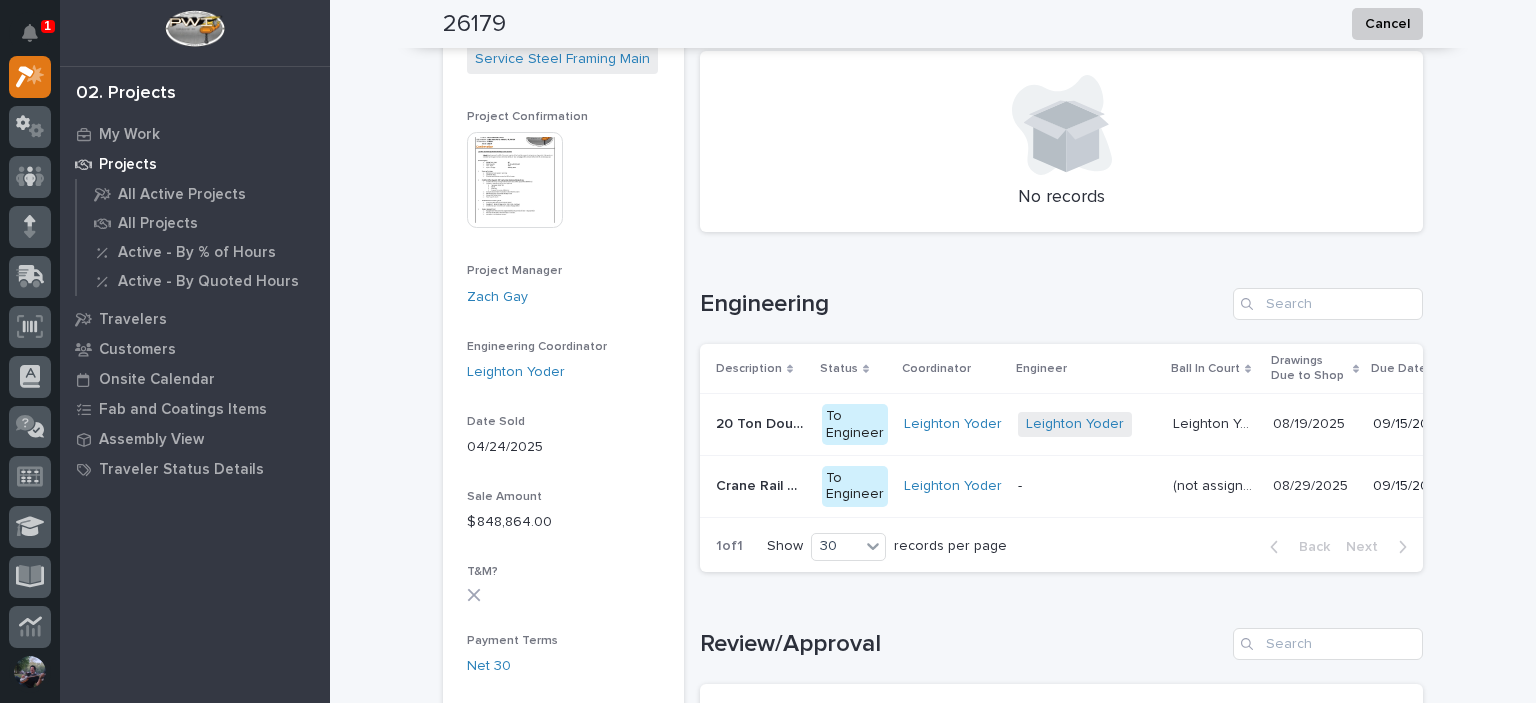 click on "20 Ton Double Box Girder Crane" at bounding box center (763, 422) 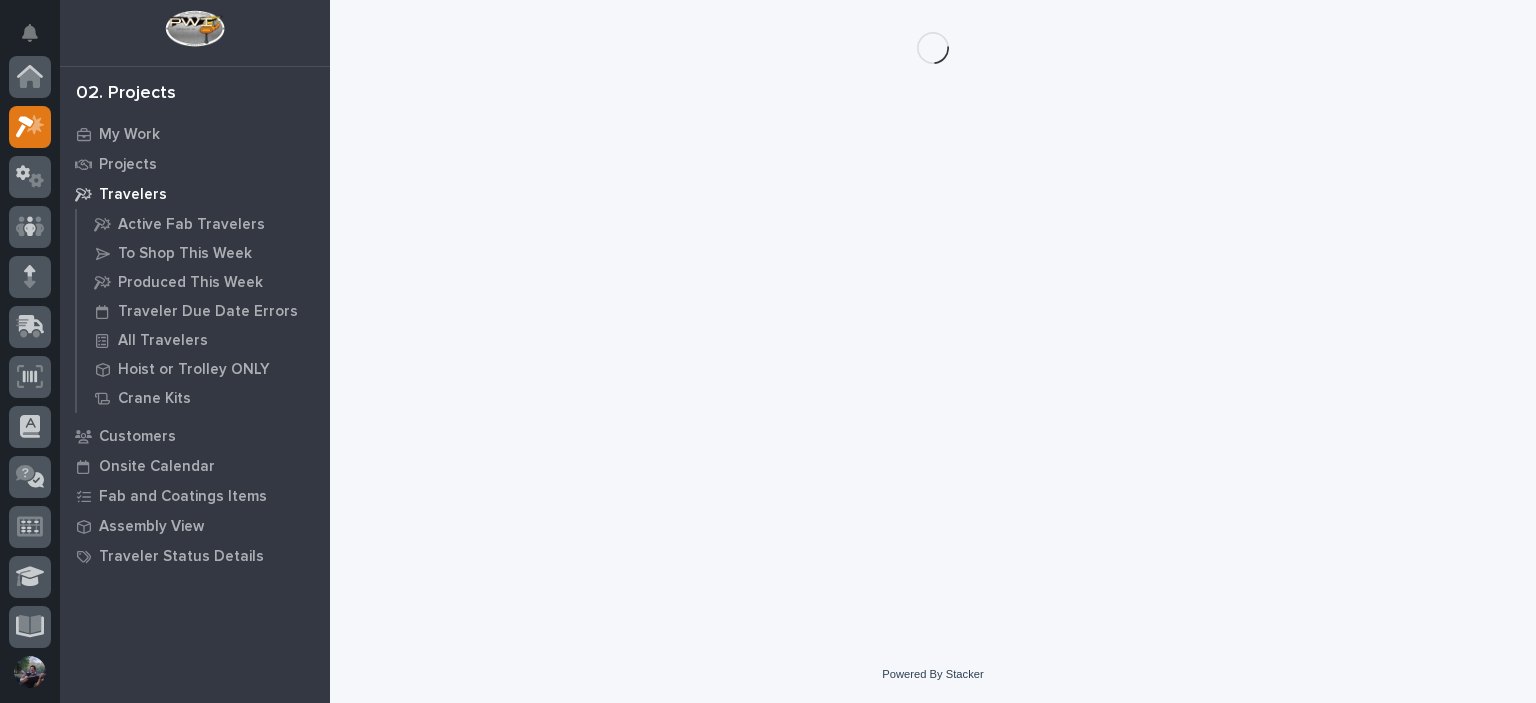 scroll, scrollTop: 0, scrollLeft: 0, axis: both 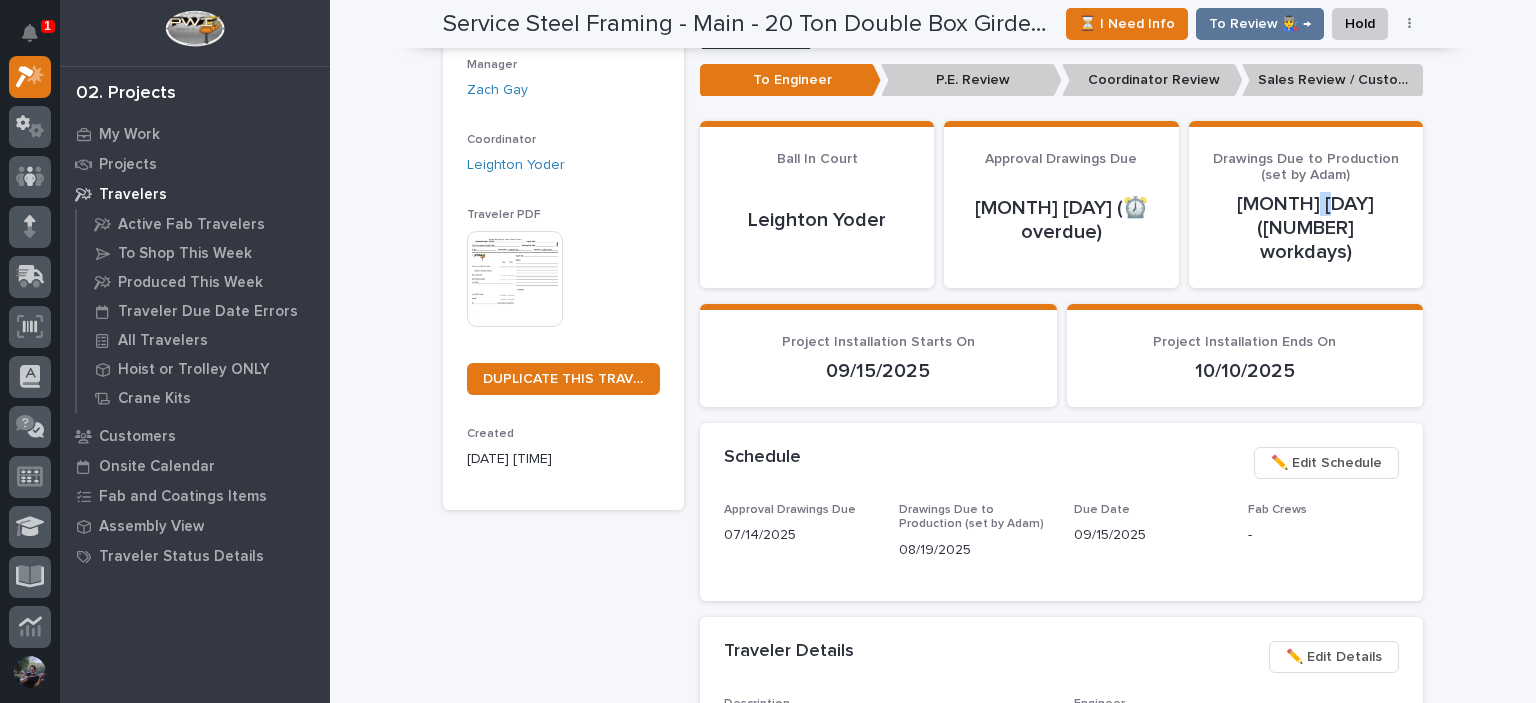 drag, startPoint x: 1292, startPoint y: 206, endPoint x: 1277, endPoint y: 201, distance: 15.811388 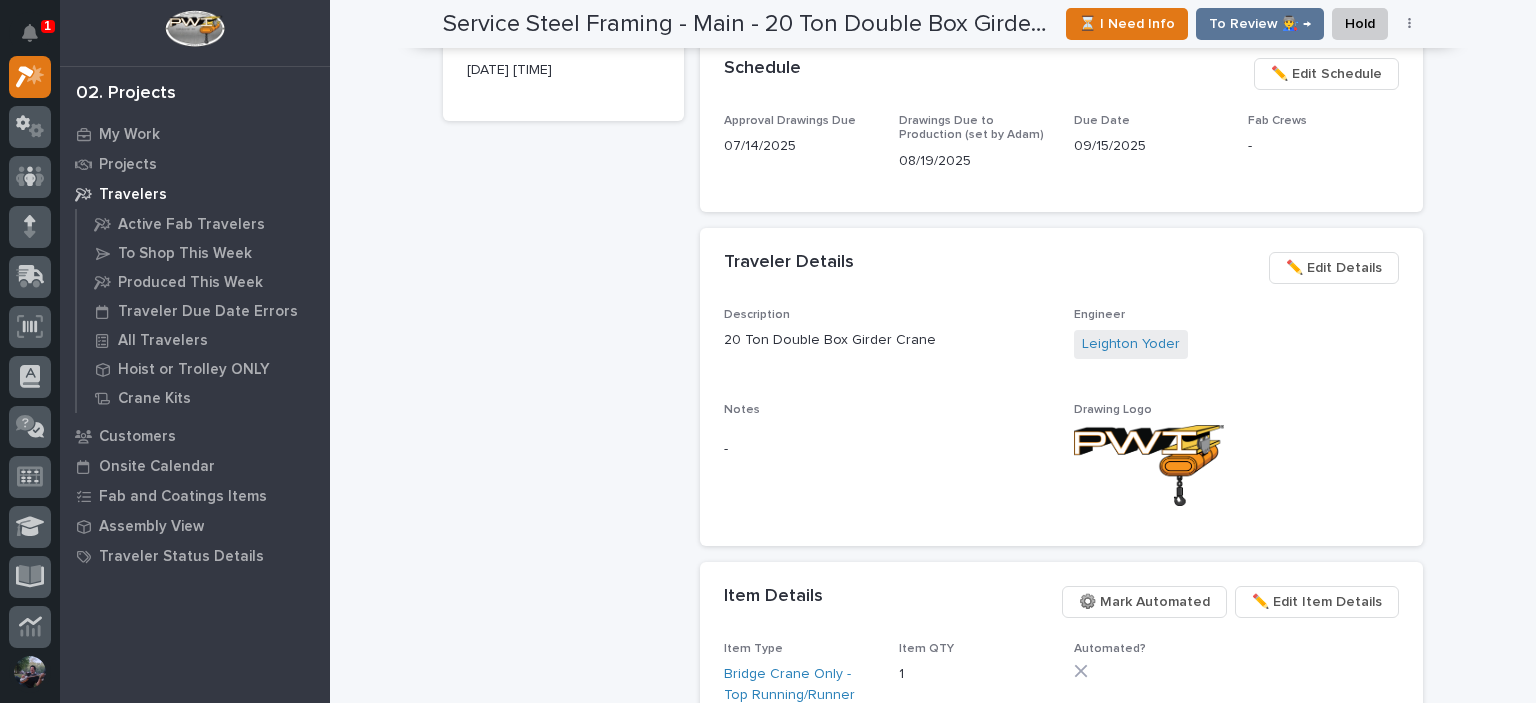 scroll, scrollTop: 649, scrollLeft: 0, axis: vertical 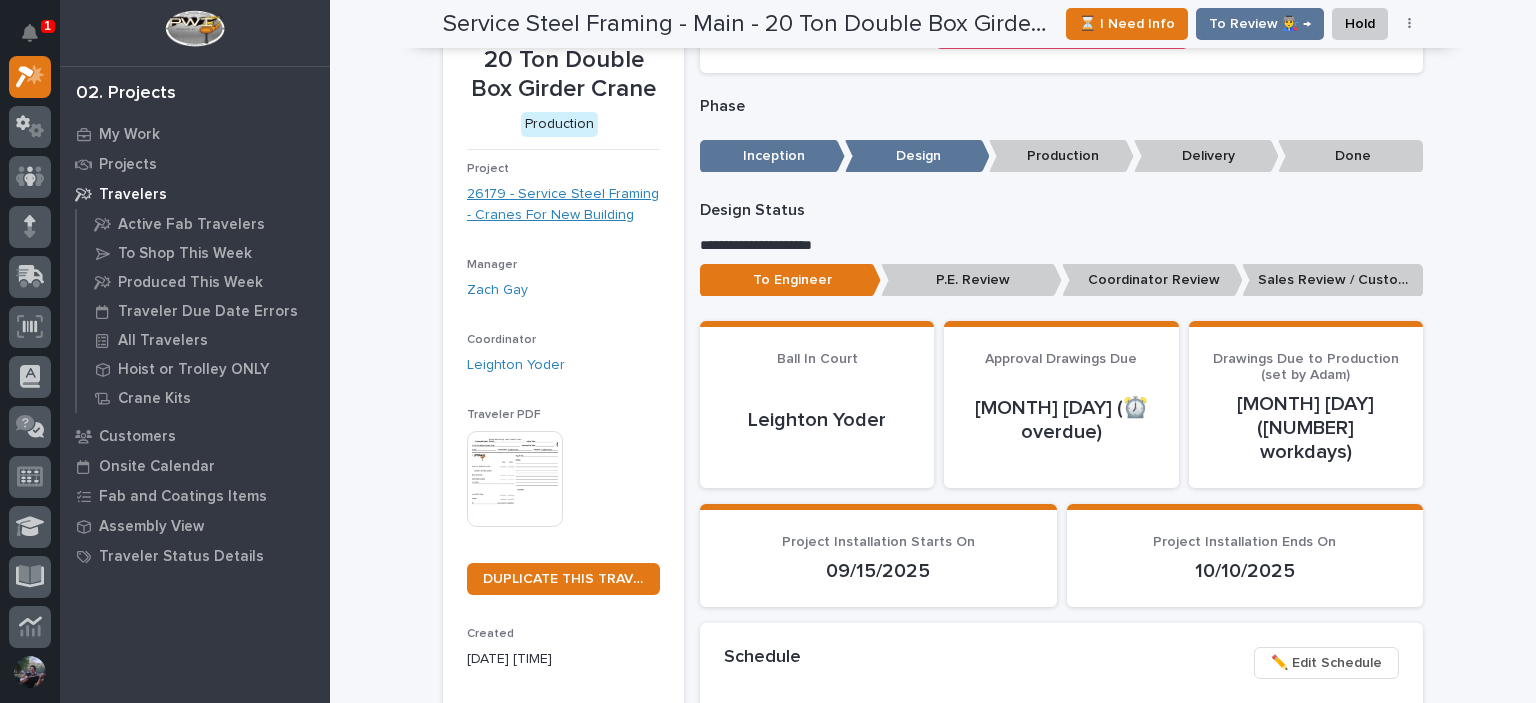 click on "26179 - Service Steel Framing - Cranes For New Building" at bounding box center (563, 205) 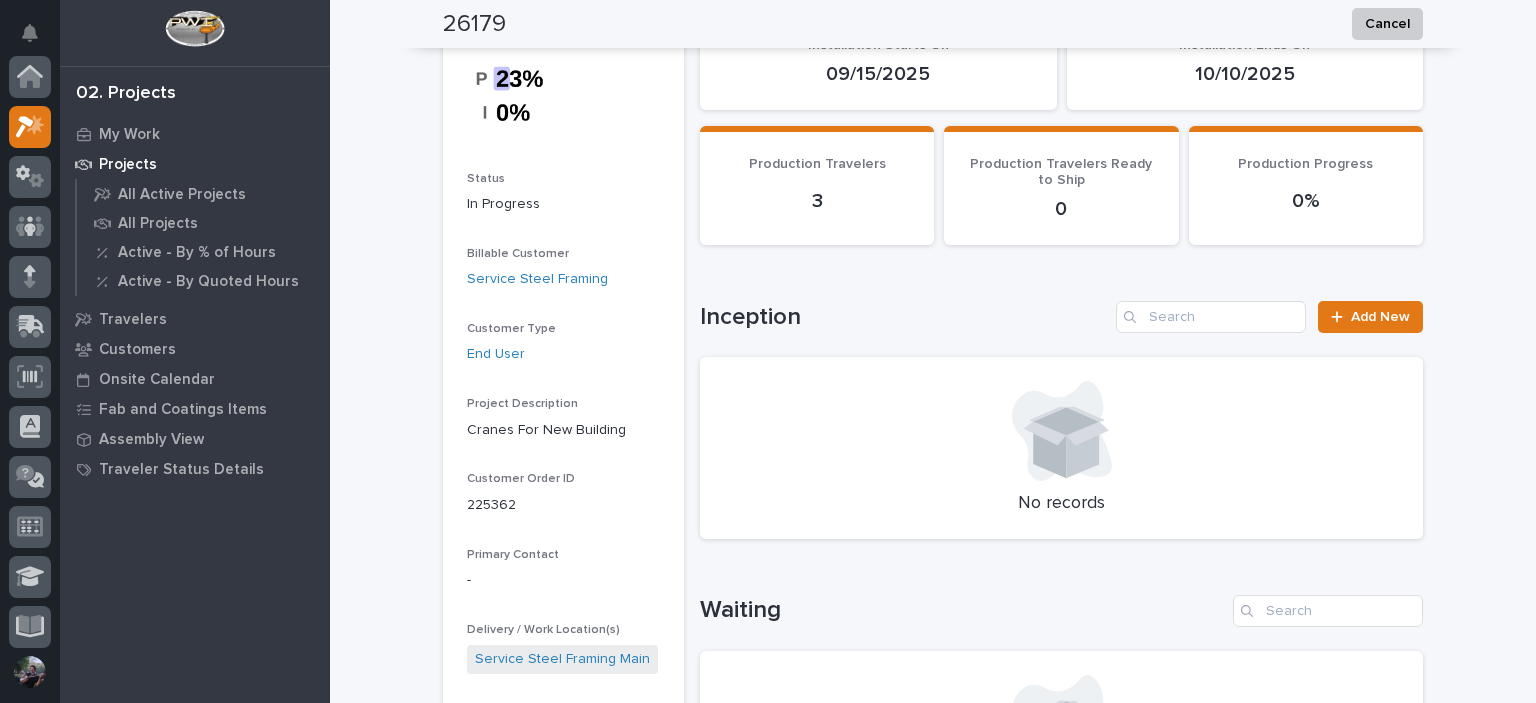 scroll, scrollTop: 134, scrollLeft: 0, axis: vertical 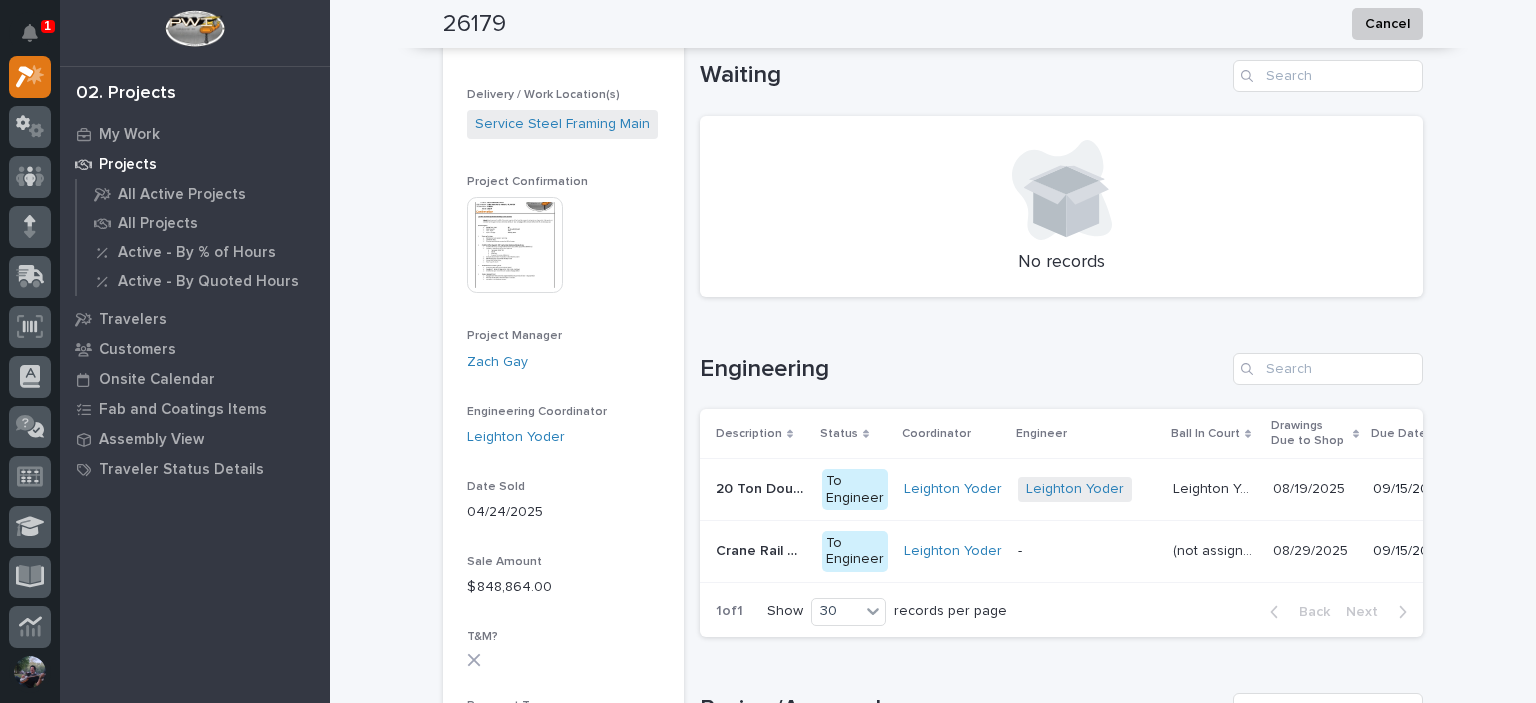click at bounding box center [515, 245] 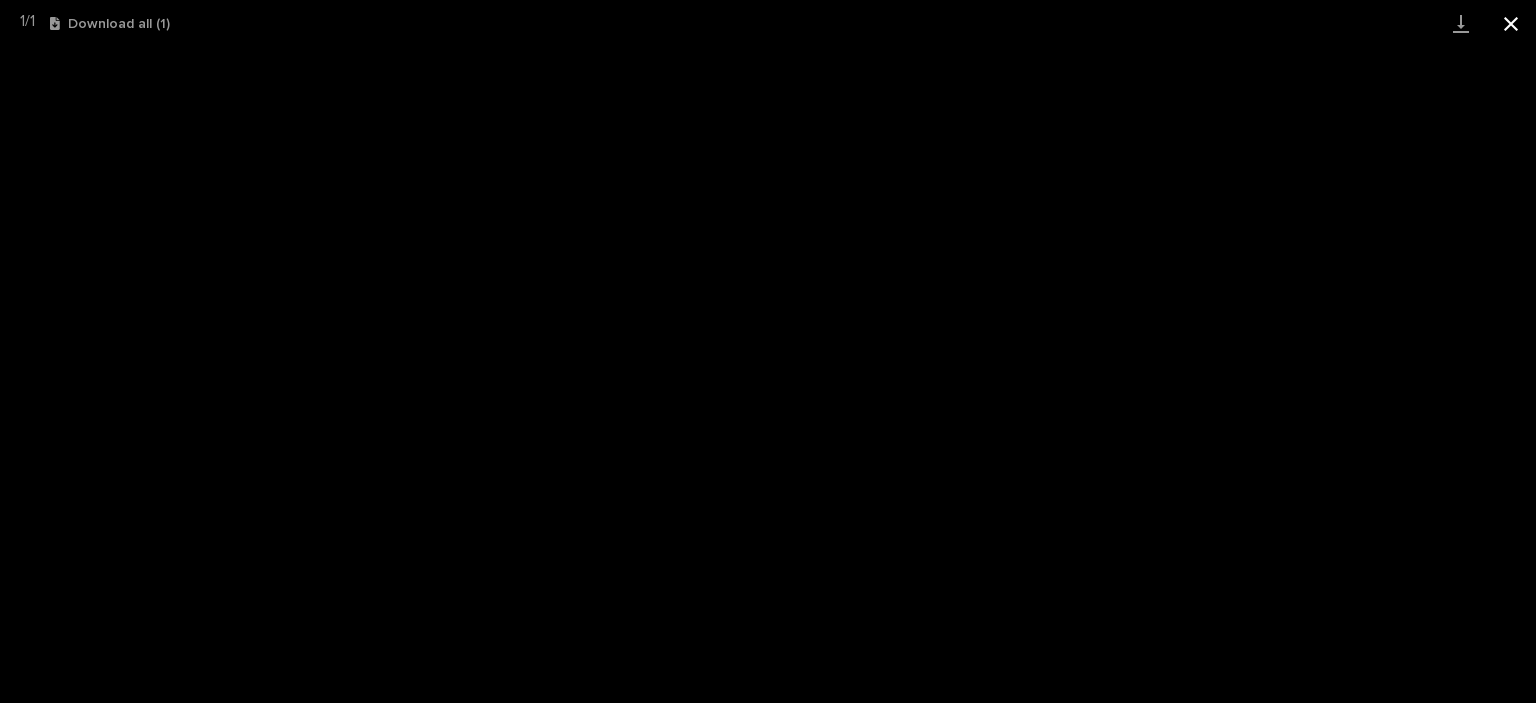 click at bounding box center [1511, 23] 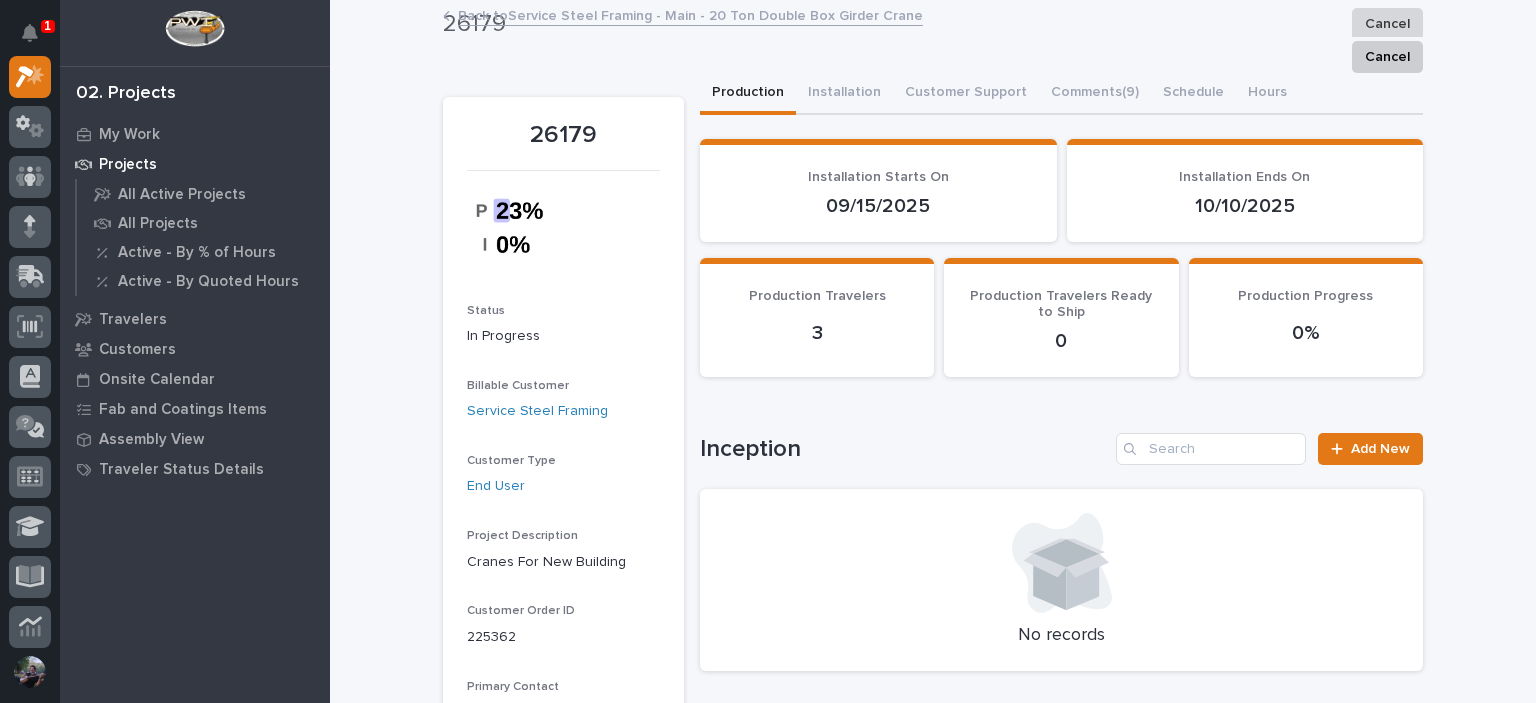 scroll, scrollTop: 0, scrollLeft: 0, axis: both 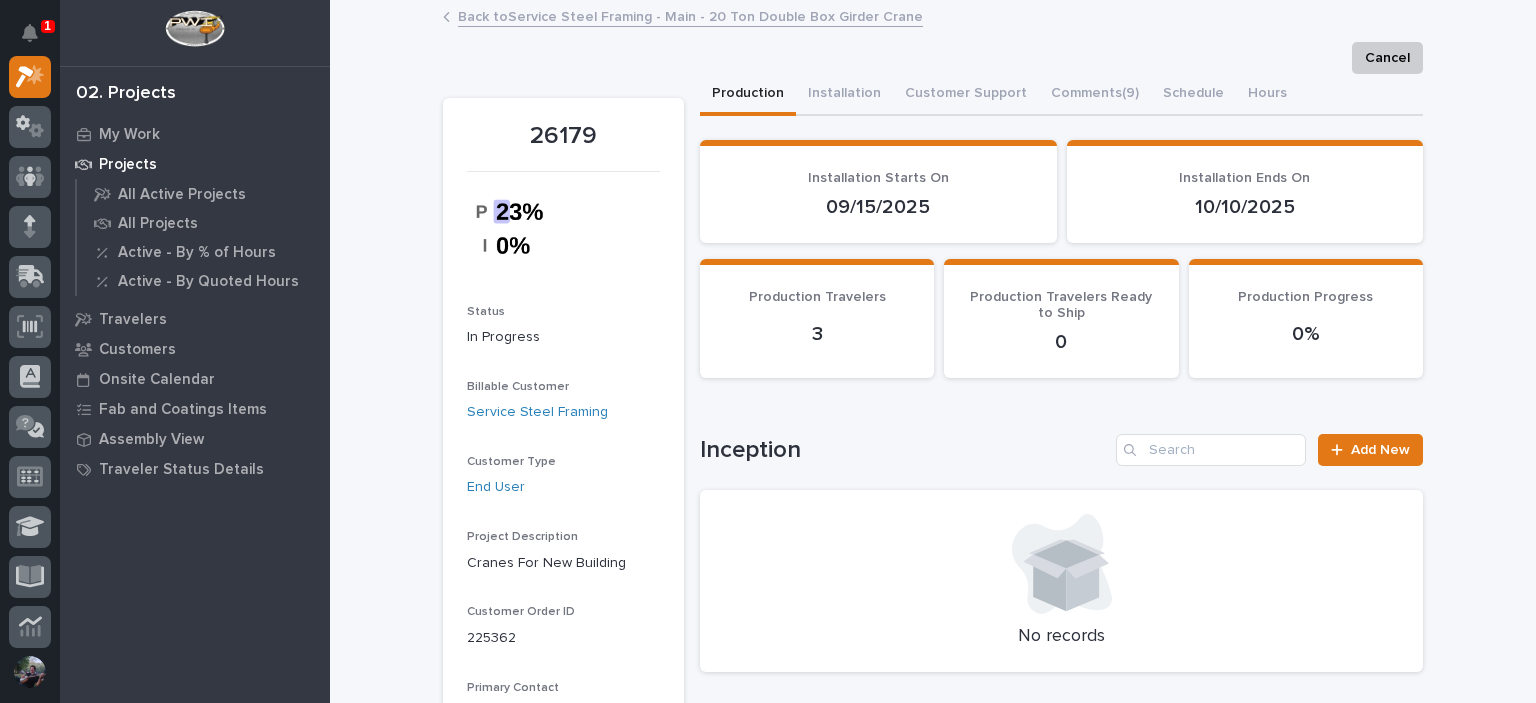 click on "Back to  Service Steel Framing - Main - 20 Ton Double Box Girder Crane" at bounding box center (690, 15) 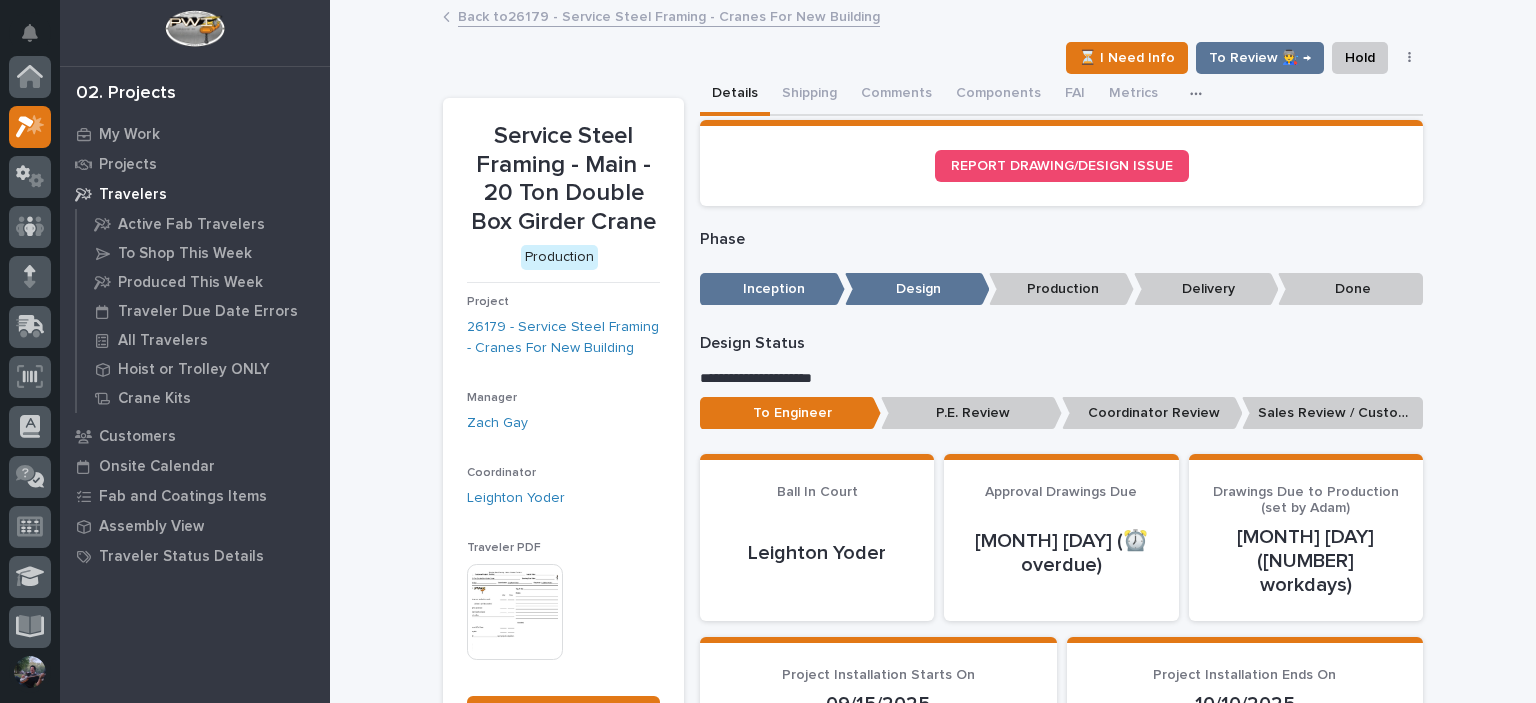scroll, scrollTop: 50, scrollLeft: 0, axis: vertical 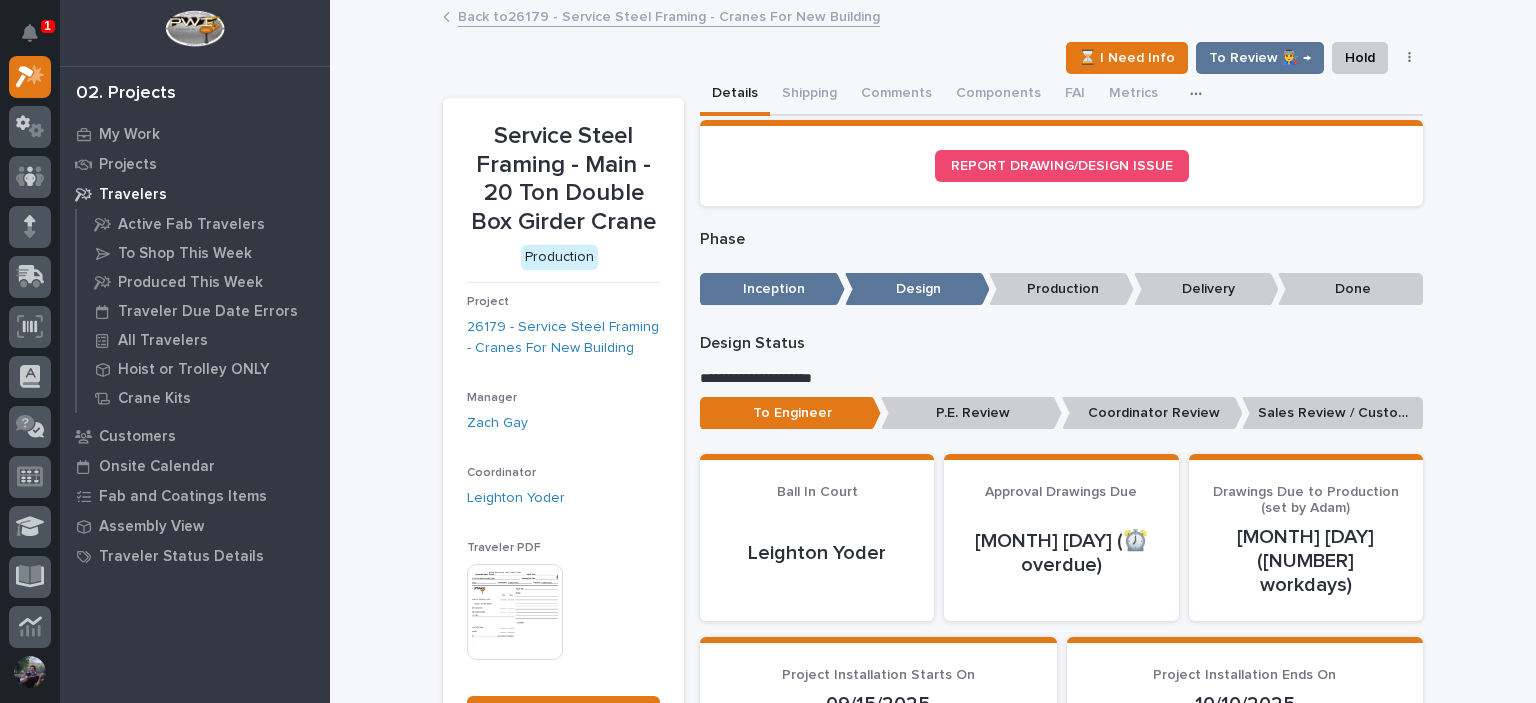 click on "Back to  26179 - Service Steel Framing - Cranes For New Building" at bounding box center (669, 15) 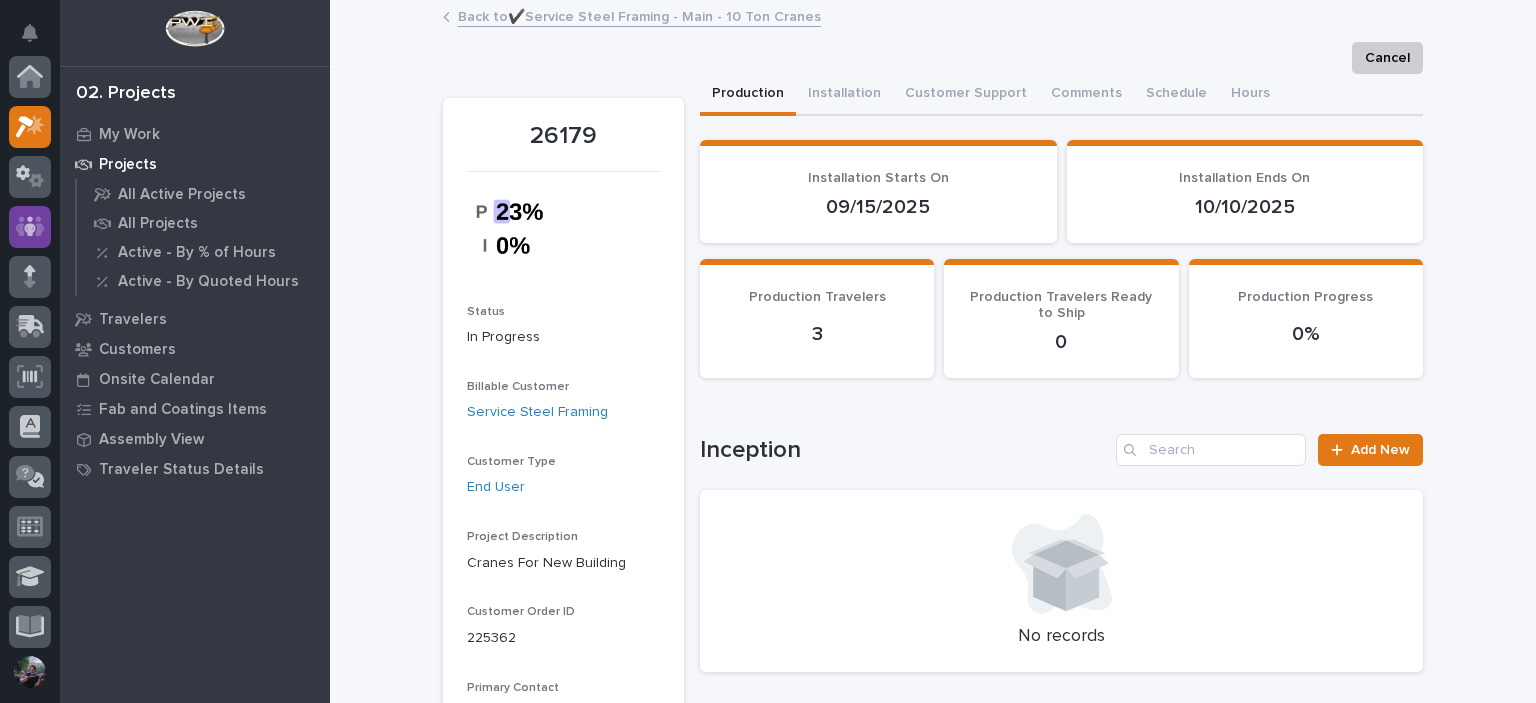 scroll, scrollTop: 50, scrollLeft: 0, axis: vertical 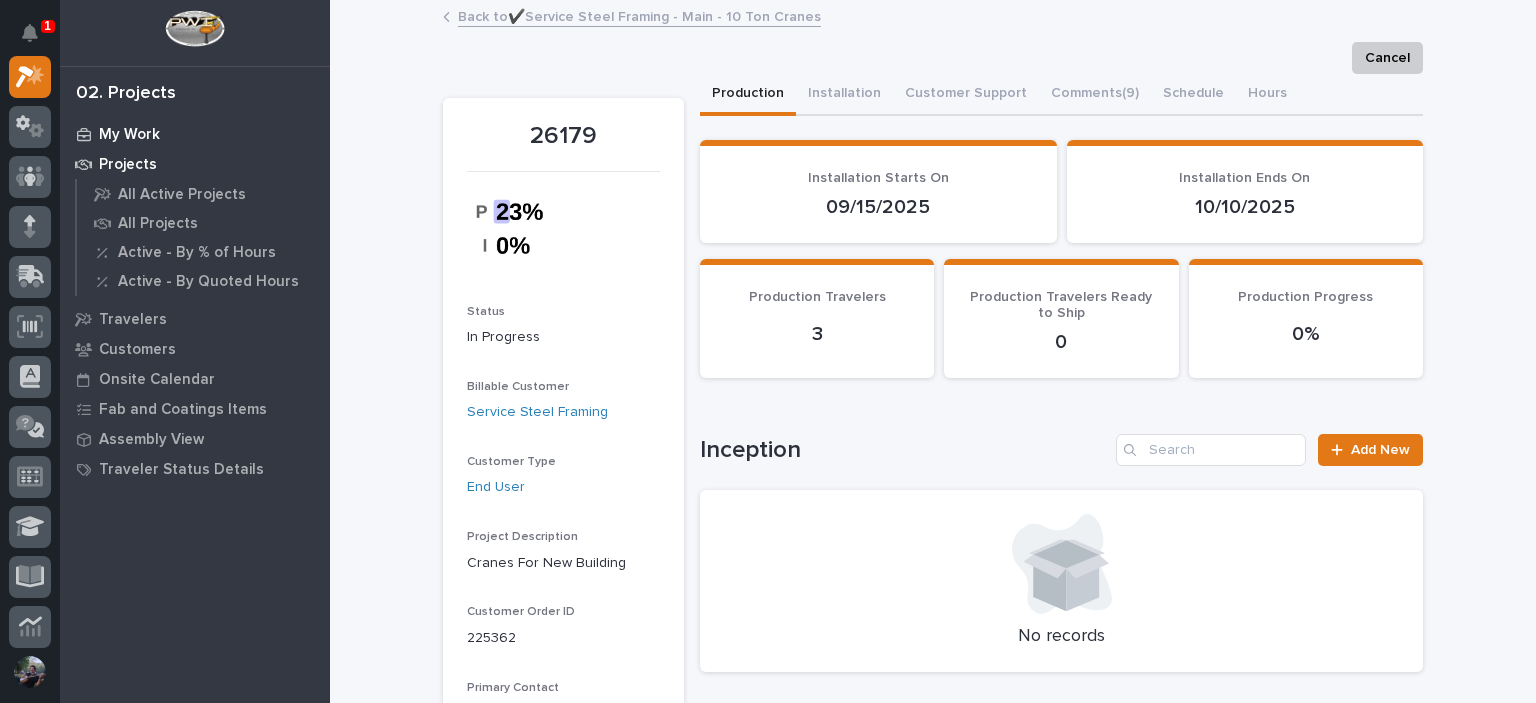 click on "My Work" at bounding box center [129, 135] 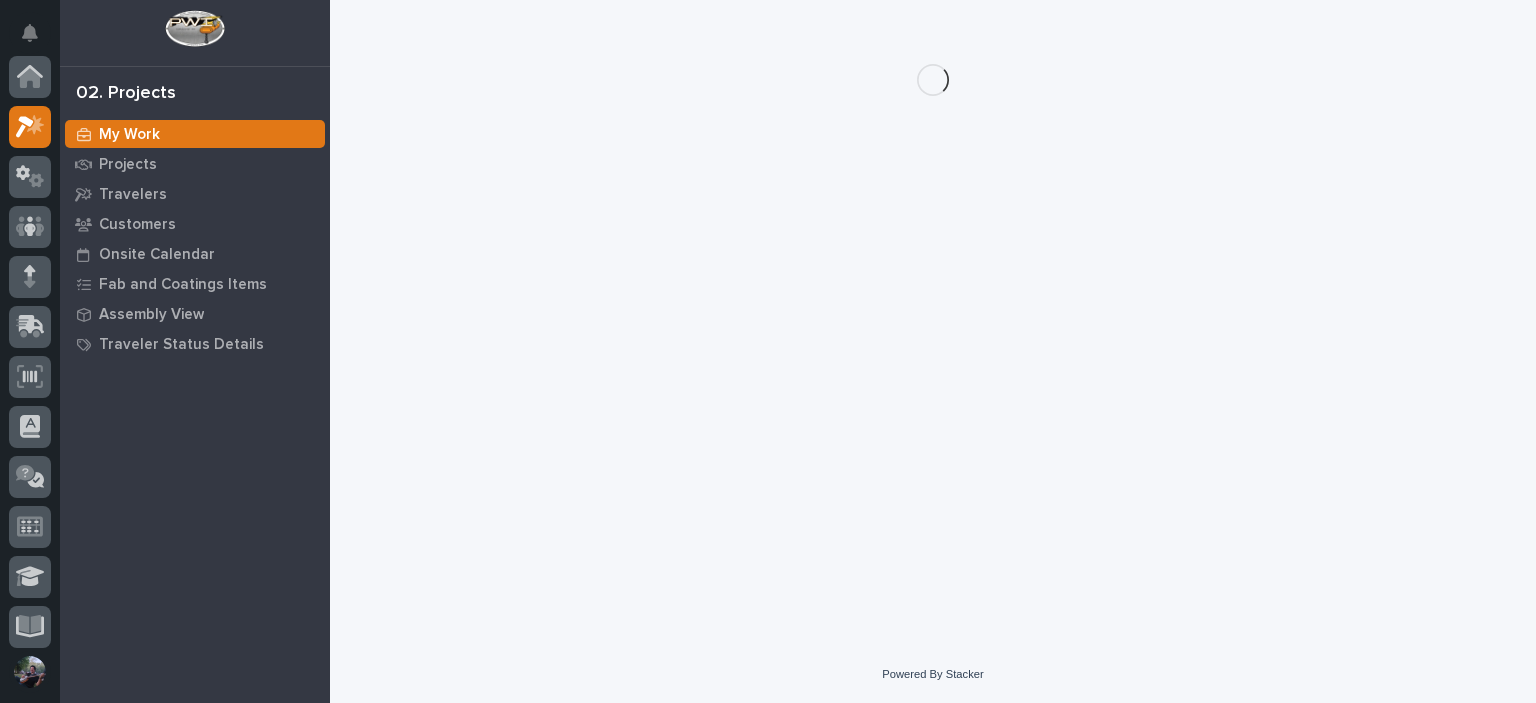 scroll, scrollTop: 50, scrollLeft: 0, axis: vertical 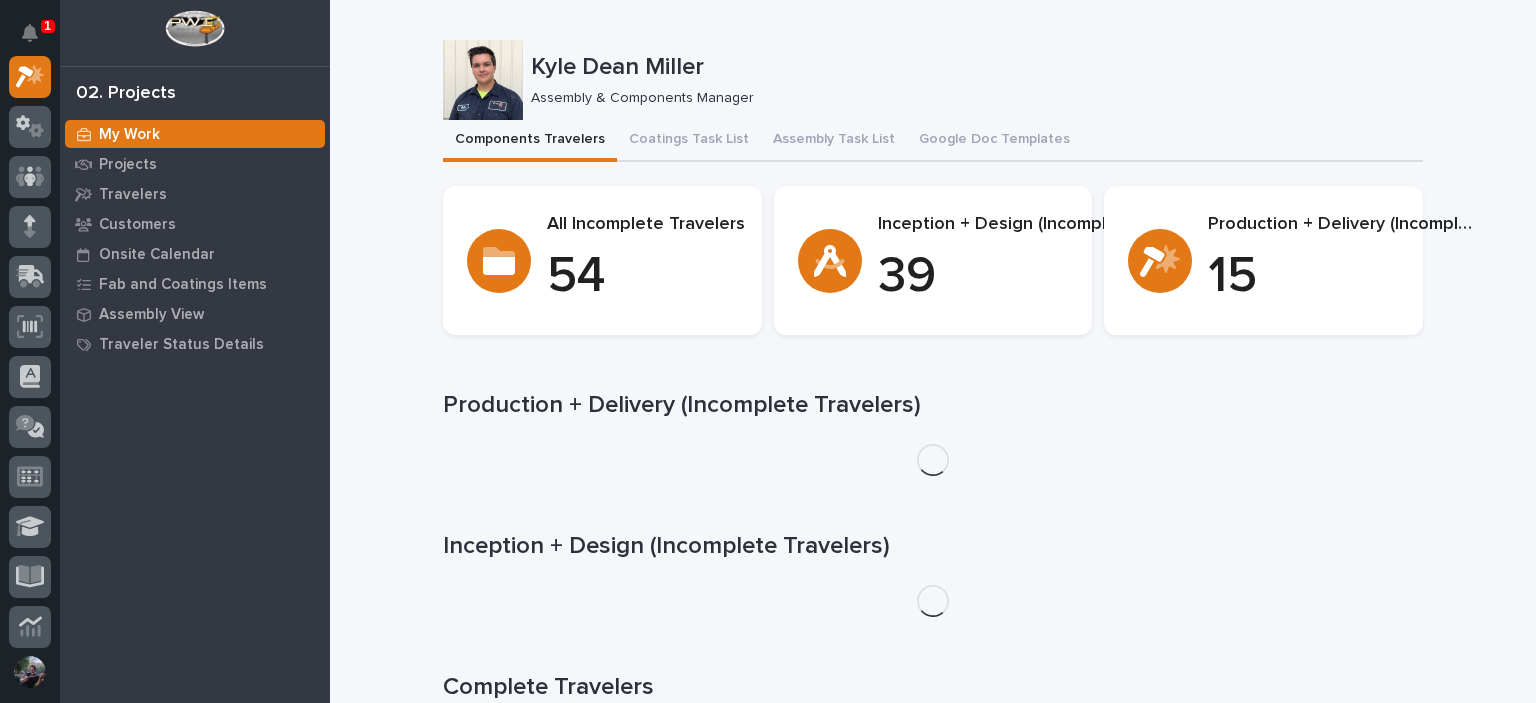 drag, startPoint x: 20, startPoint y: 35, endPoint x: 104, endPoint y: 46, distance: 84.71718 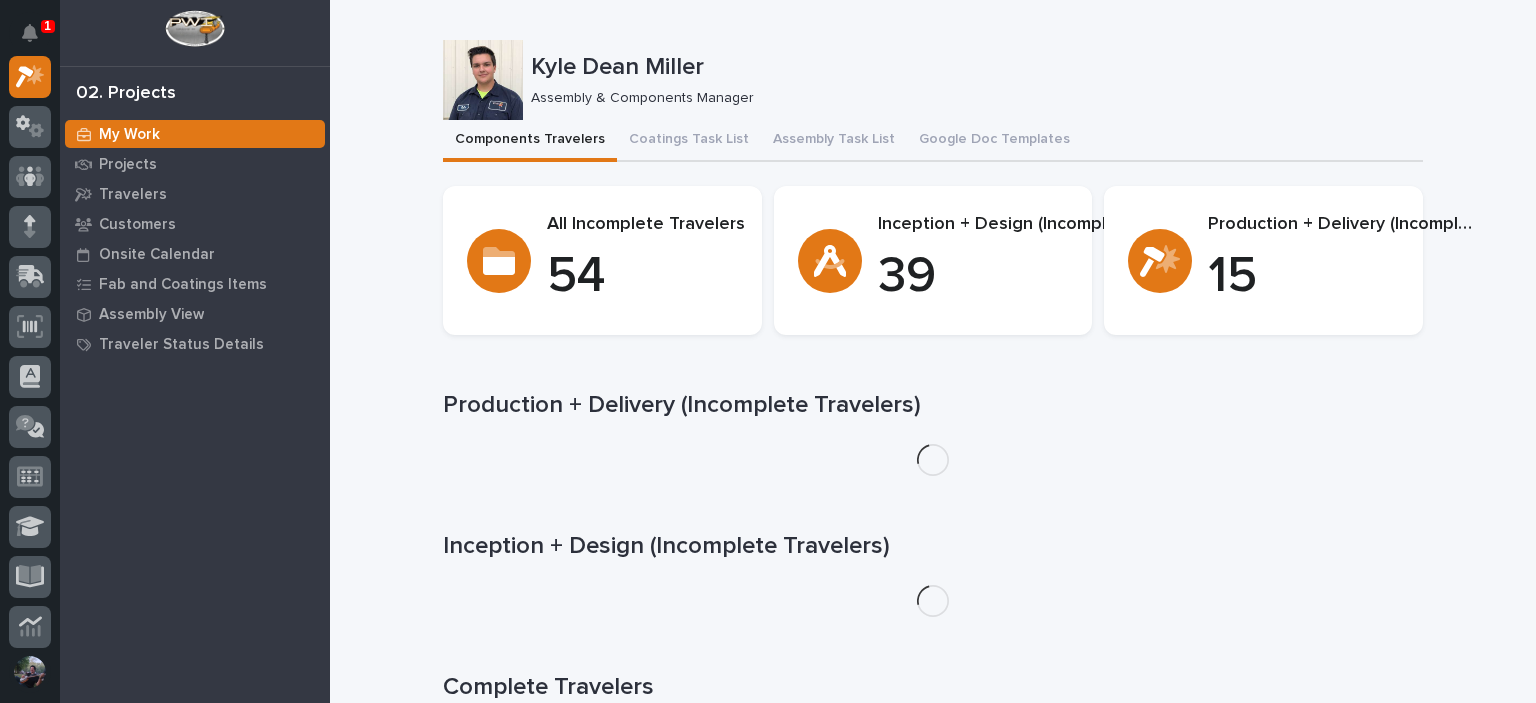 click at bounding box center (30, 33) 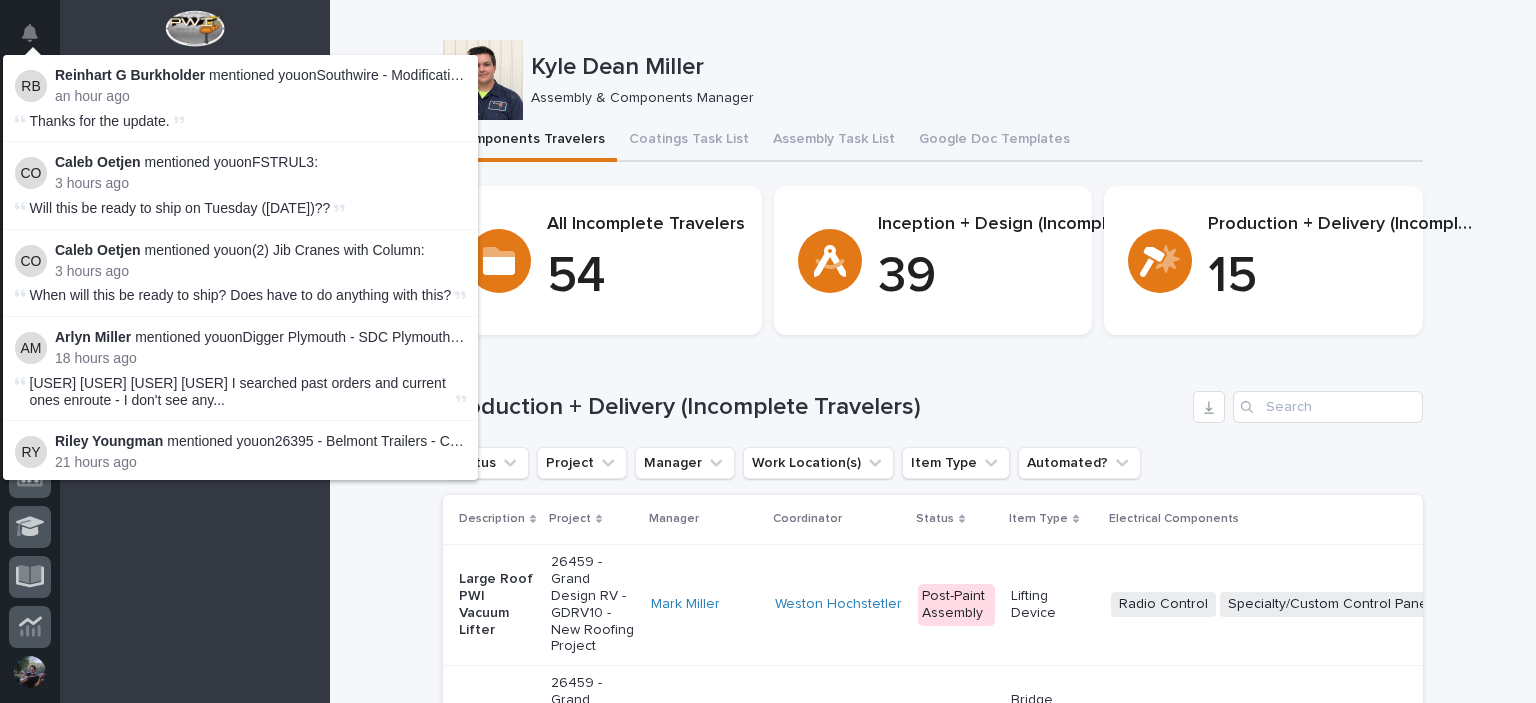 click on "Kyle Dean Miller Kyle Dean Miller Assembly & Components Manager Sorry, there was an error saving your record. Please try again. Please fill out the required fields below. Components Travelers Coatings Task List Assembly Task List Google Doc Templates Loading... Saving… Loading... Saving… Loading... Saving… All Incomplete Travelers 54 Inception + Design (Incomplete) 39 Production + Delivery (Incomplete) 15 Loading... Saving… Production + Delivery (Incomplete Travelers) Status Project Manager Work Location(s) Item Type Automated? Description Project Manager Coordinator Status Item Type Electrical Components Drawings Due to Shop Shipping Date Google Doc Template Google Doc Link Large Roof PWI Vacuum Lifter 26459 - Grand Design RV - GDRV10 - New Roofing Project Mark Miller   Weston Hochstetler   Post-Paint Assembly Lifting Device Radio Control Specialty/Custom Control Panel + 0 07/15/2025 07/15/2025   08/13/2025 -   Choose Template Components Complete Ignore 1 Ton Motorized Bridges Mark Miller     + 0" at bounding box center (933, 2426) 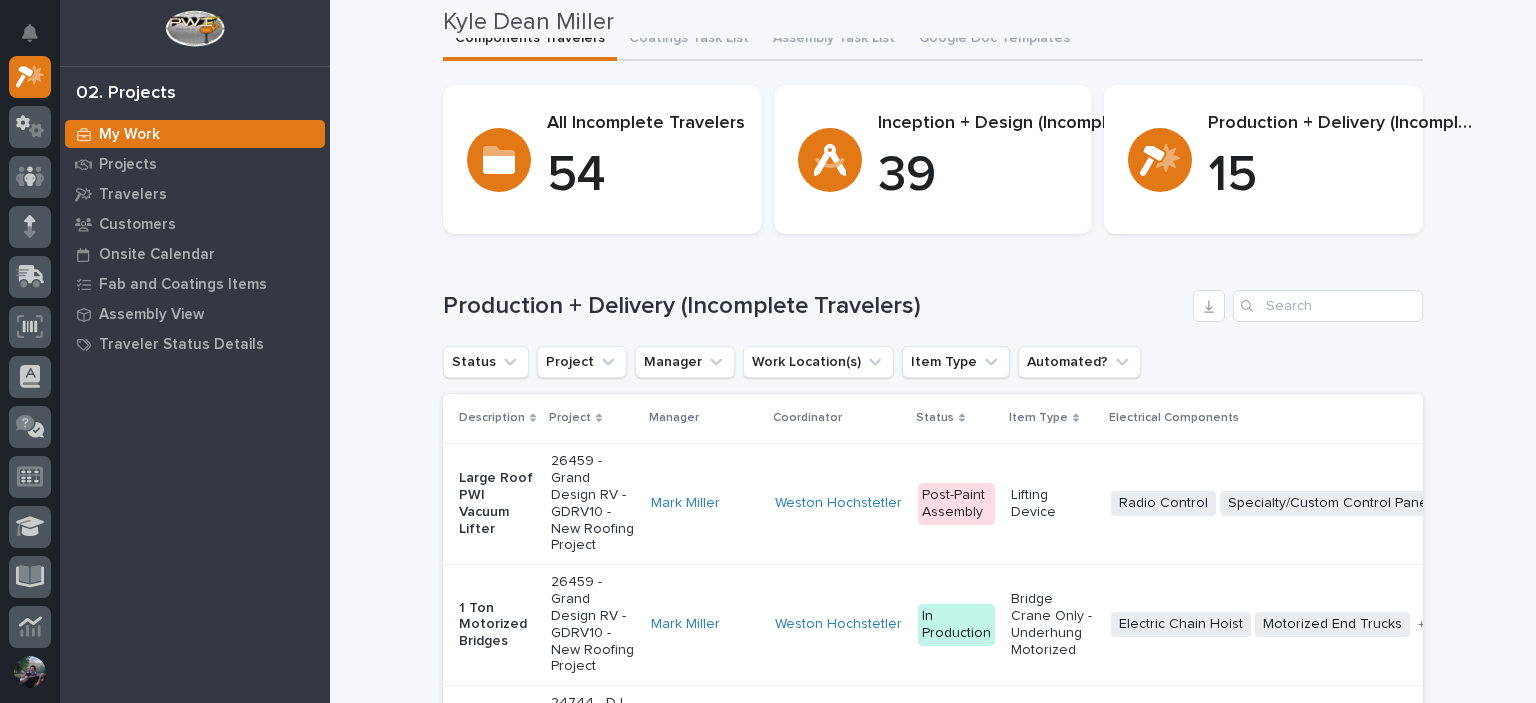scroll, scrollTop: 0, scrollLeft: 0, axis: both 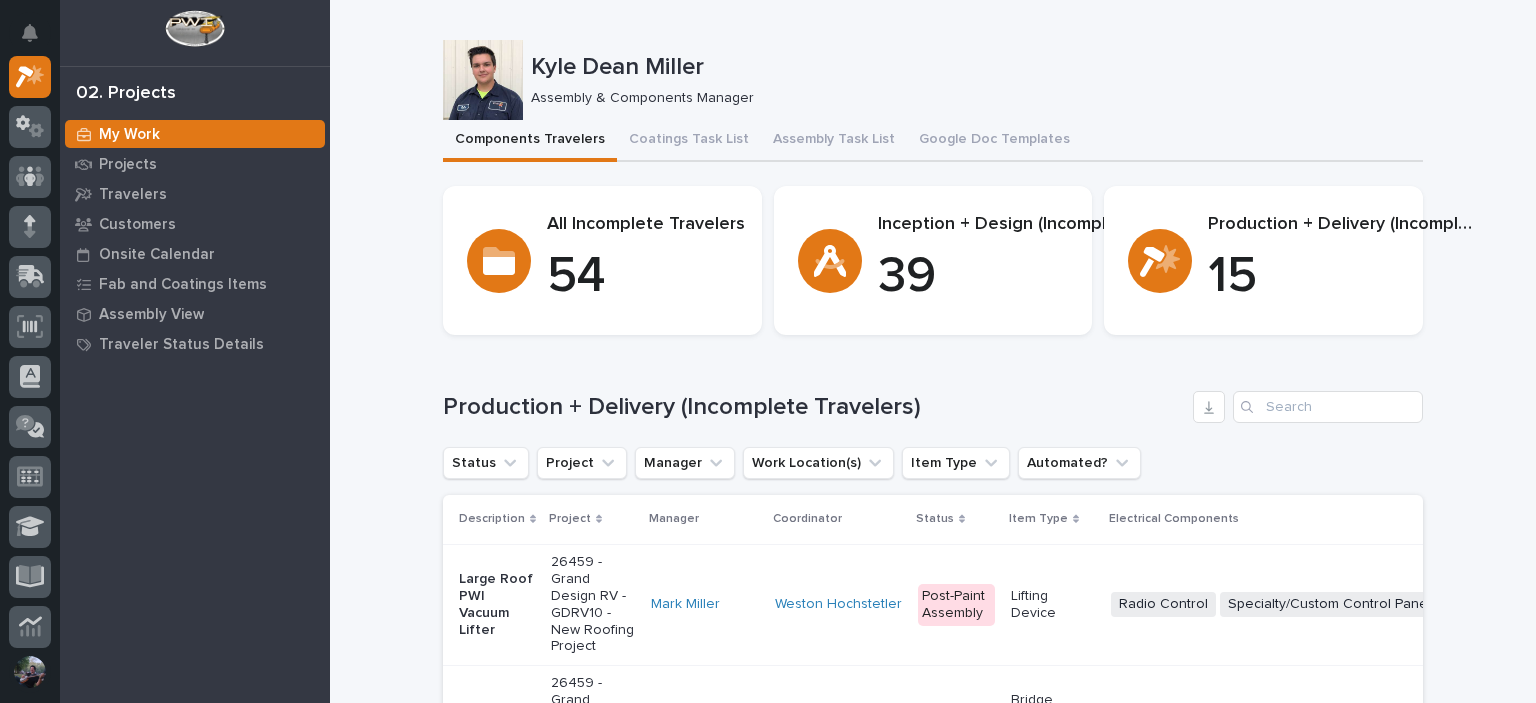 click on "Kyle Dean Miller Assembly & Components Manager" at bounding box center [933, 80] 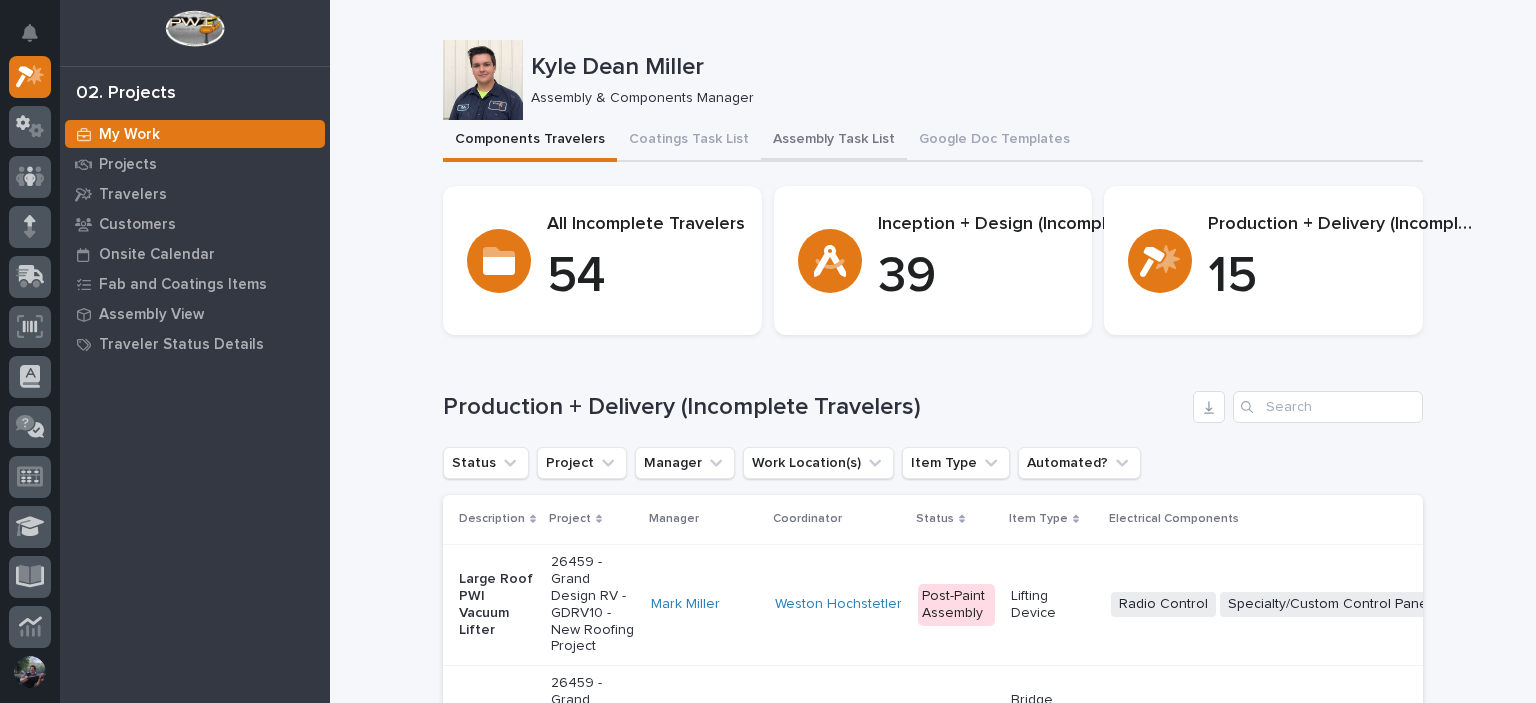 click on "Assembly Task List" at bounding box center (834, 141) 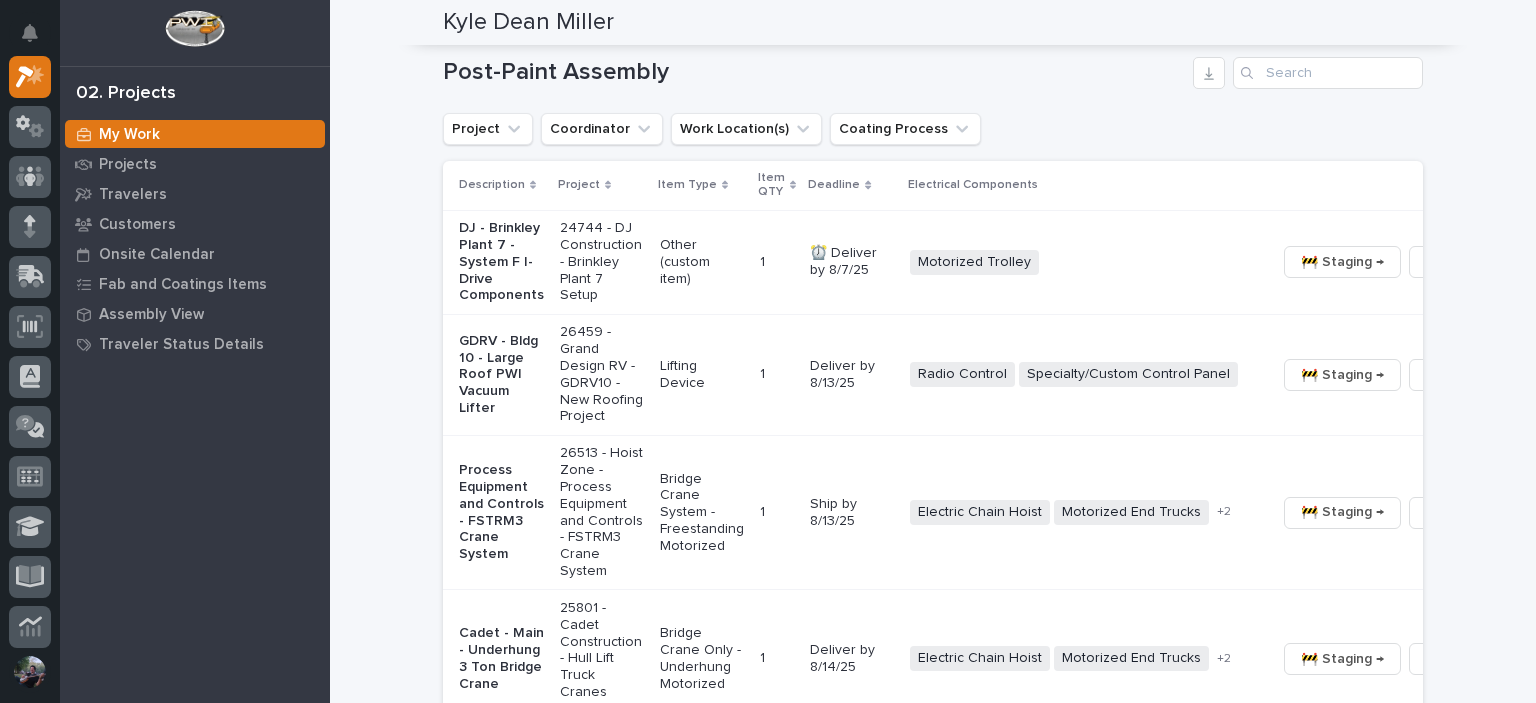 scroll, scrollTop: 1200, scrollLeft: 0, axis: vertical 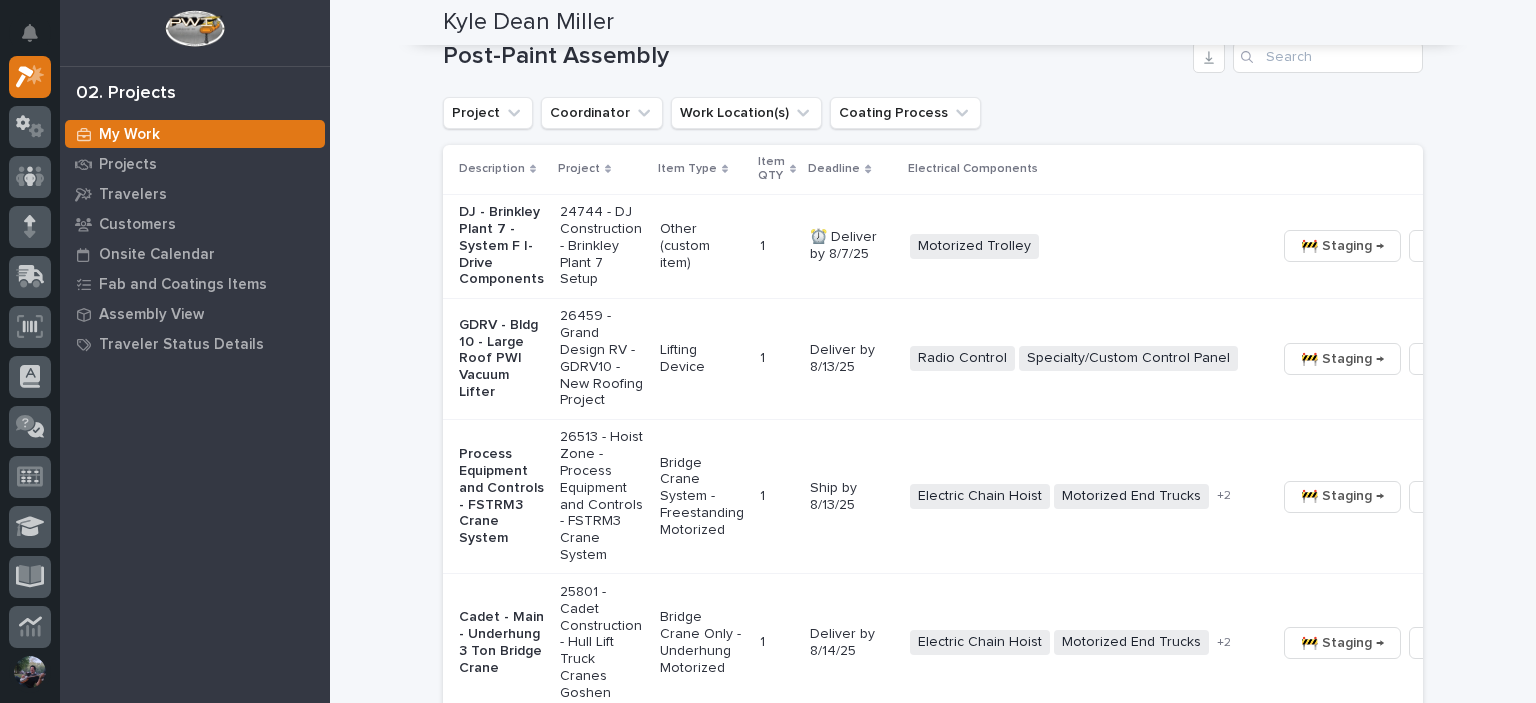 click on "DJ - Brinkley Plant 7 - System F I-Drive Components" at bounding box center (501, 246) 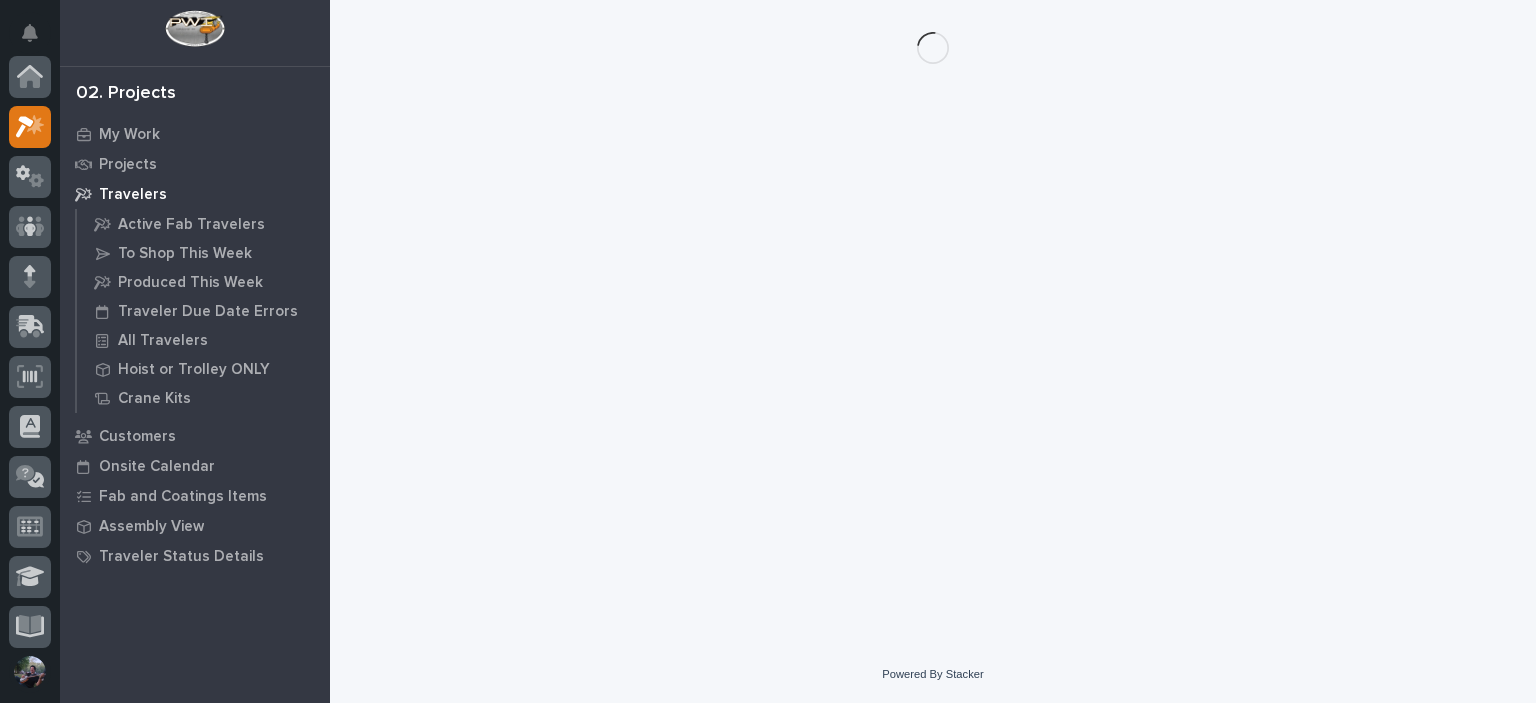 scroll, scrollTop: 0, scrollLeft: 0, axis: both 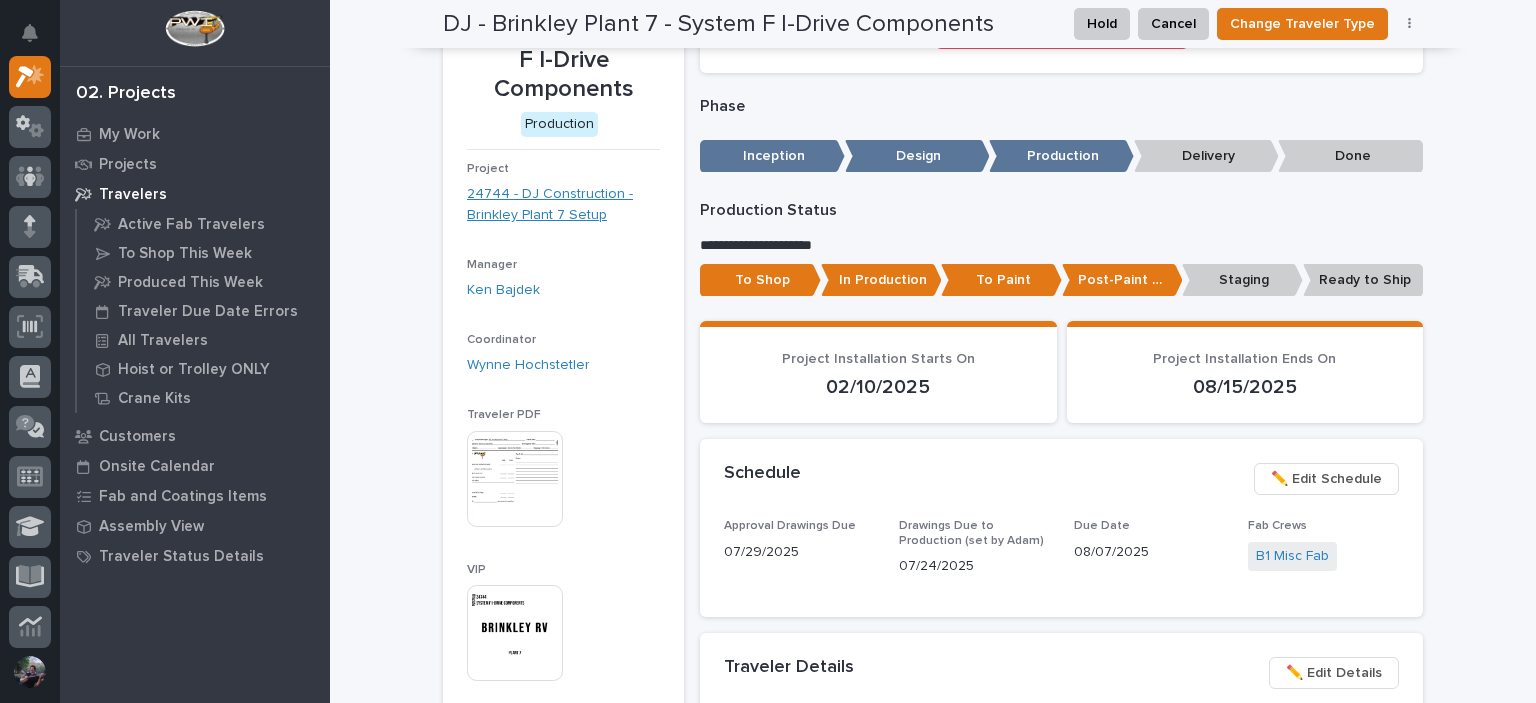 click on "24744 - DJ Construction - Brinkley Plant 7 Setup" at bounding box center (563, 205) 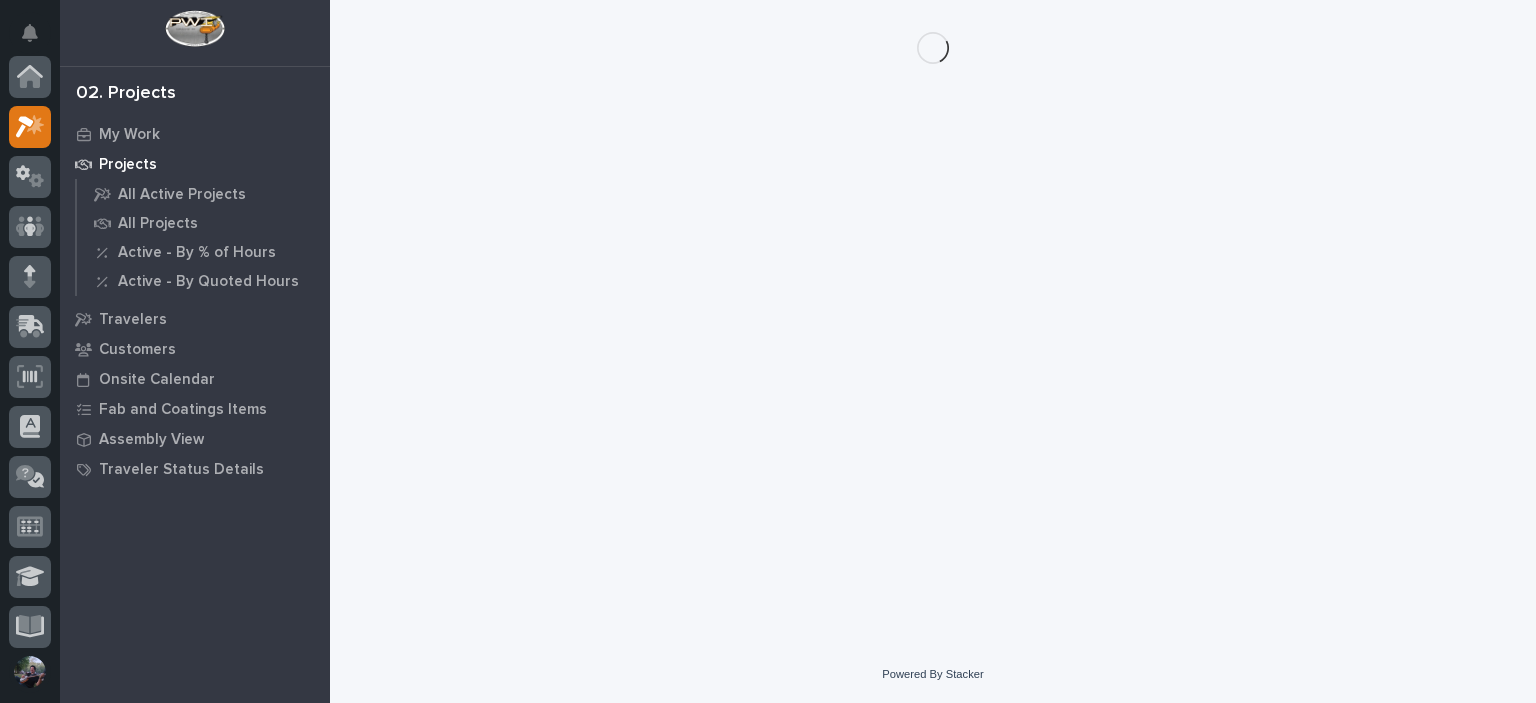 scroll, scrollTop: 0, scrollLeft: 0, axis: both 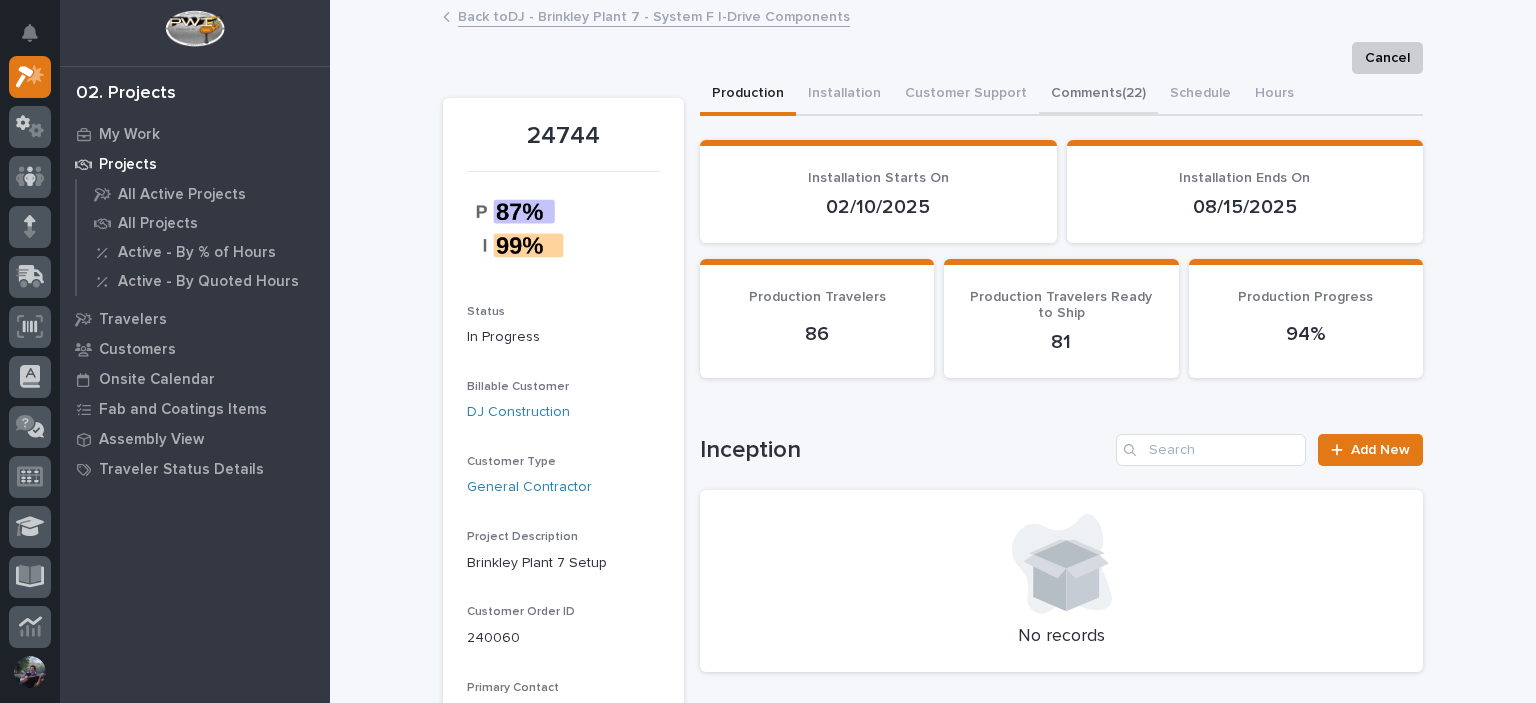 click on "Comments  (22)" at bounding box center (1098, 95) 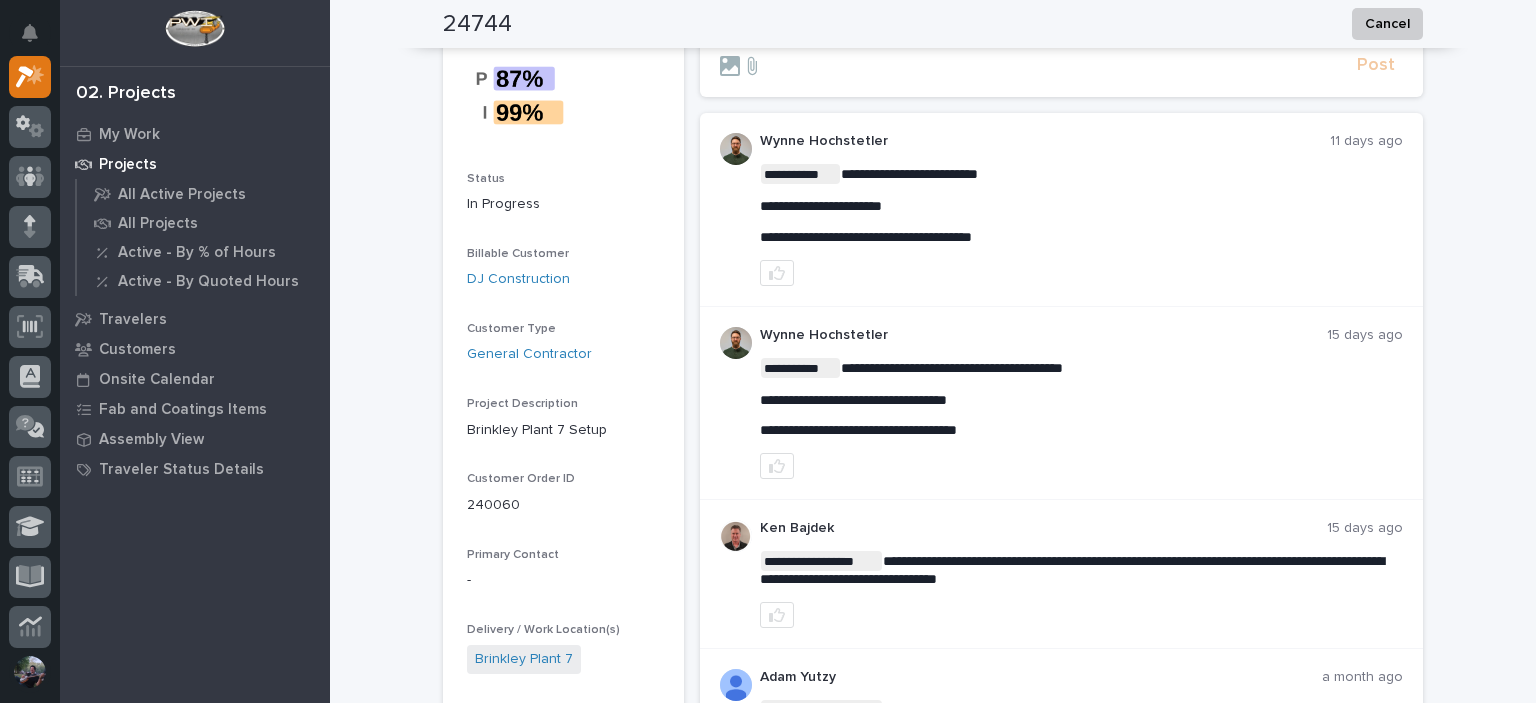 scroll, scrollTop: 0, scrollLeft: 0, axis: both 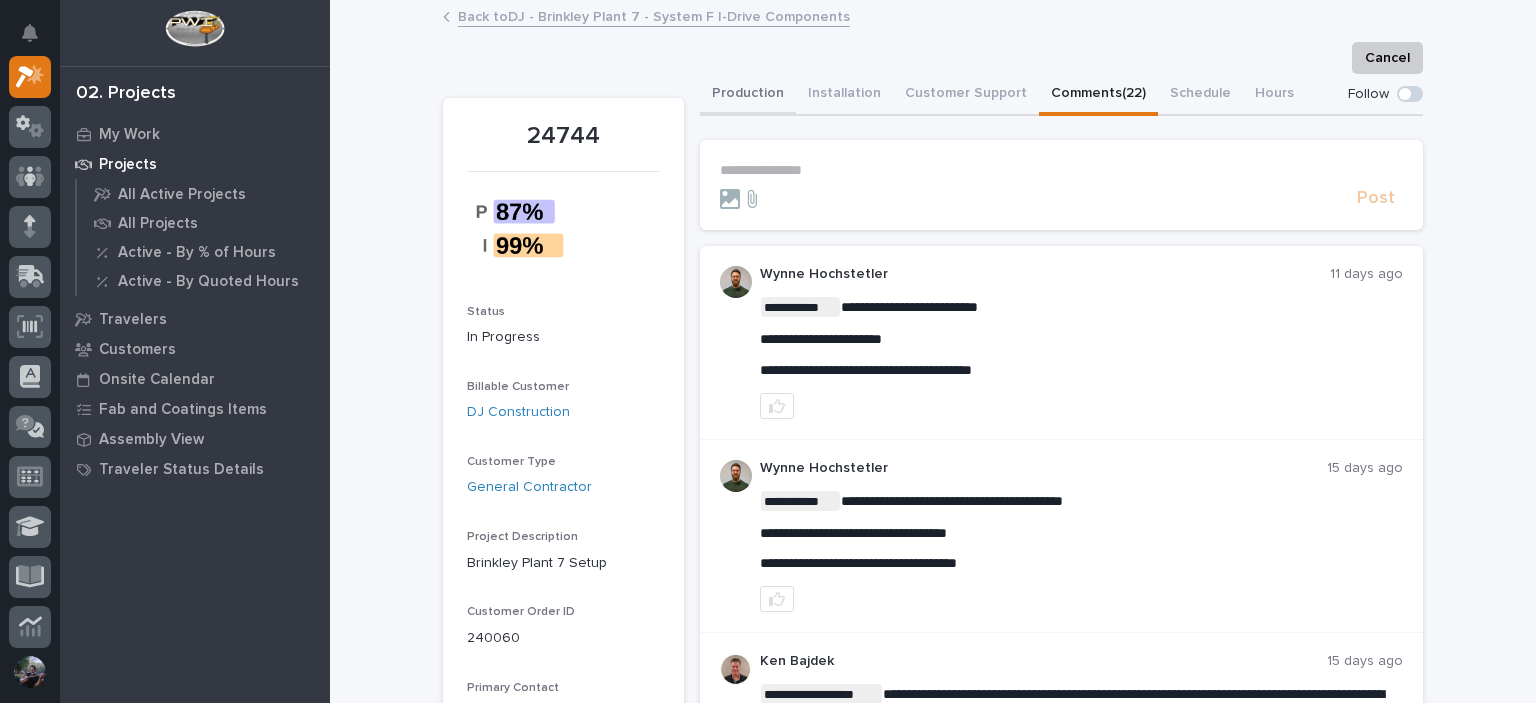 click on "Production" at bounding box center [748, 95] 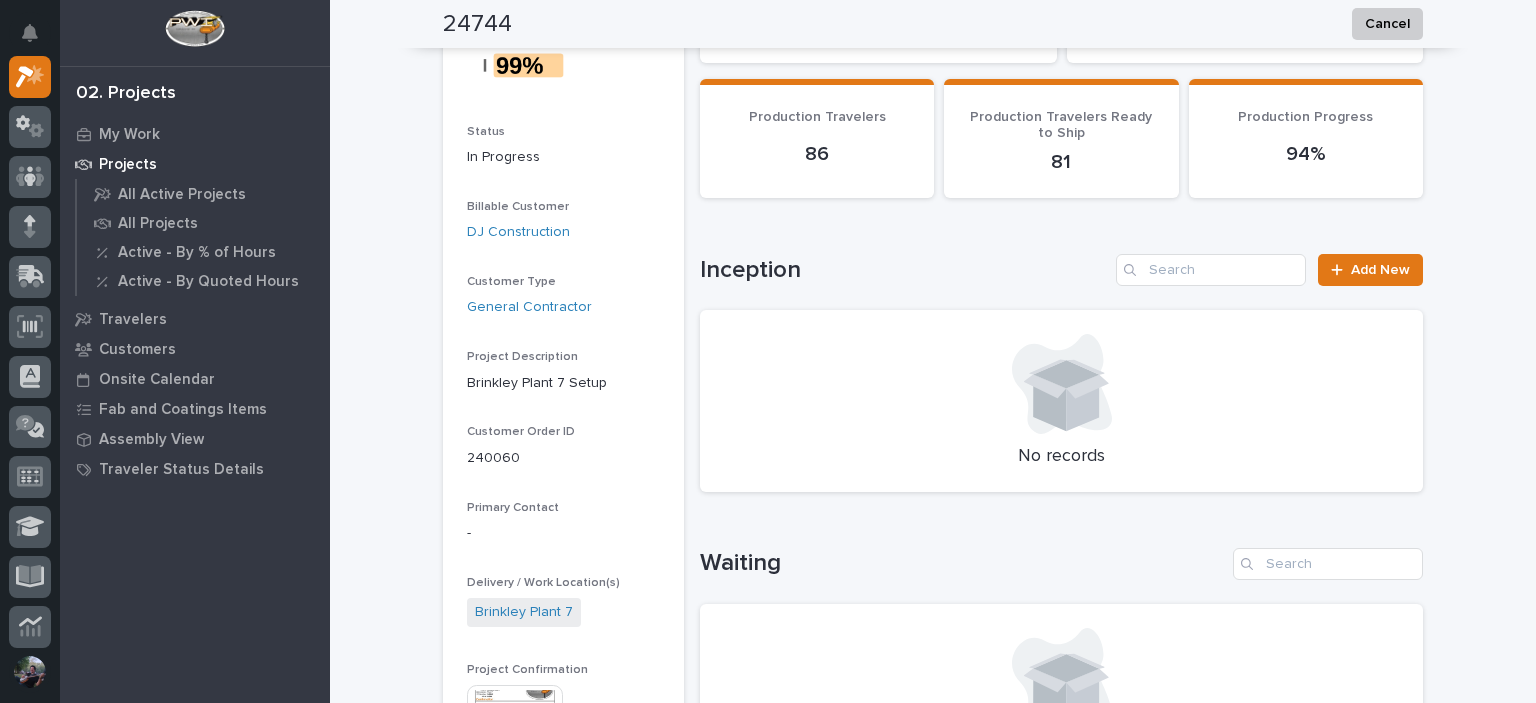 scroll, scrollTop: 0, scrollLeft: 0, axis: both 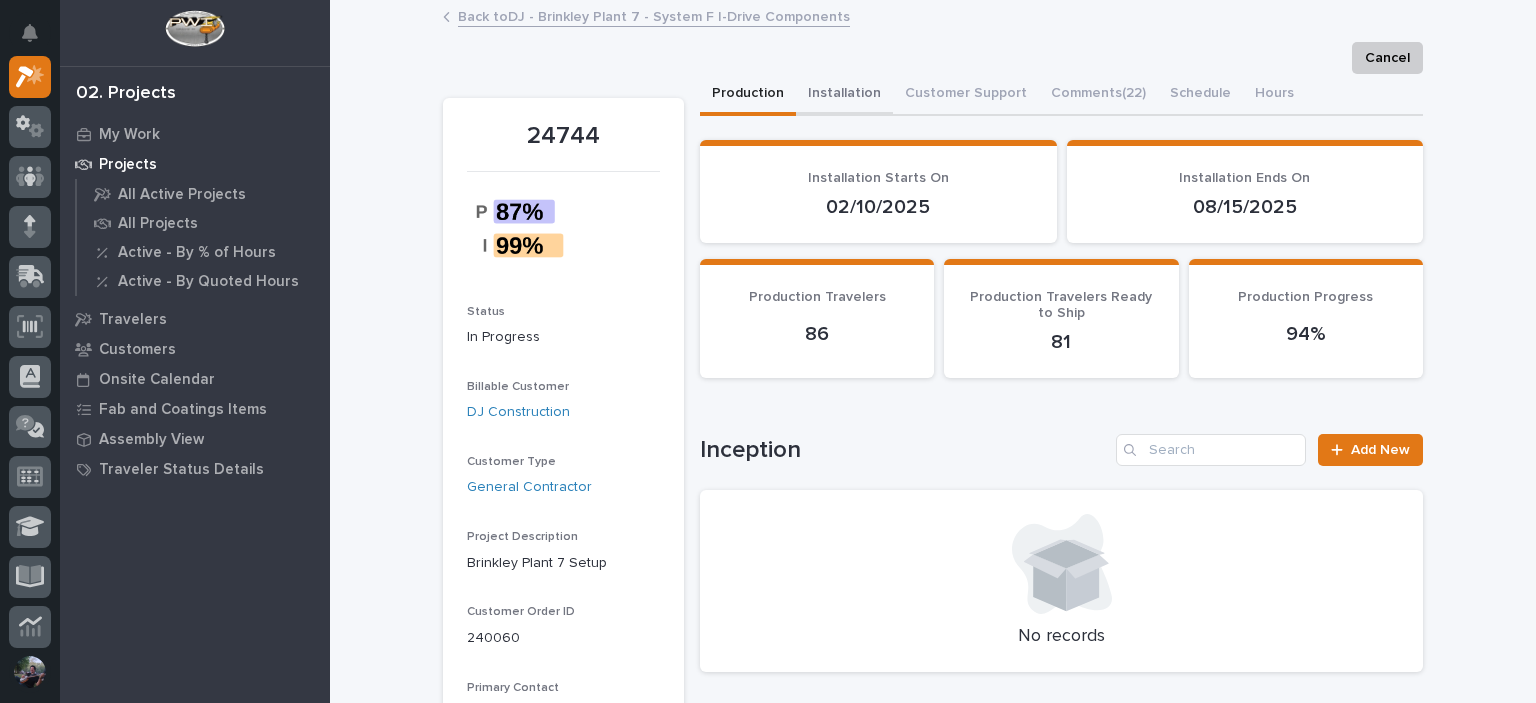 click on "Customer Support" at bounding box center (966, 95) 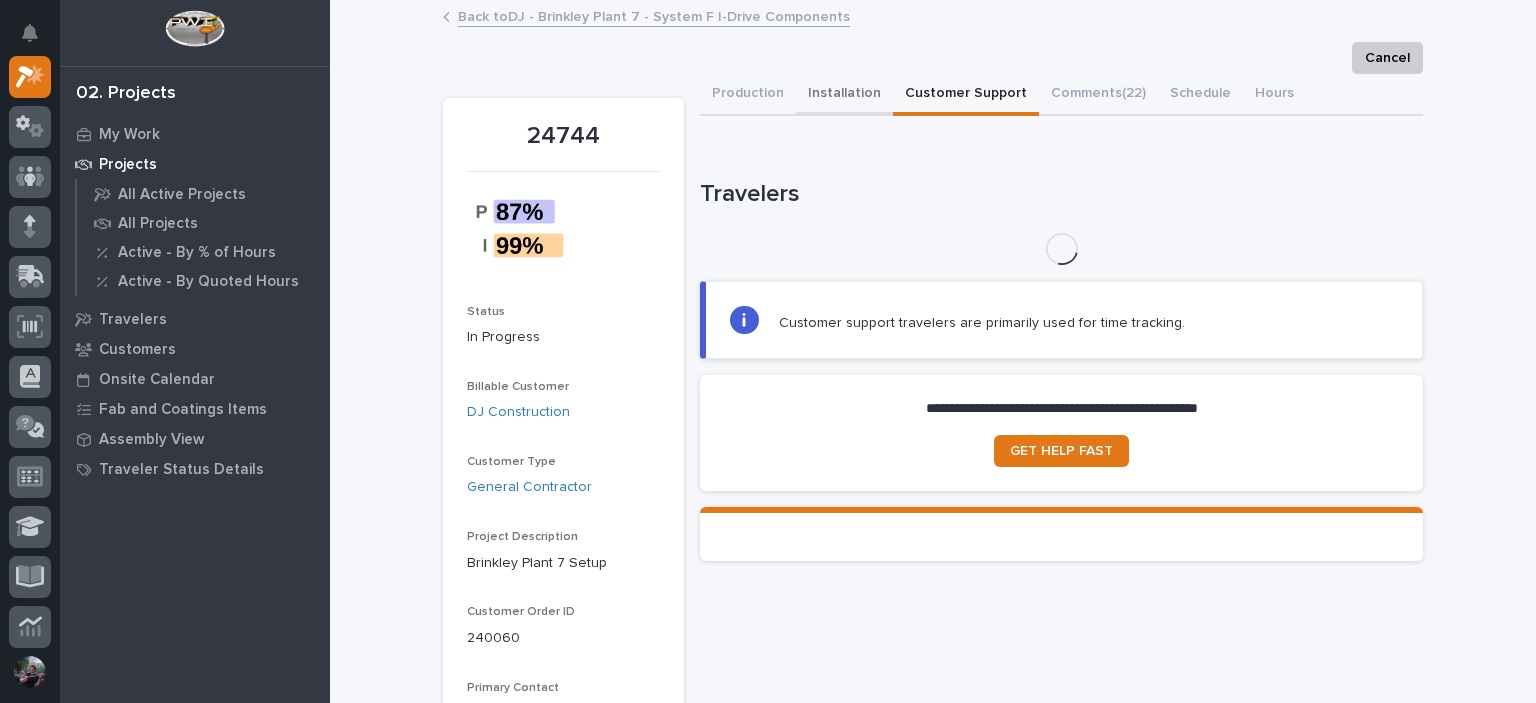 click on "Installation" at bounding box center (844, 95) 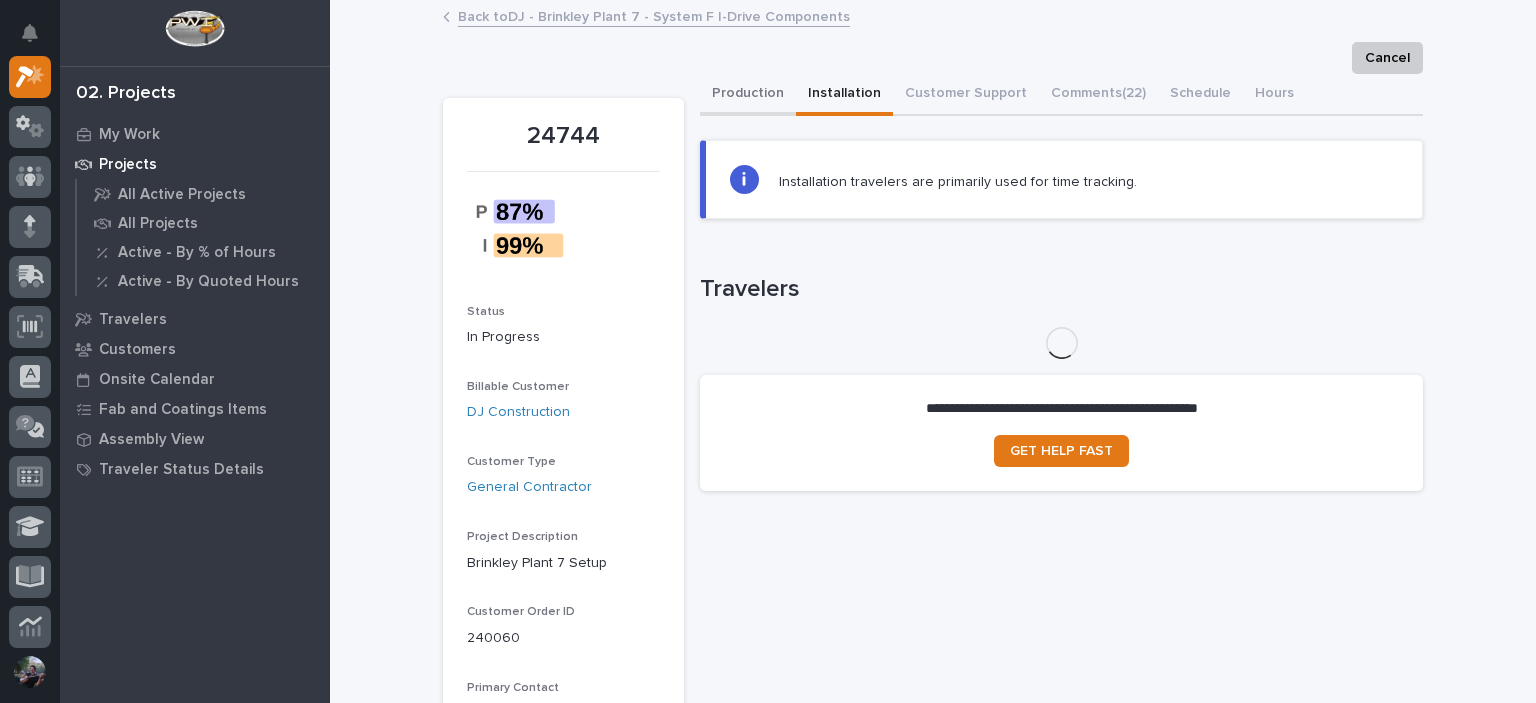 click on "Production" at bounding box center (748, 95) 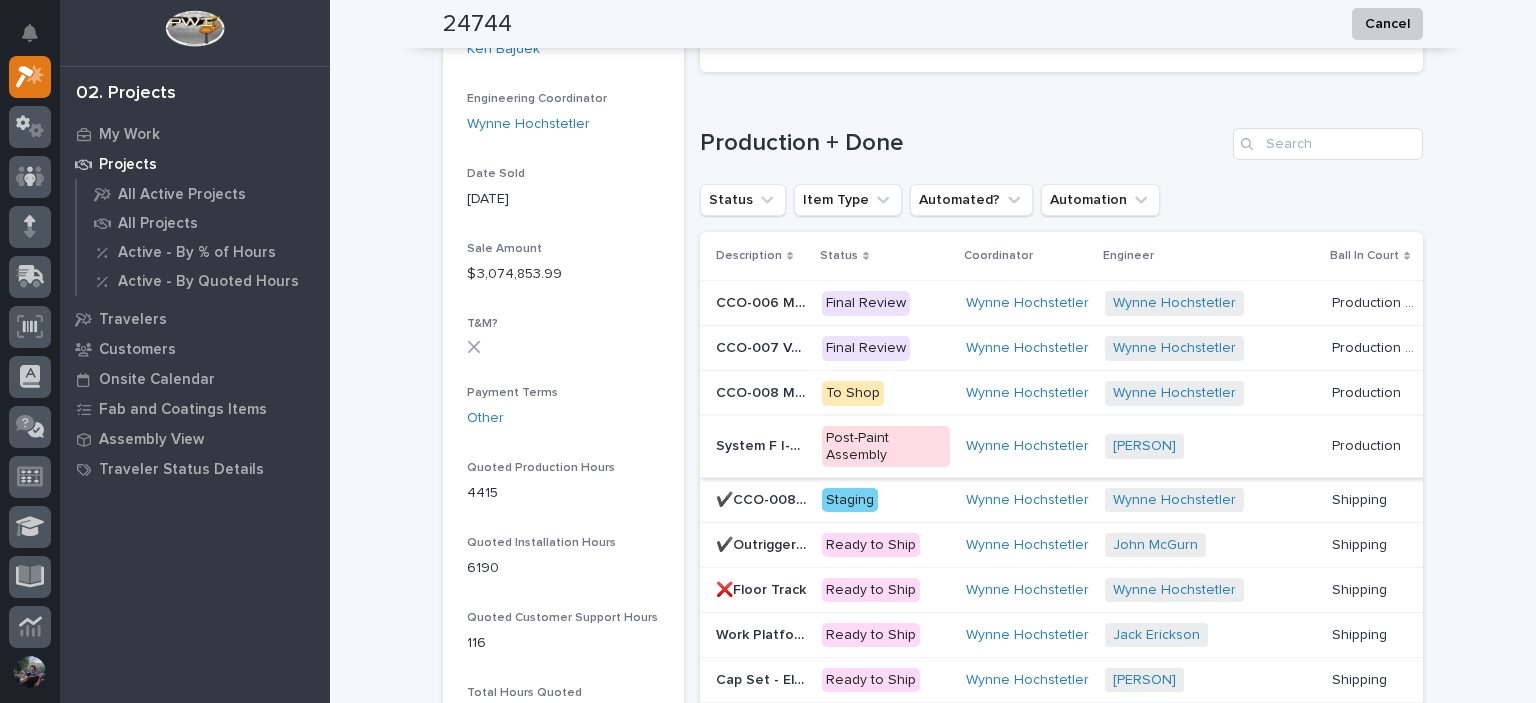 scroll, scrollTop: 1666, scrollLeft: 0, axis: vertical 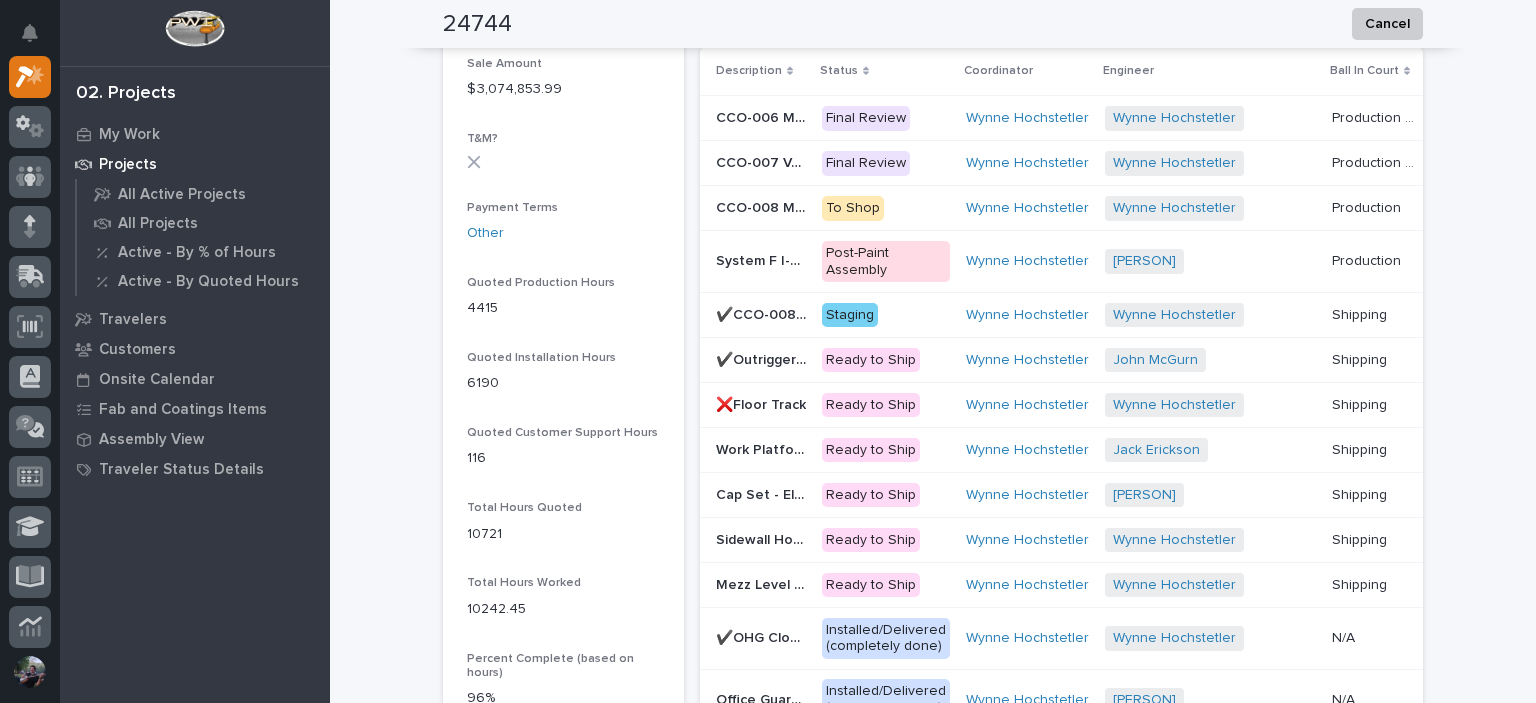 click on "System F I-Drive Components System F I-Drive Components" at bounding box center (761, 261) 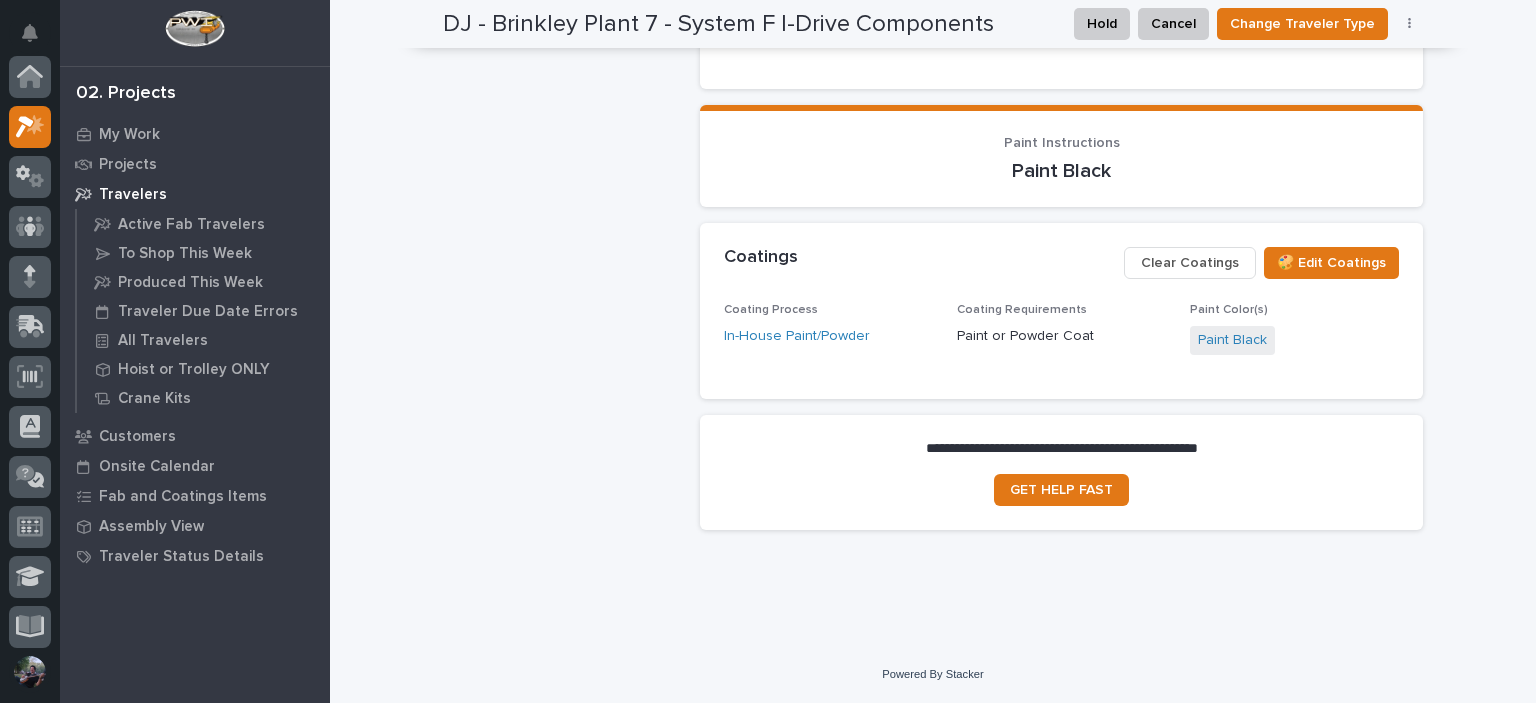 scroll, scrollTop: 1270, scrollLeft: 0, axis: vertical 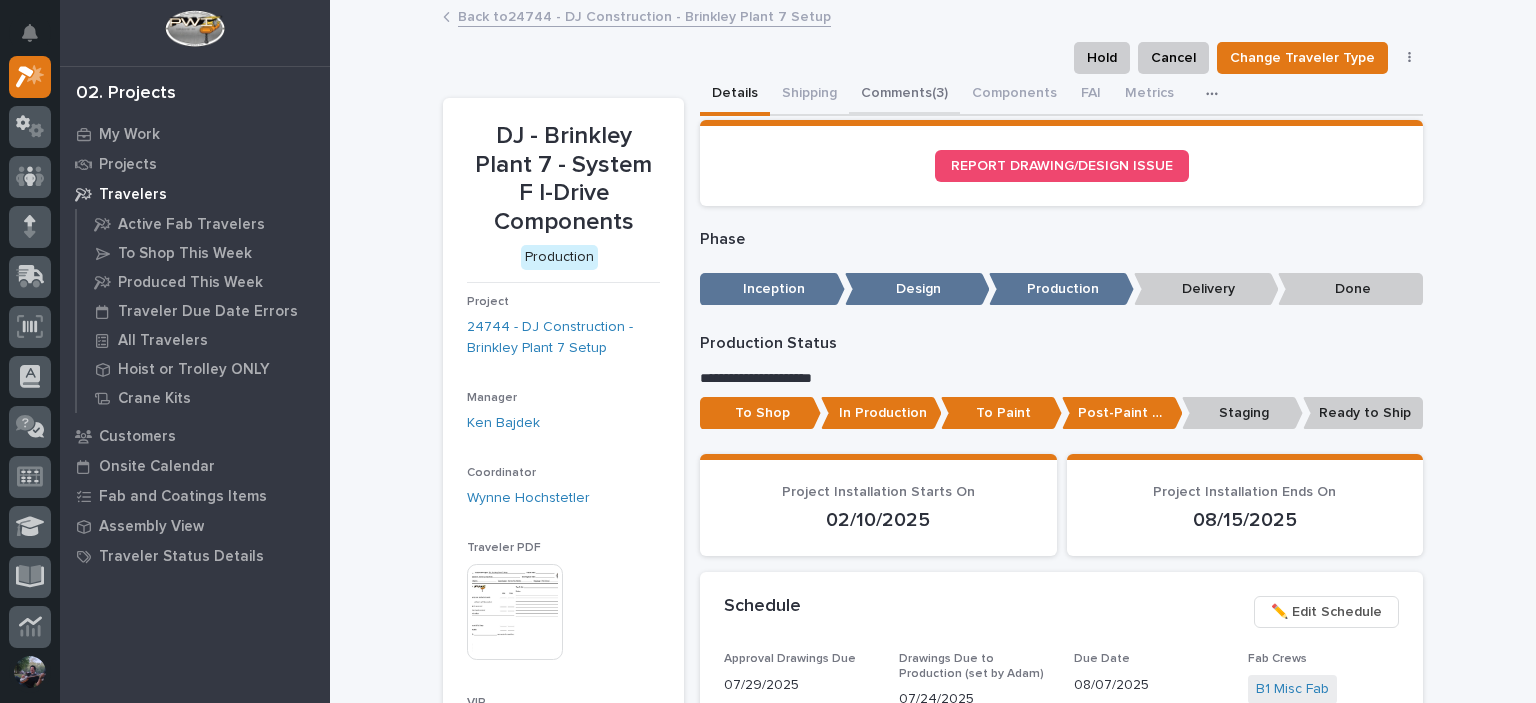 click on "Comments  (3)" at bounding box center [904, 95] 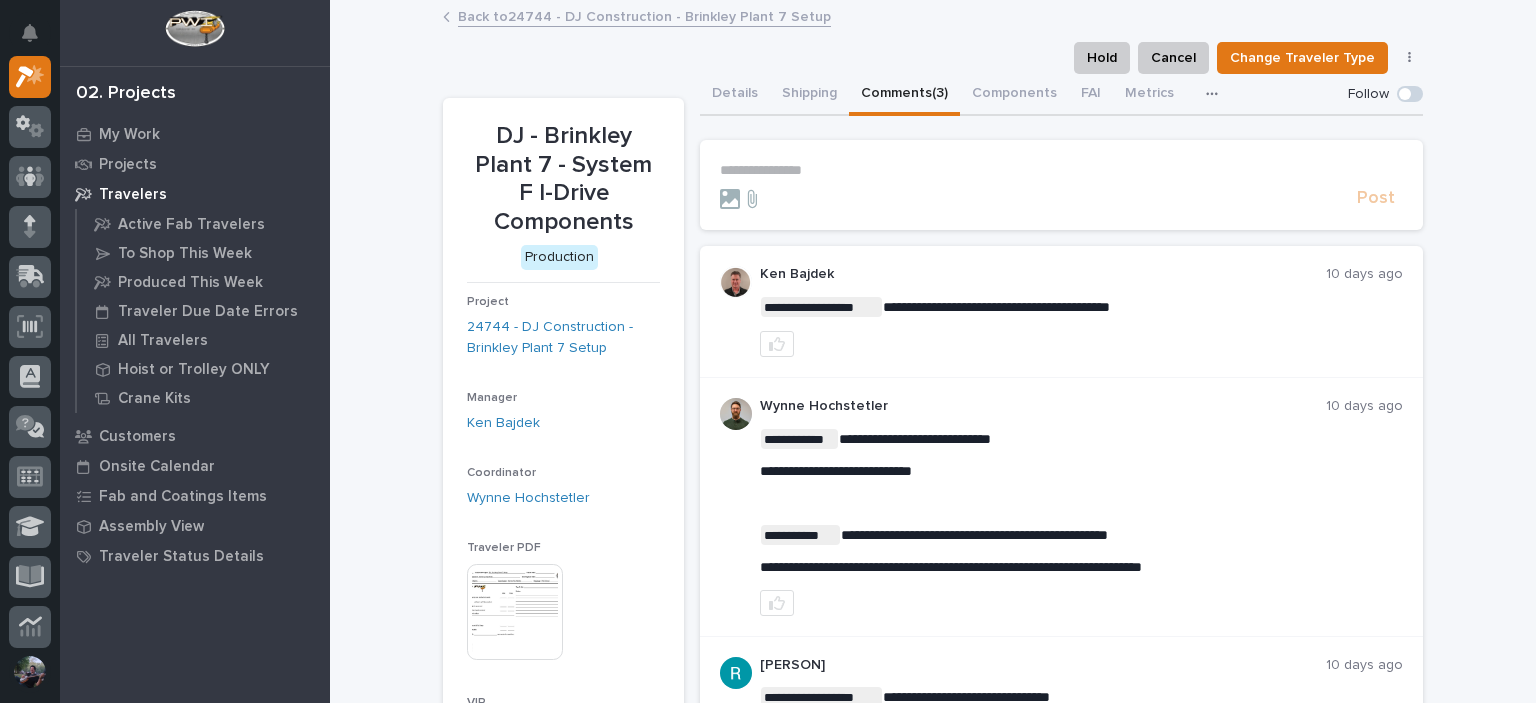 click on "**********" at bounding box center (1061, 185) 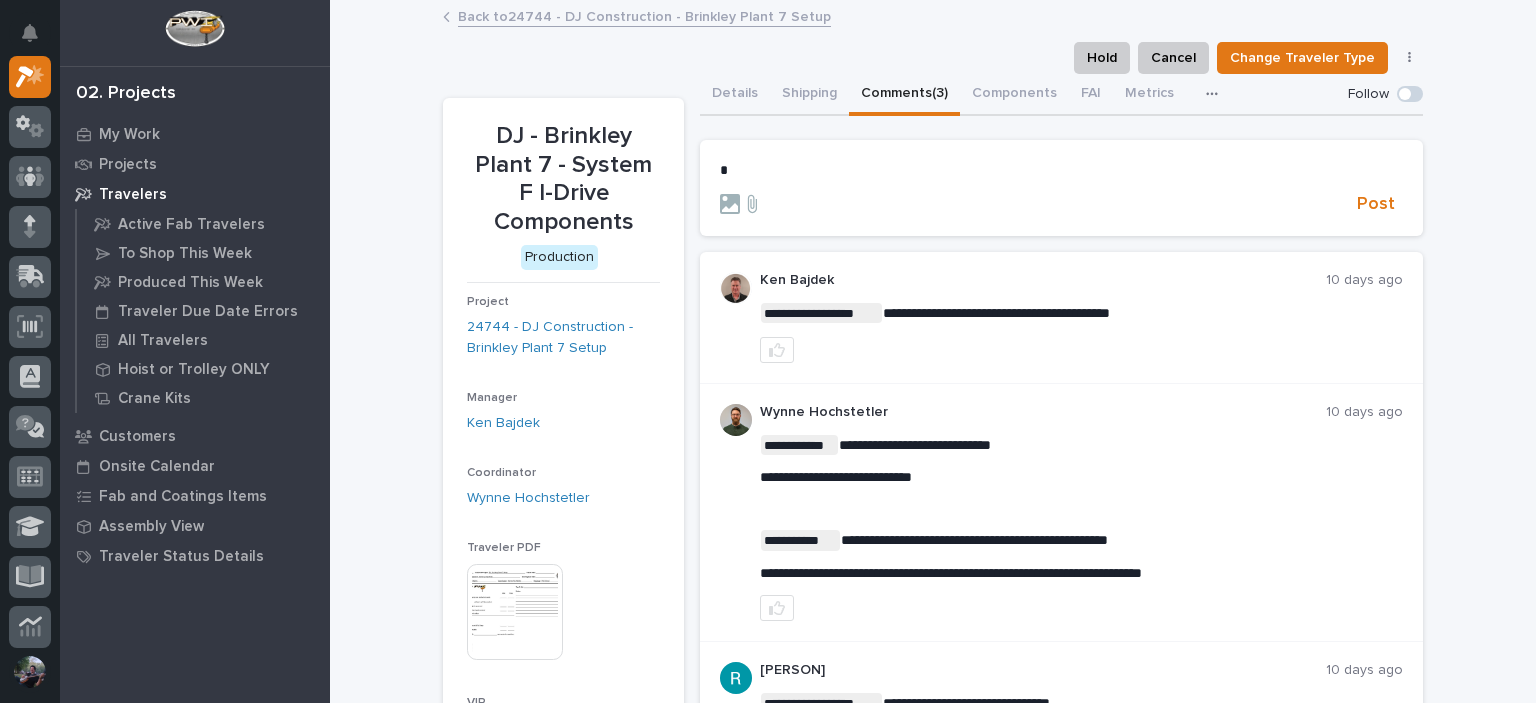 type 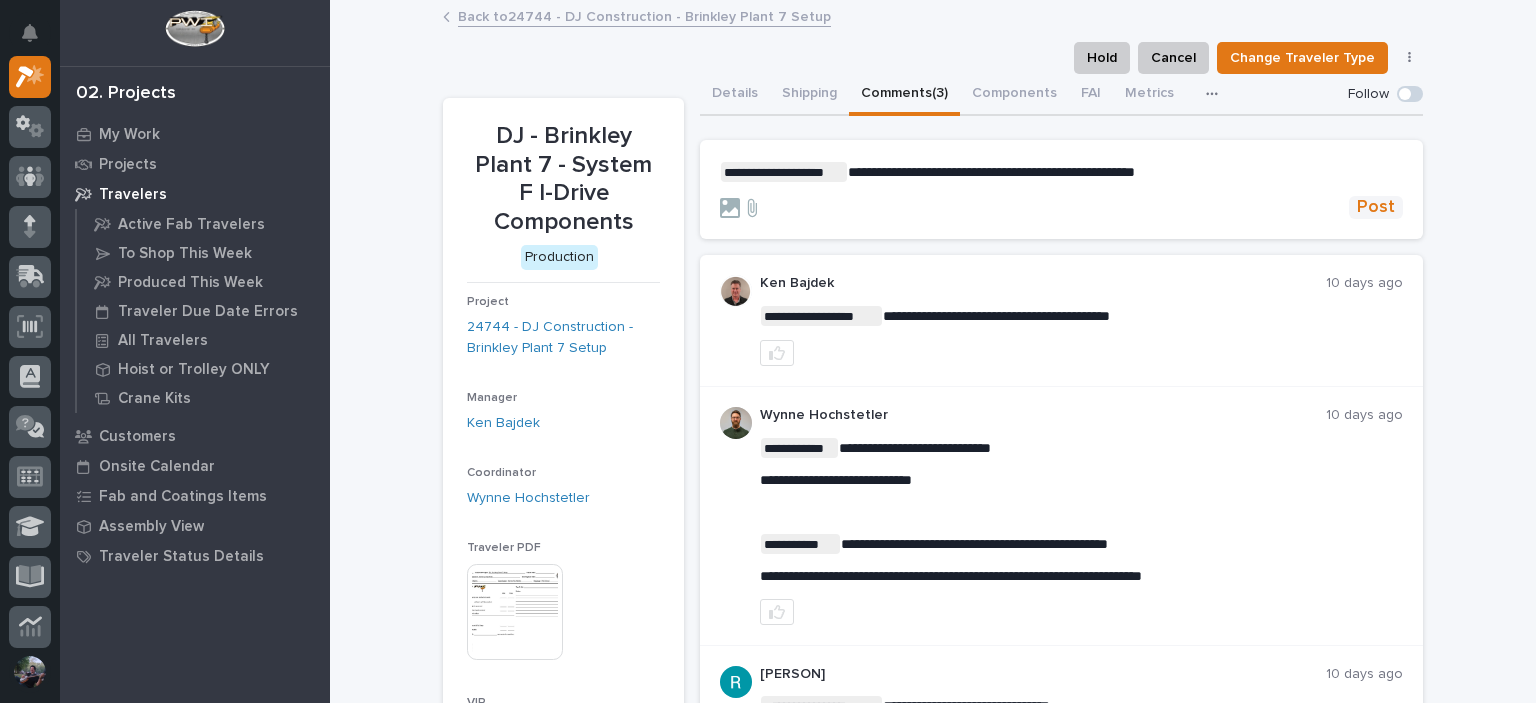 click on "Post" at bounding box center (1376, 207) 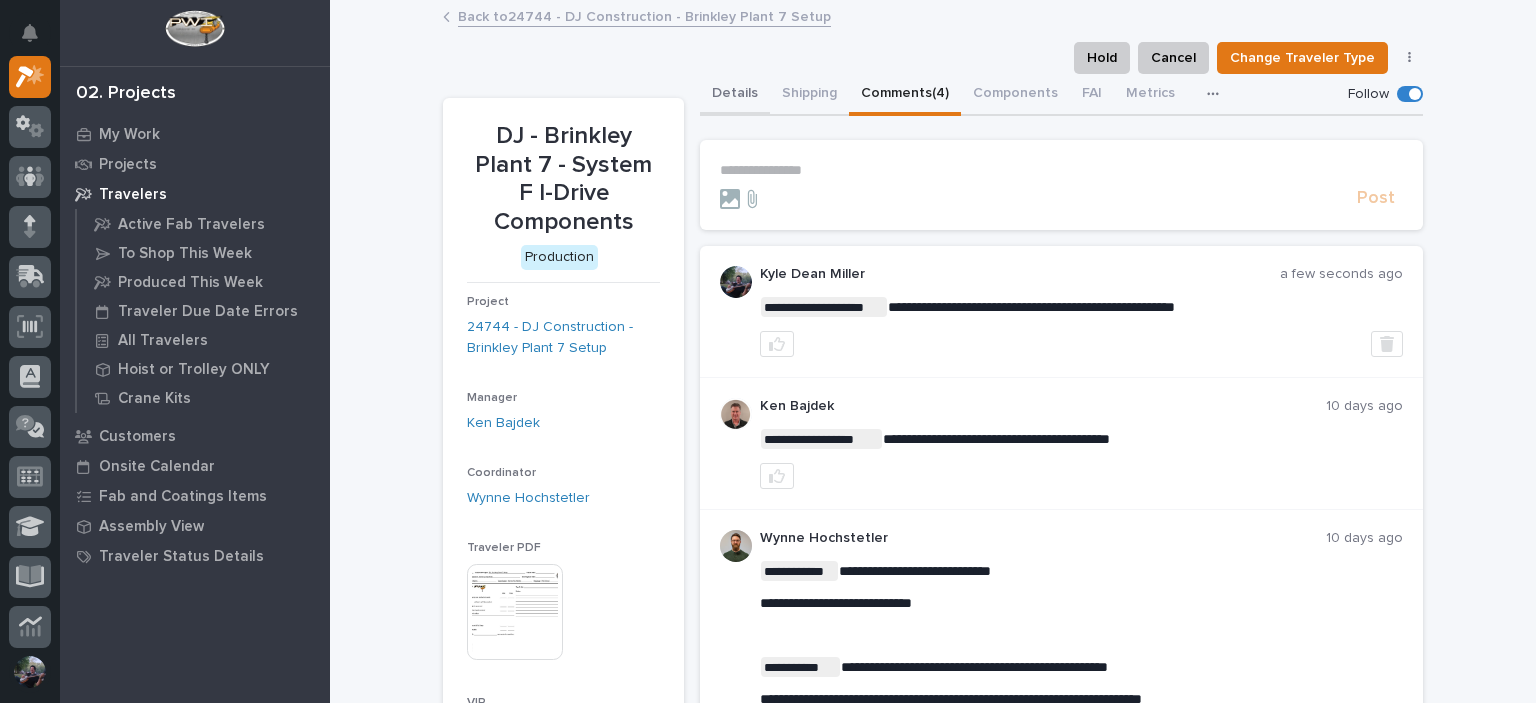 click on "Details" at bounding box center (735, 95) 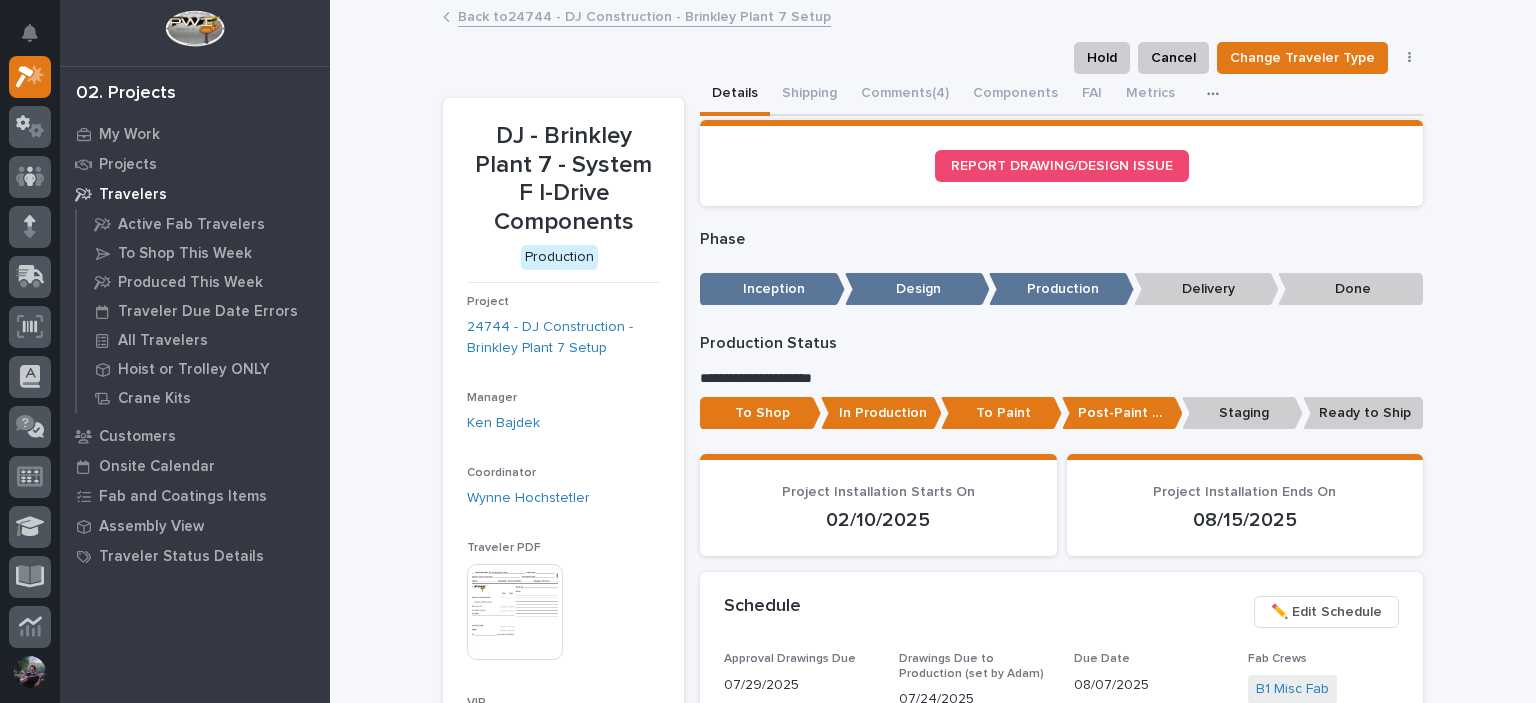 click on "Staging" at bounding box center [1242, 413] 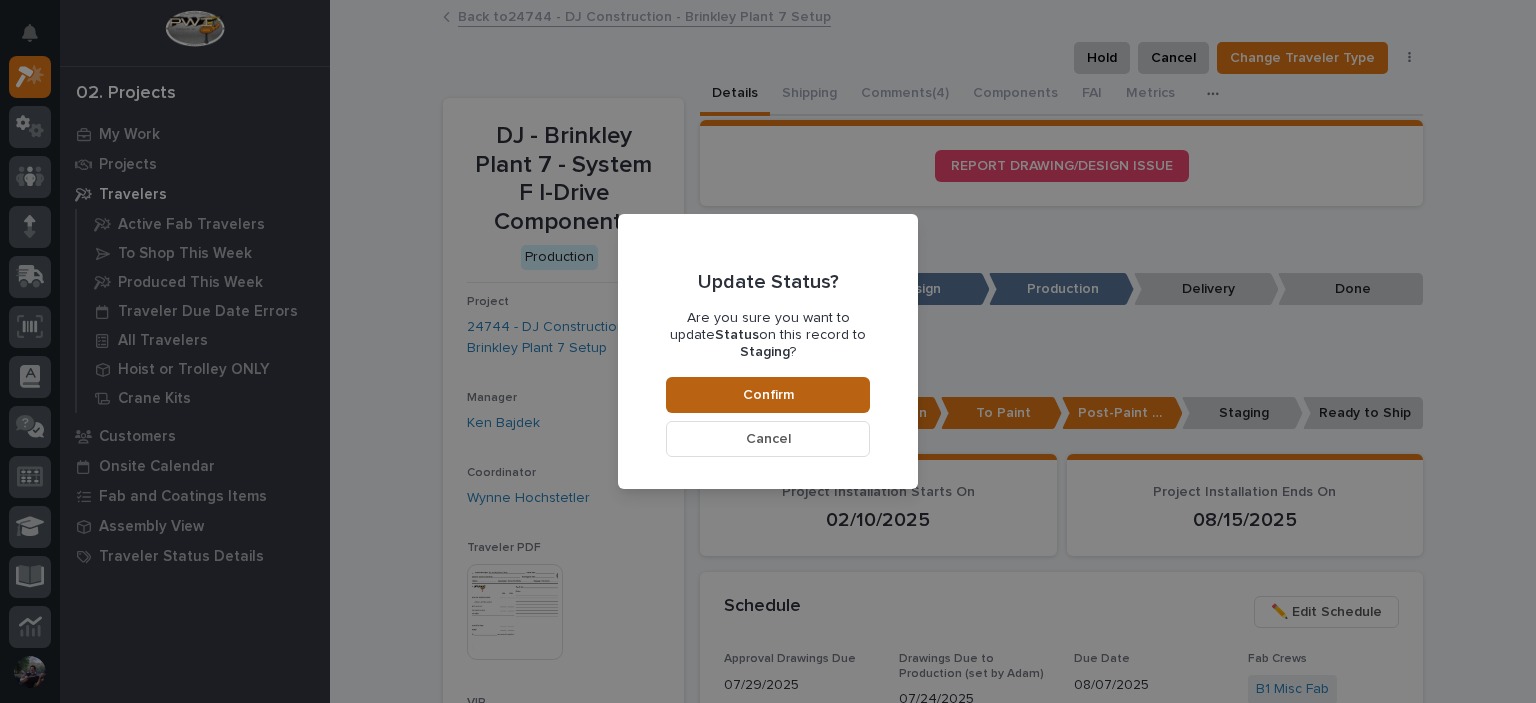 click on "Confirm" at bounding box center [768, 395] 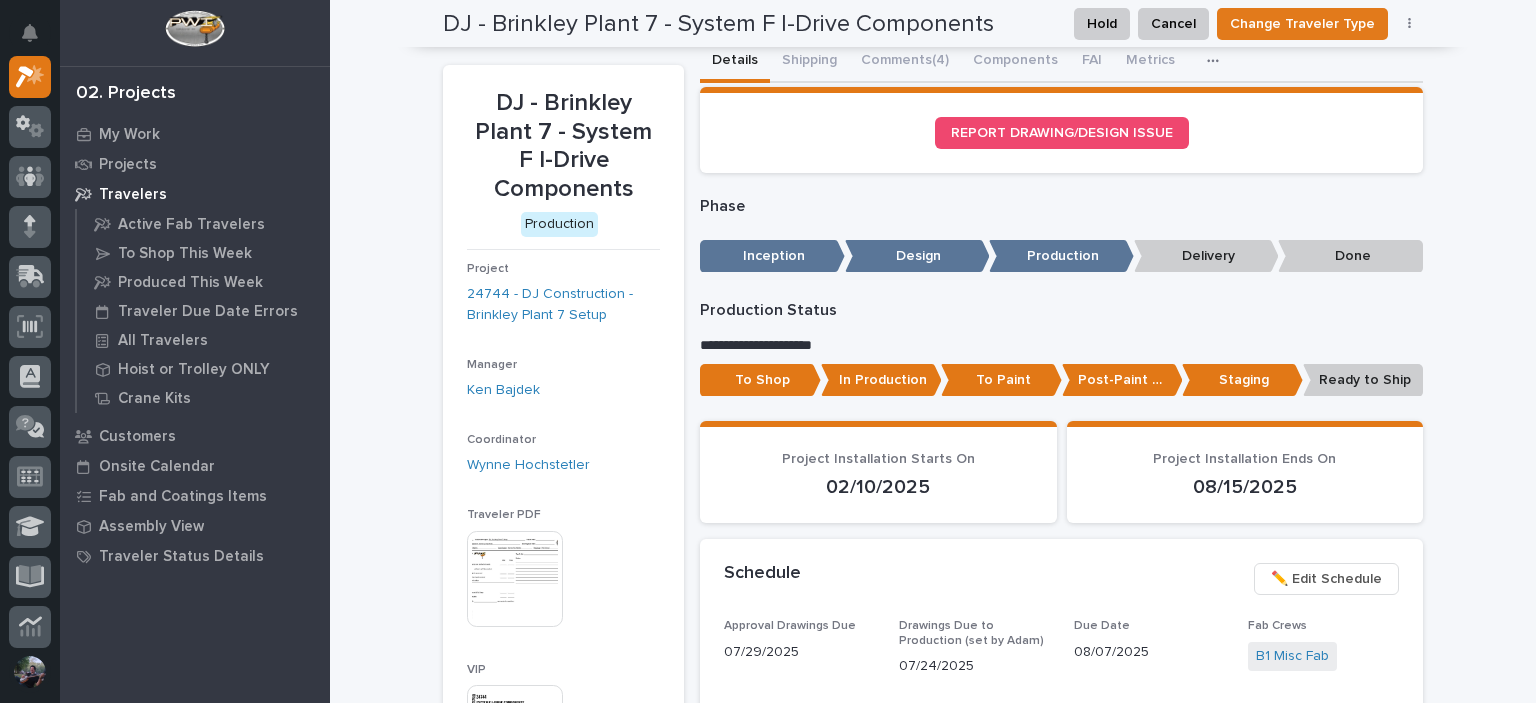 scroll, scrollTop: 0, scrollLeft: 0, axis: both 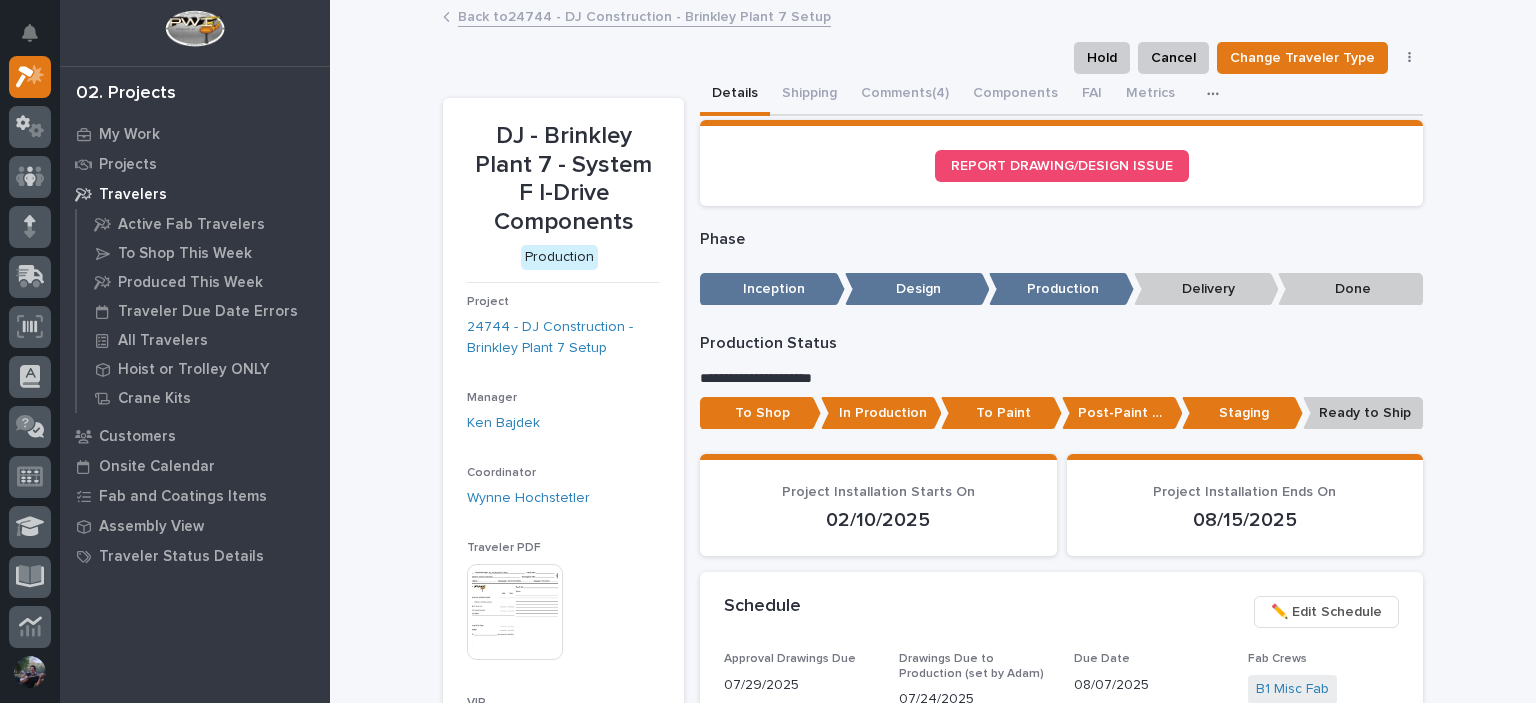 click on "Back to  24744 - DJ Construction - Brinkley Plant 7 Setup" at bounding box center [644, 15] 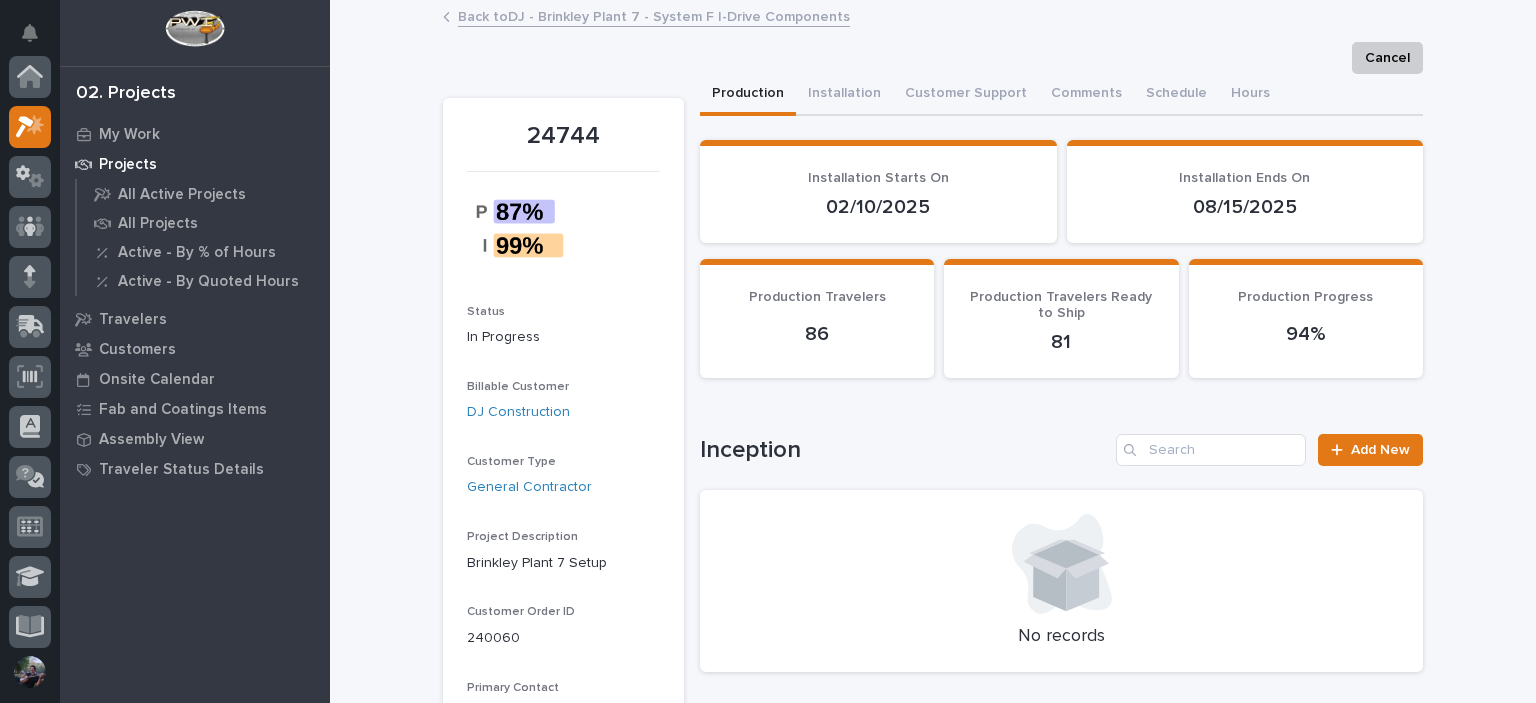 scroll, scrollTop: 50, scrollLeft: 0, axis: vertical 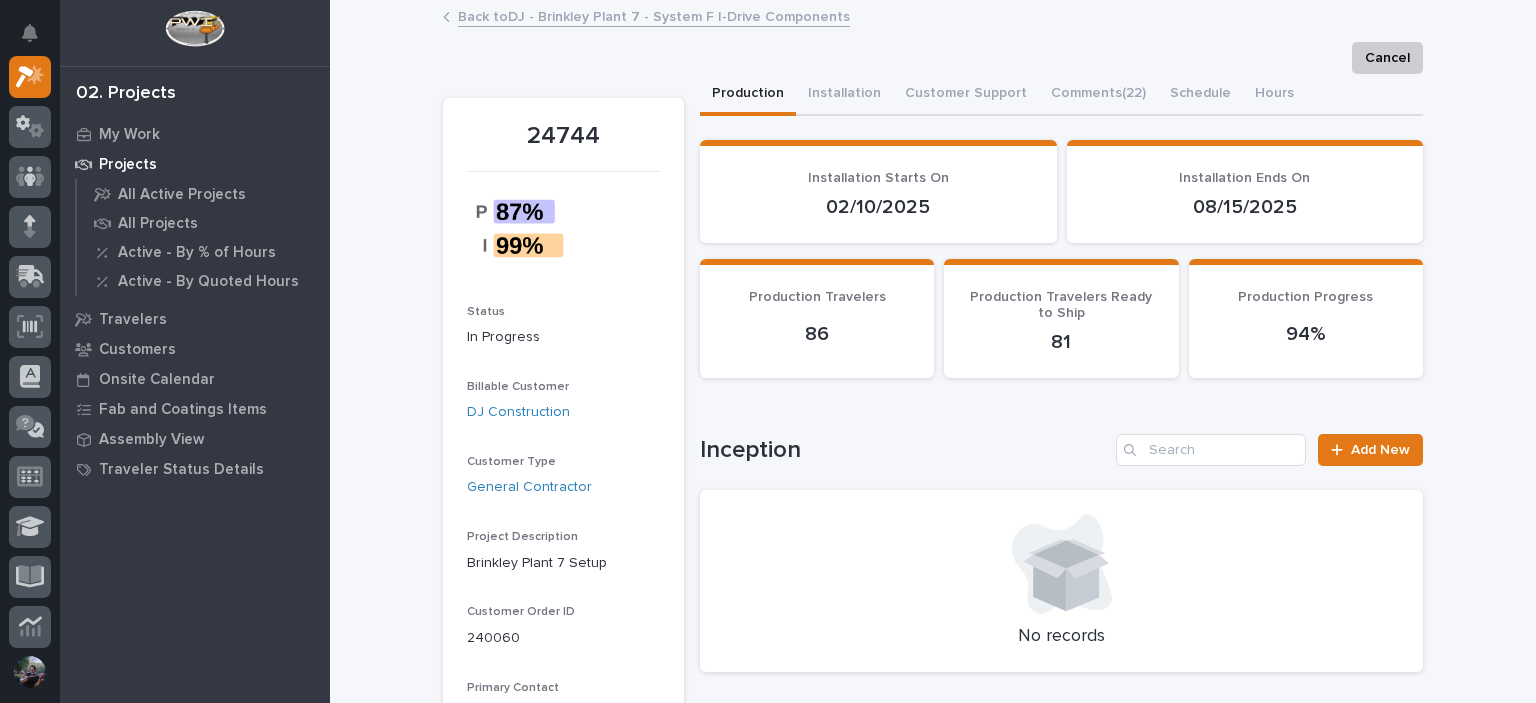 click on "Back to  DJ - Brinkley Plant 7 - System F I-Drive Components" at bounding box center (654, 15) 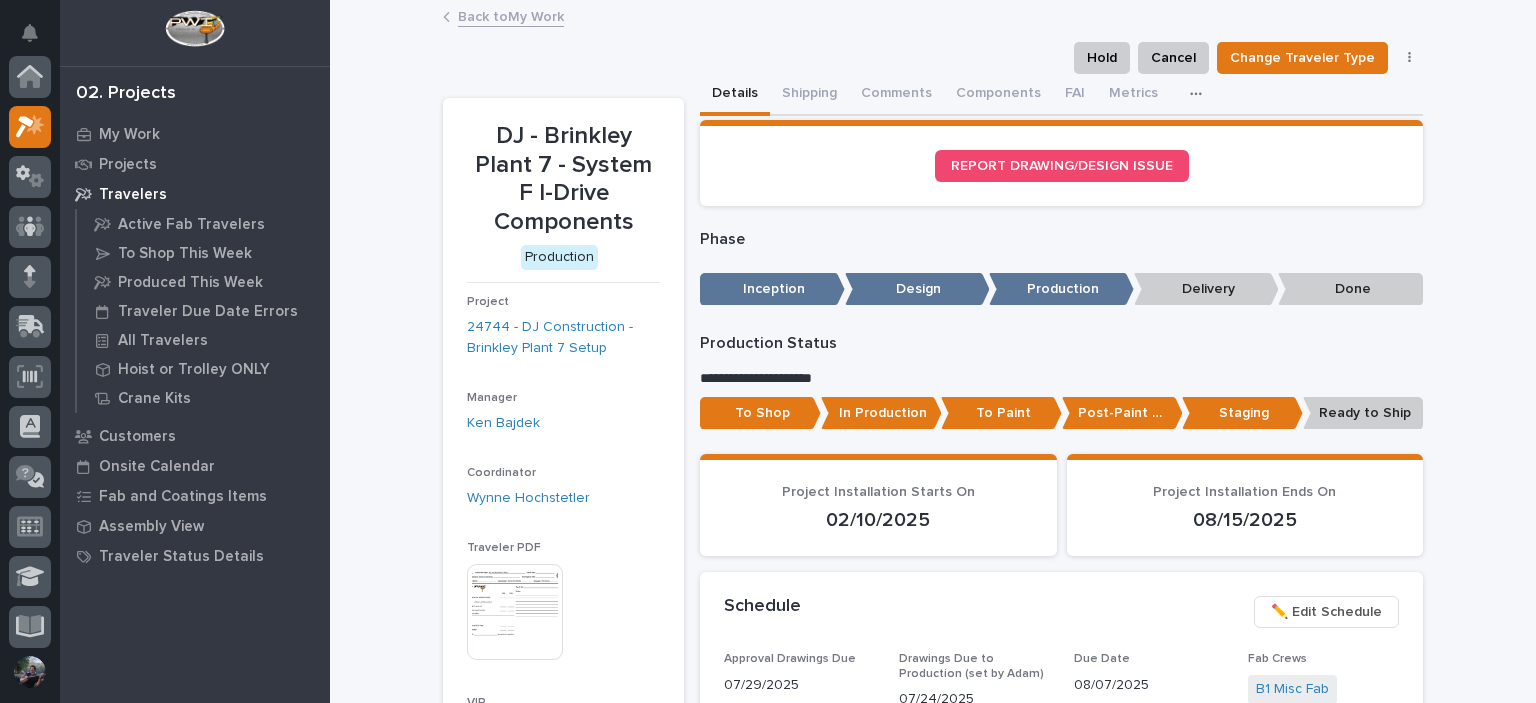 scroll, scrollTop: 50, scrollLeft: 0, axis: vertical 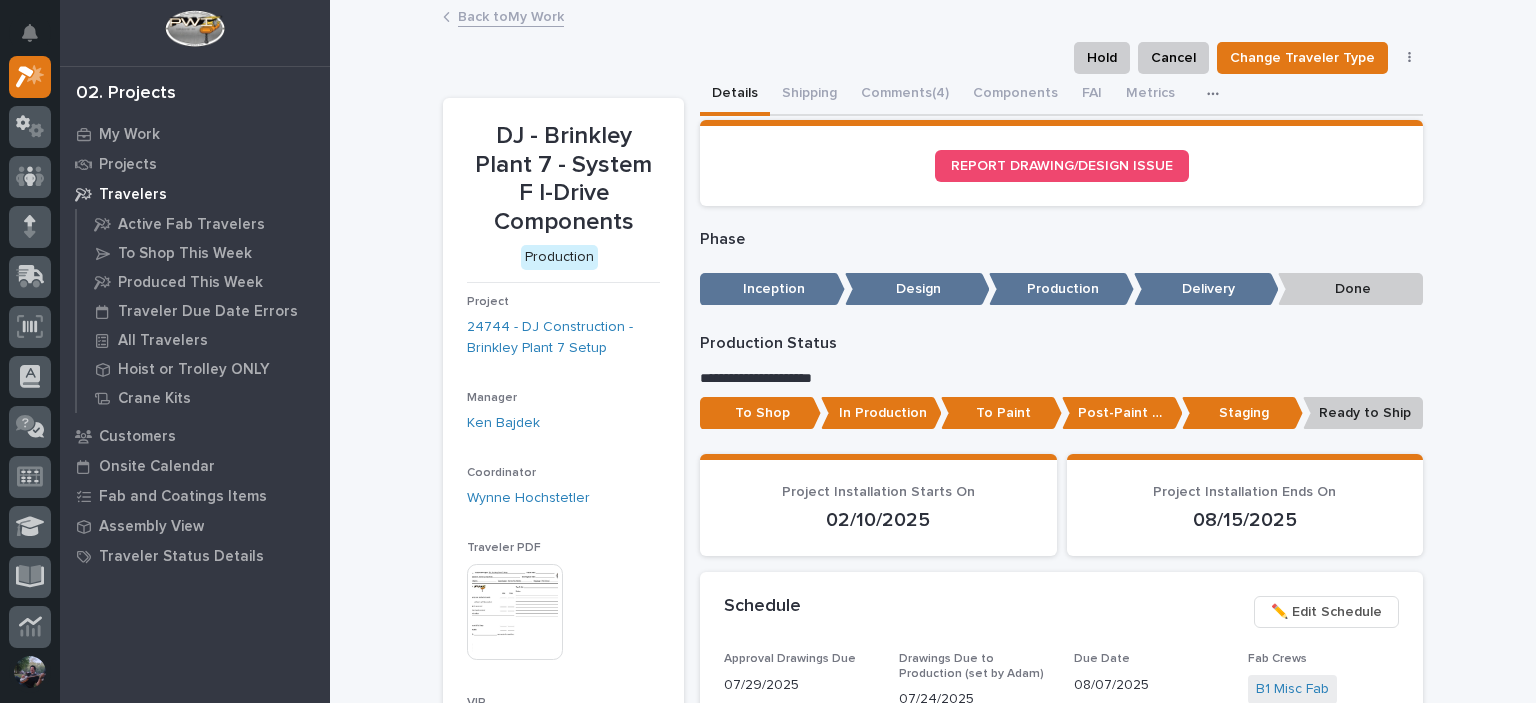 click on "Back to  My Work" at bounding box center (511, 15) 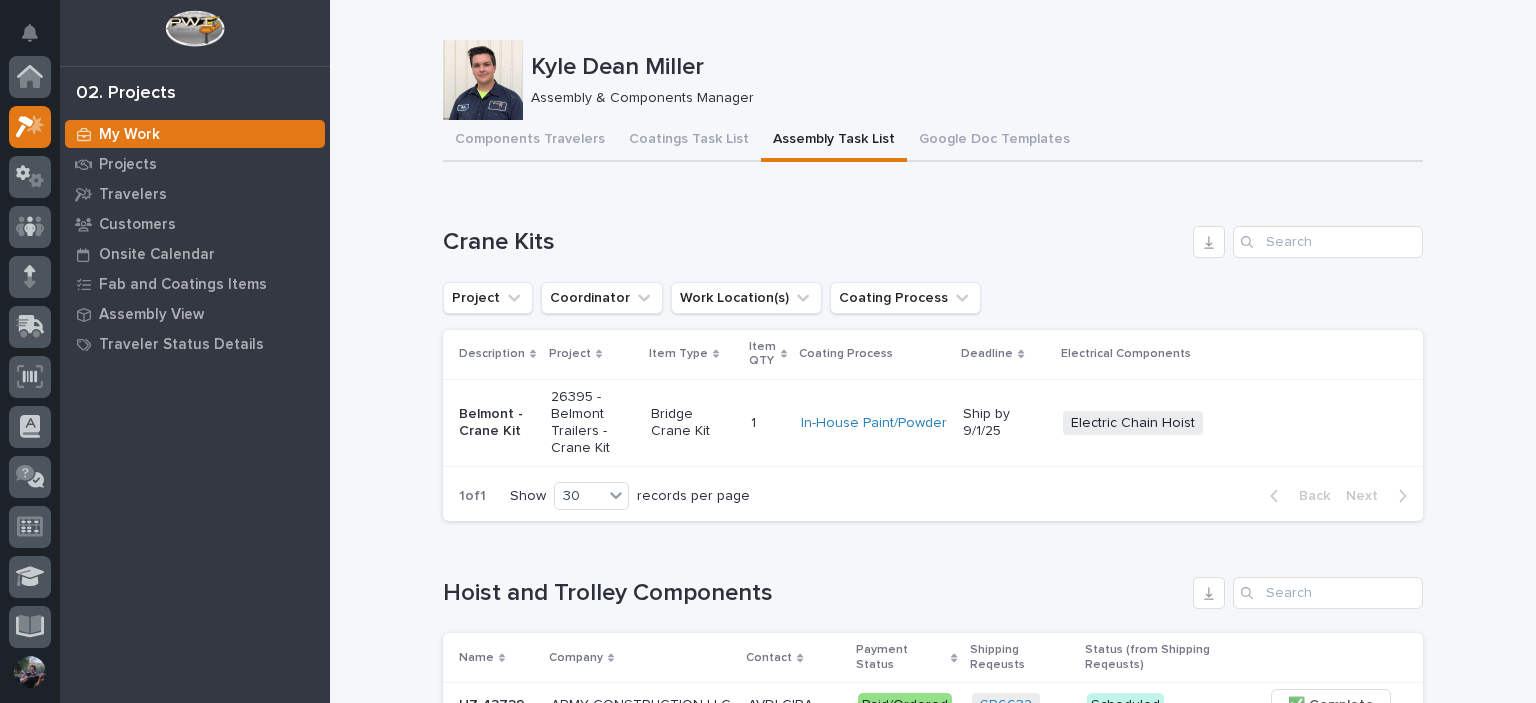 scroll, scrollTop: 50, scrollLeft: 0, axis: vertical 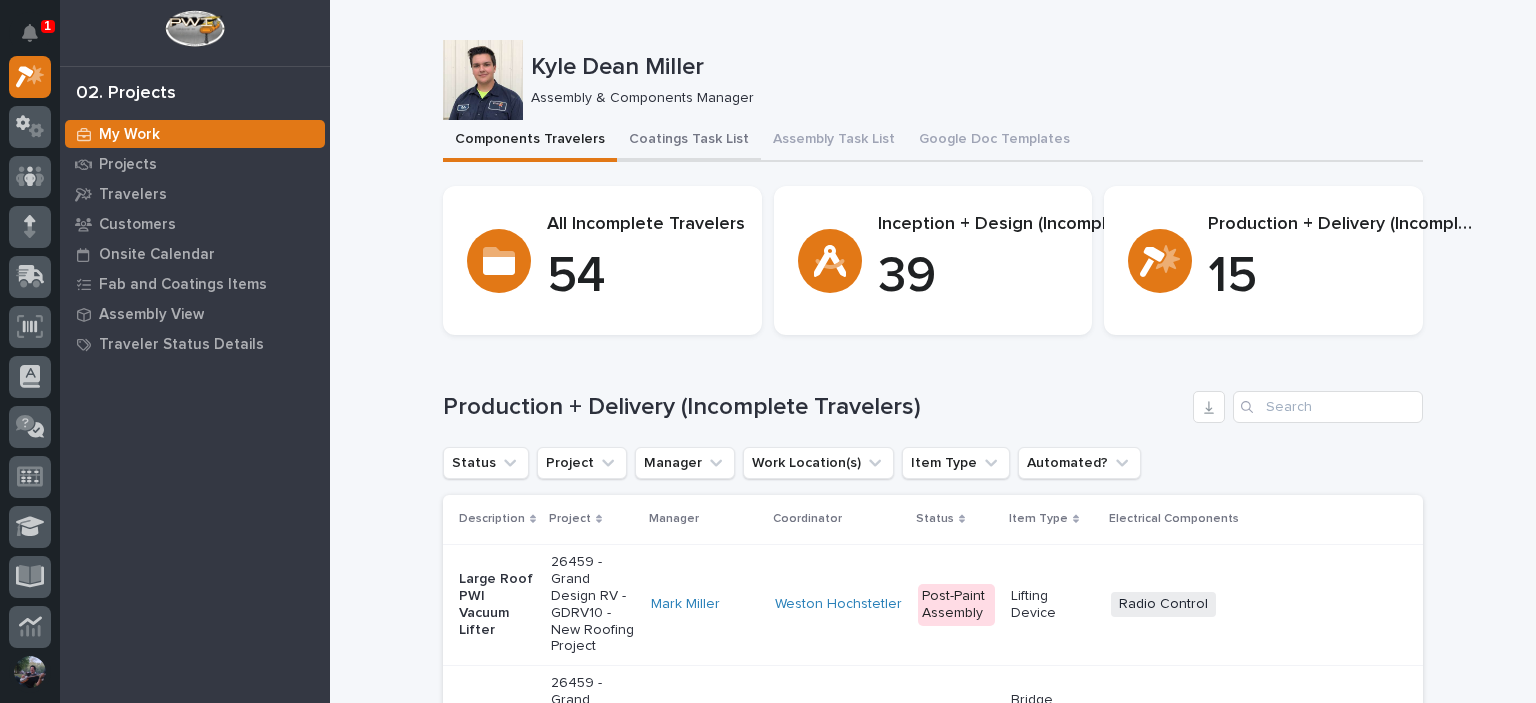 click on "Coatings Task List" at bounding box center (689, 141) 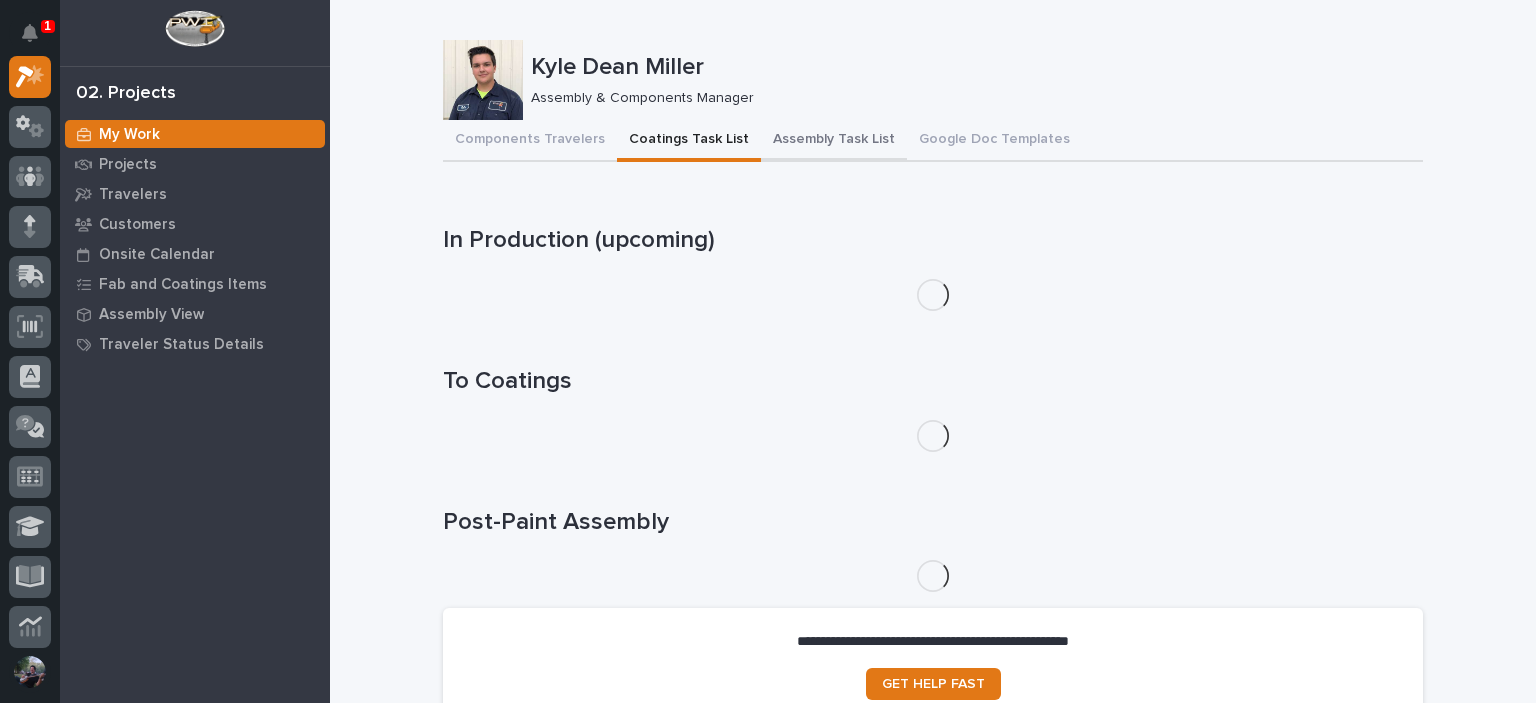 click on "Assembly Task List" at bounding box center (834, 141) 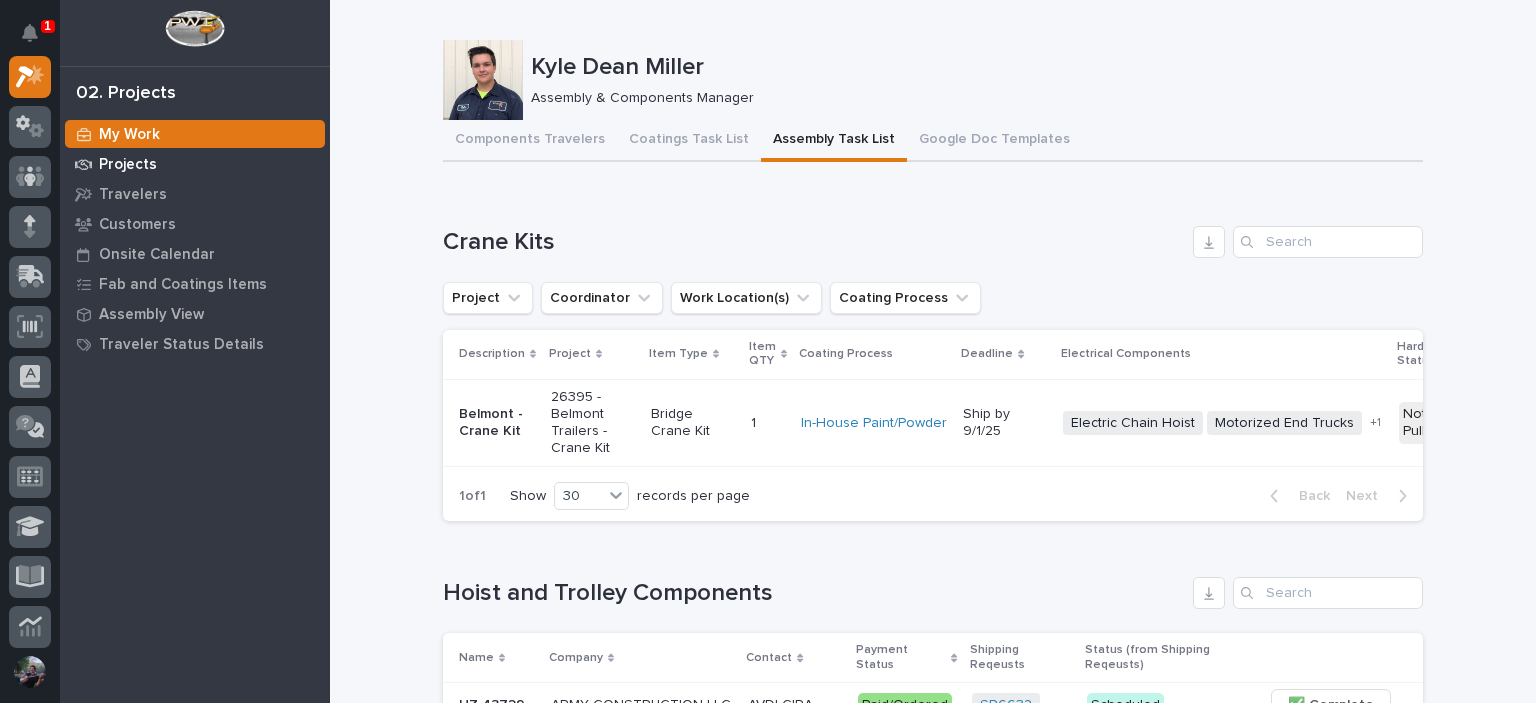 click on "Projects" at bounding box center [195, 164] 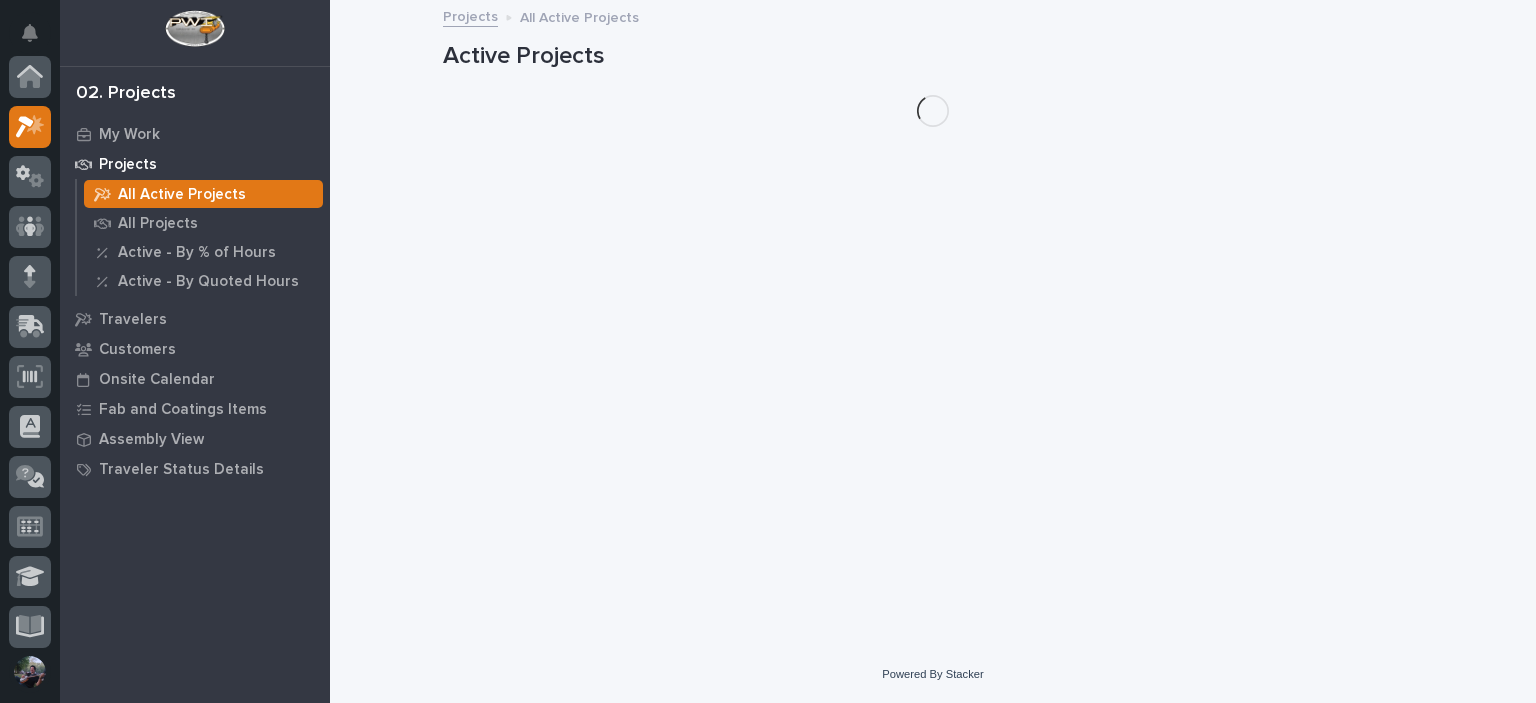 scroll, scrollTop: 50, scrollLeft: 0, axis: vertical 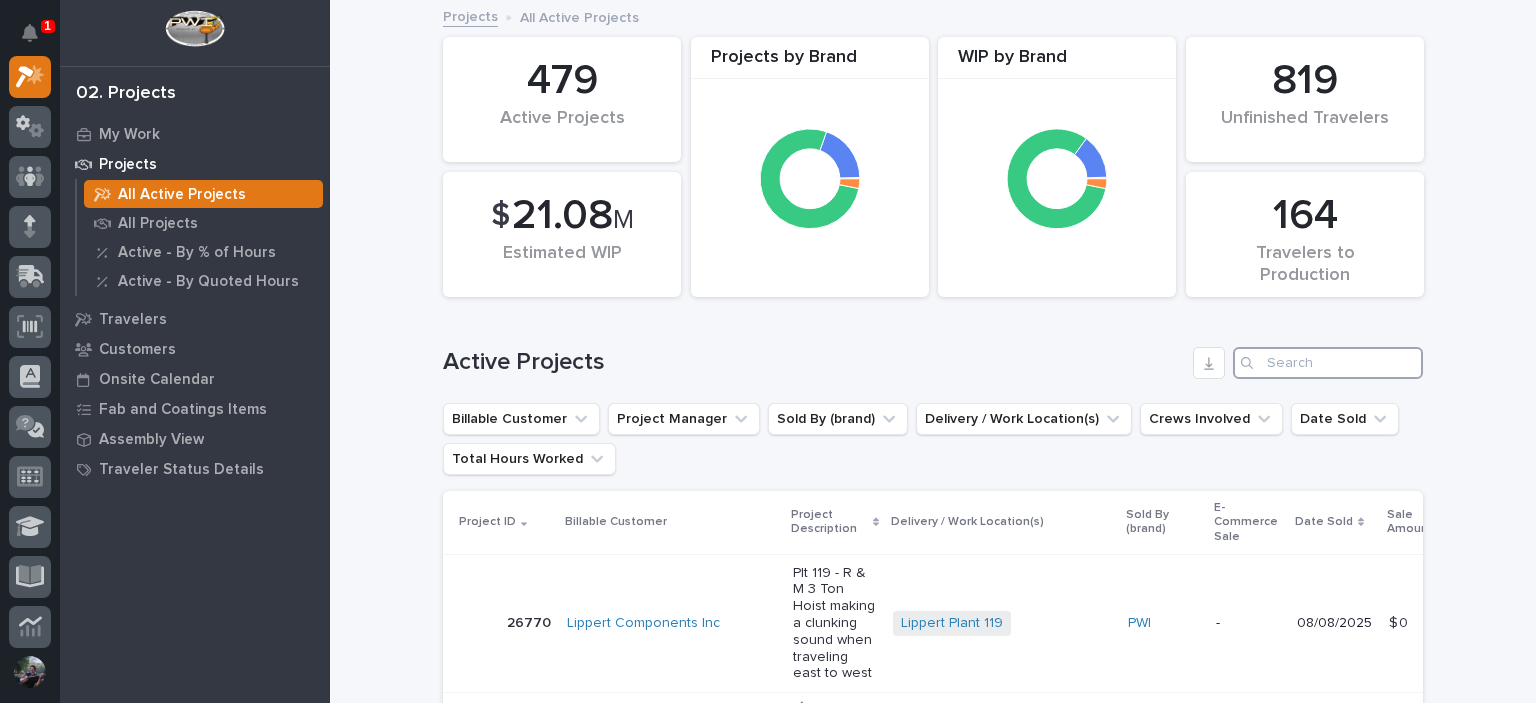 click at bounding box center [1328, 363] 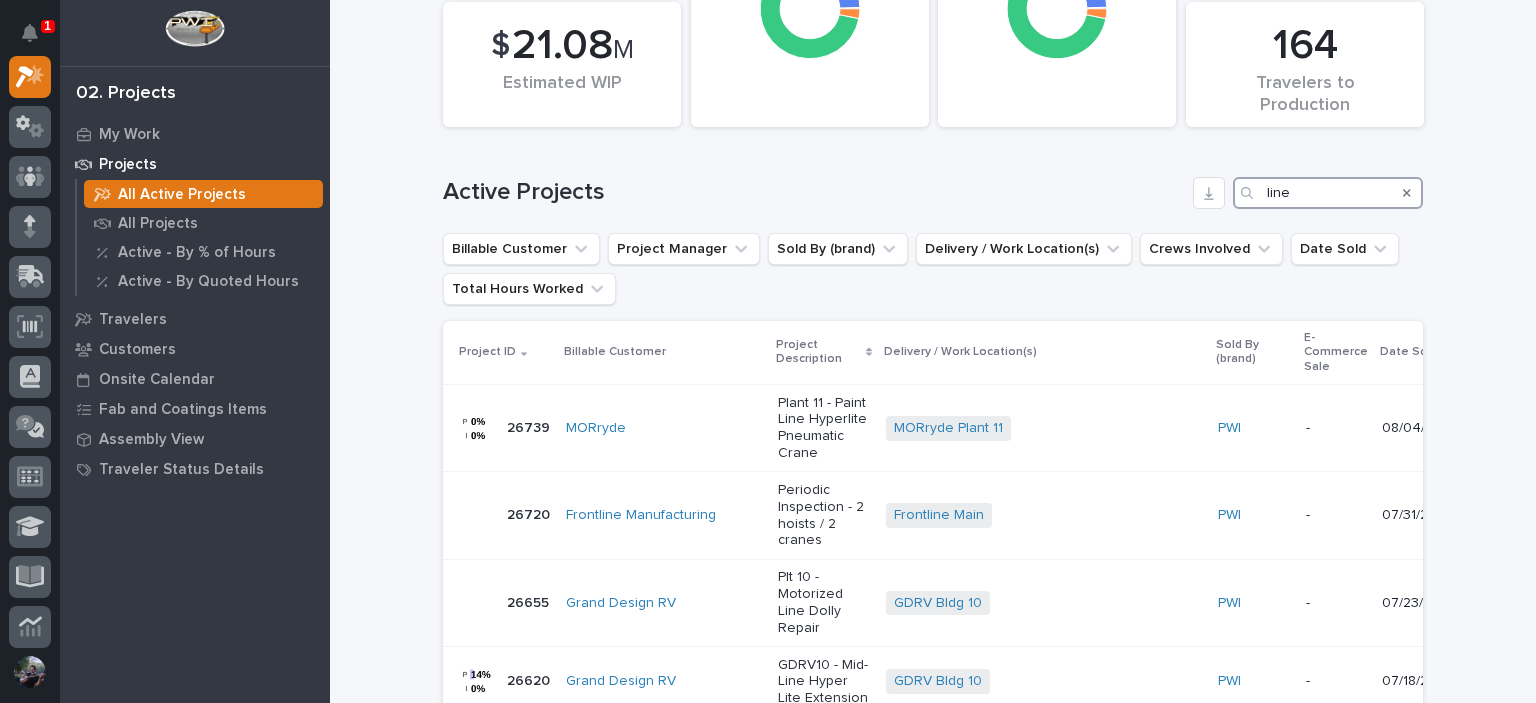 scroll, scrollTop: 66, scrollLeft: 0, axis: vertical 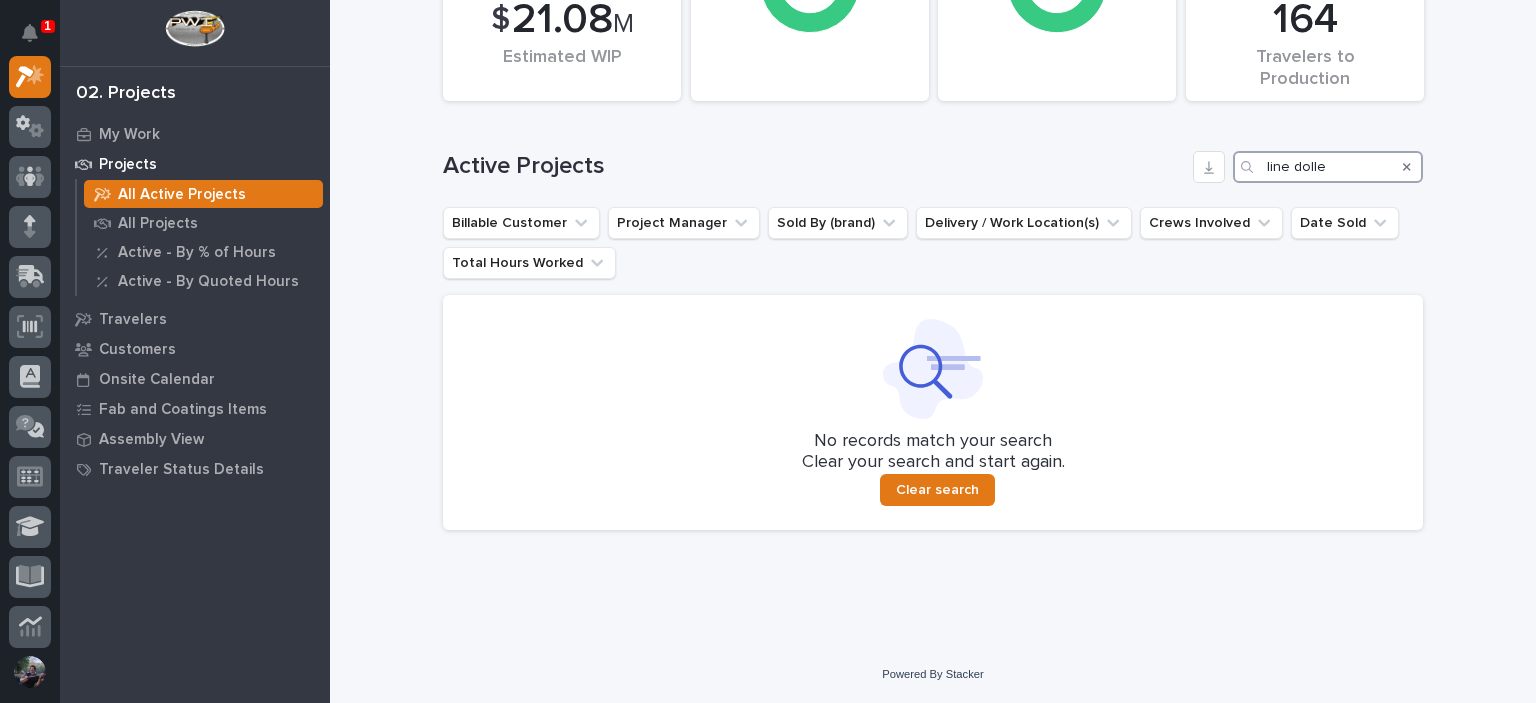 type on "line doll" 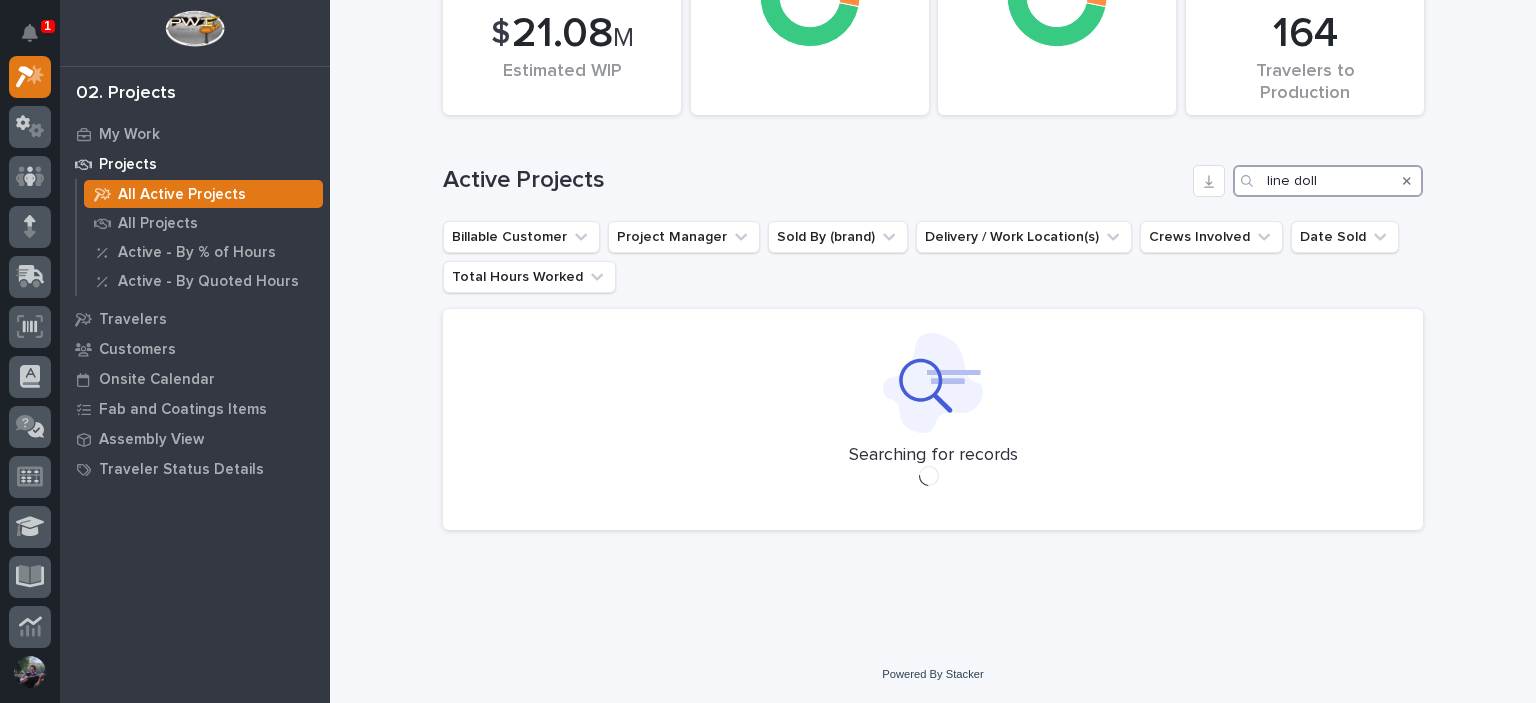 scroll, scrollTop: 181, scrollLeft: 0, axis: vertical 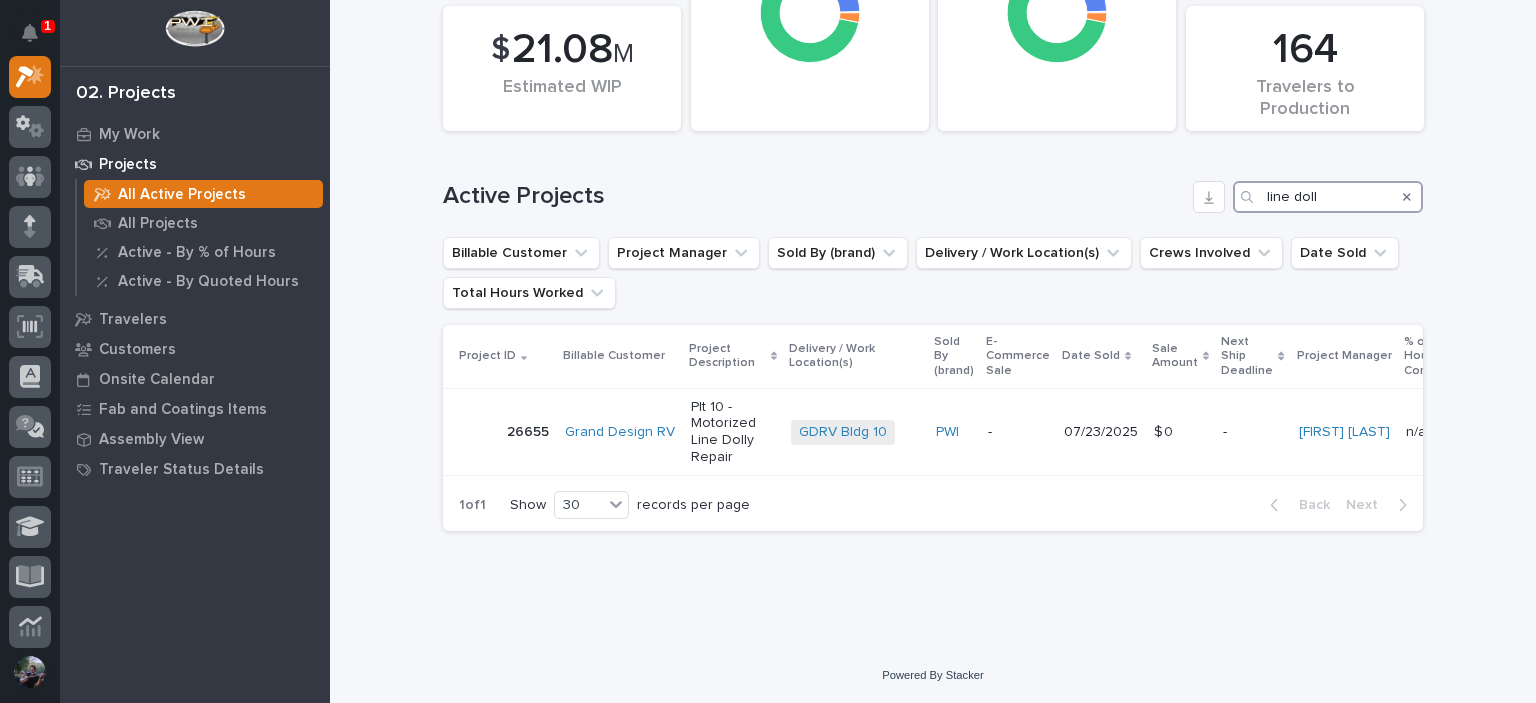 drag, startPoint x: 1312, startPoint y: 181, endPoint x: 1252, endPoint y: 175, distance: 60.299255 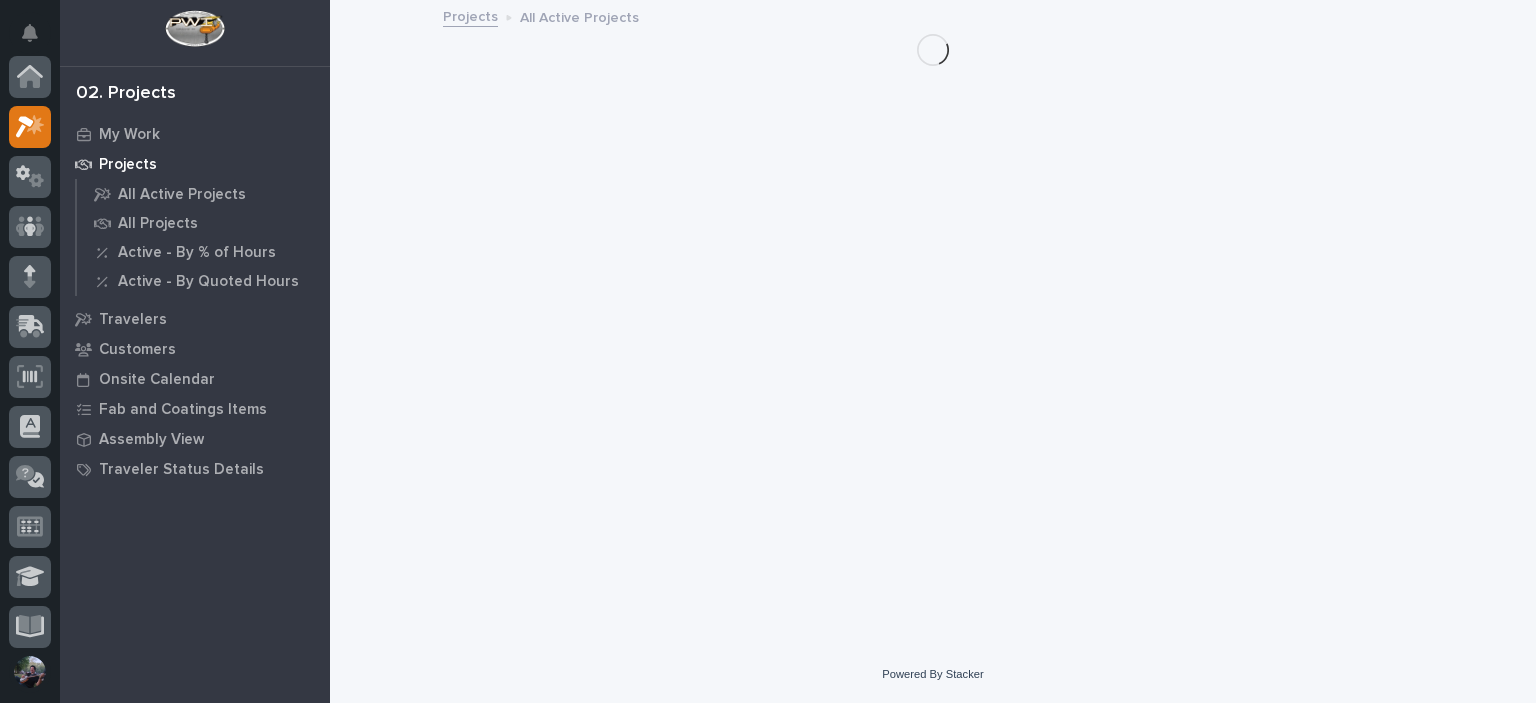 scroll, scrollTop: 0, scrollLeft: 0, axis: both 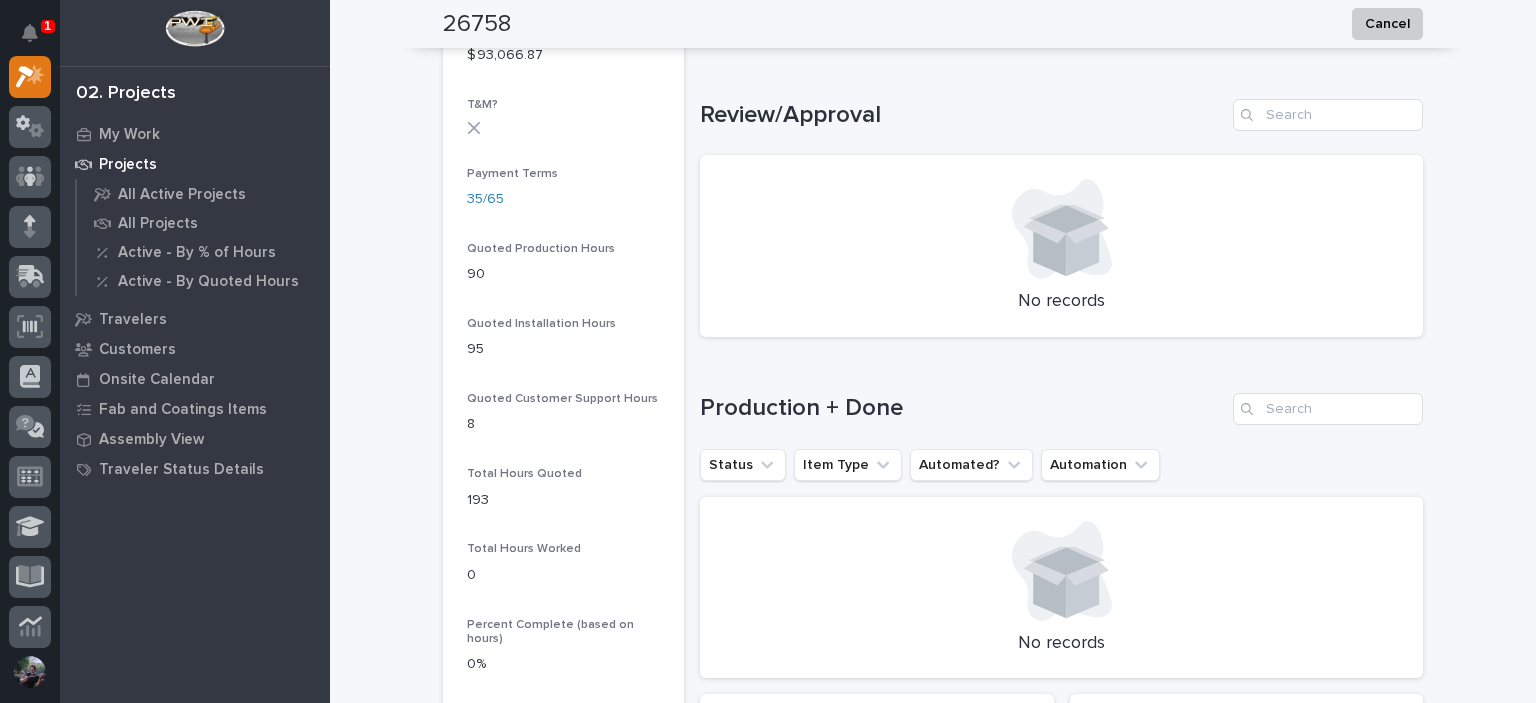 click on "Loading... Saving… Review/Approval No records" at bounding box center [1061, 206] 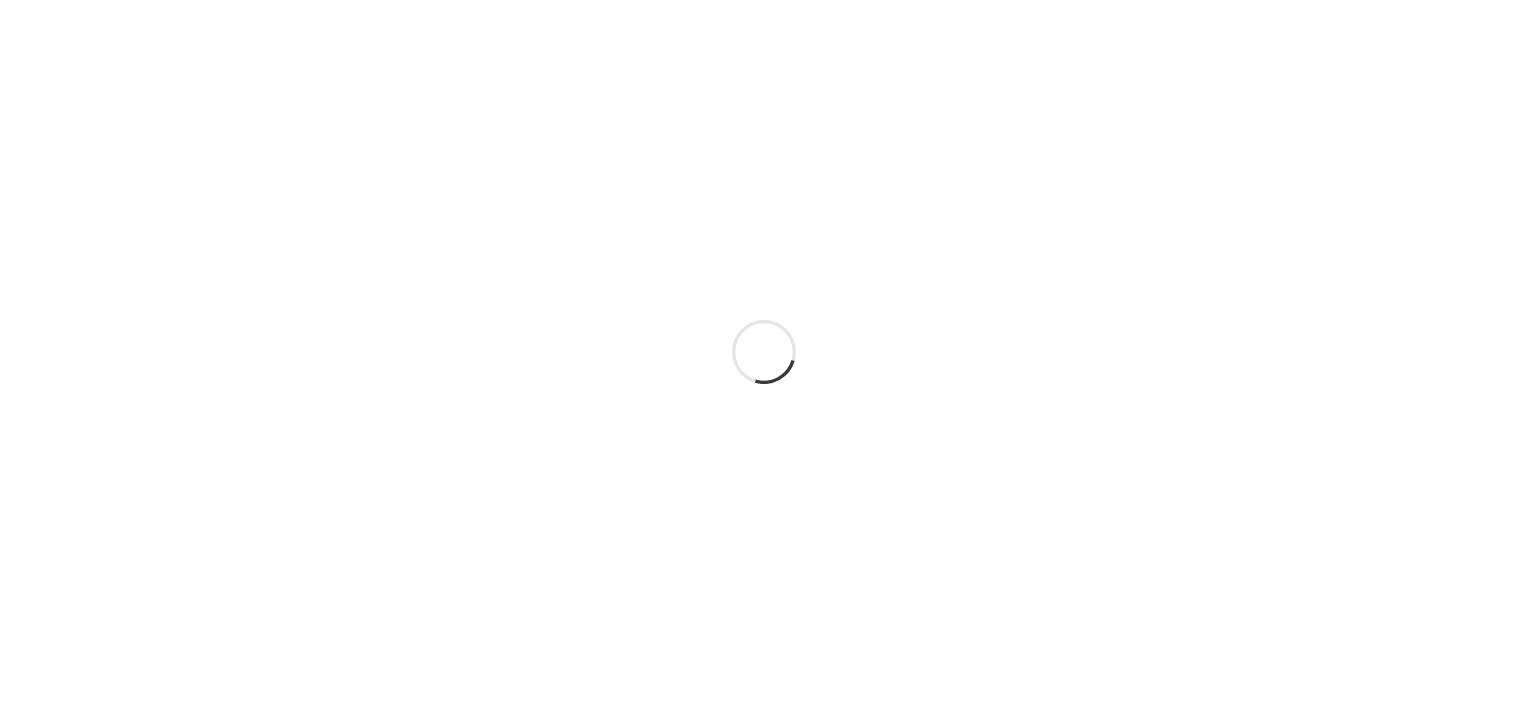 scroll, scrollTop: 0, scrollLeft: 0, axis: both 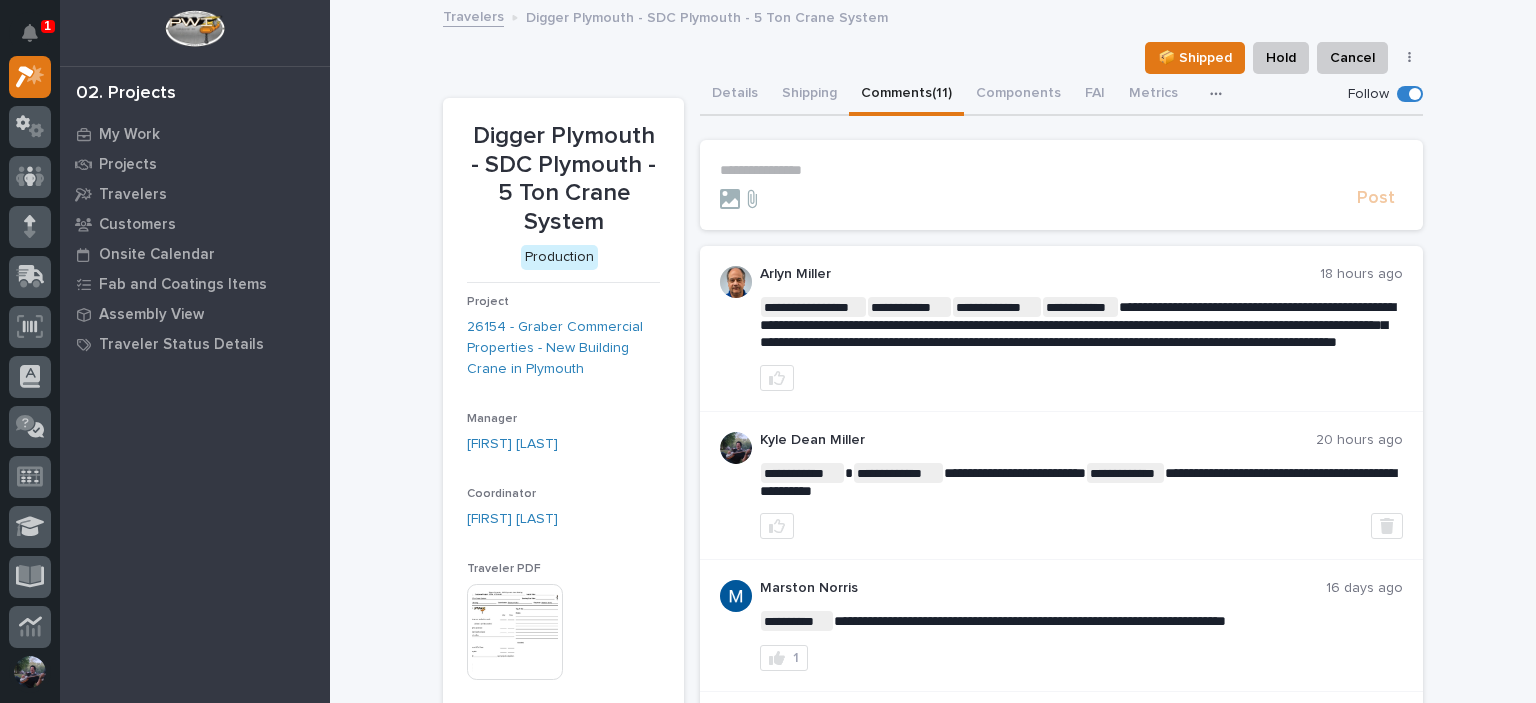 click on "📦 Shipped Hold Cancel Change Traveler Type Regenerate PDF Generate VIP" at bounding box center (933, 58) 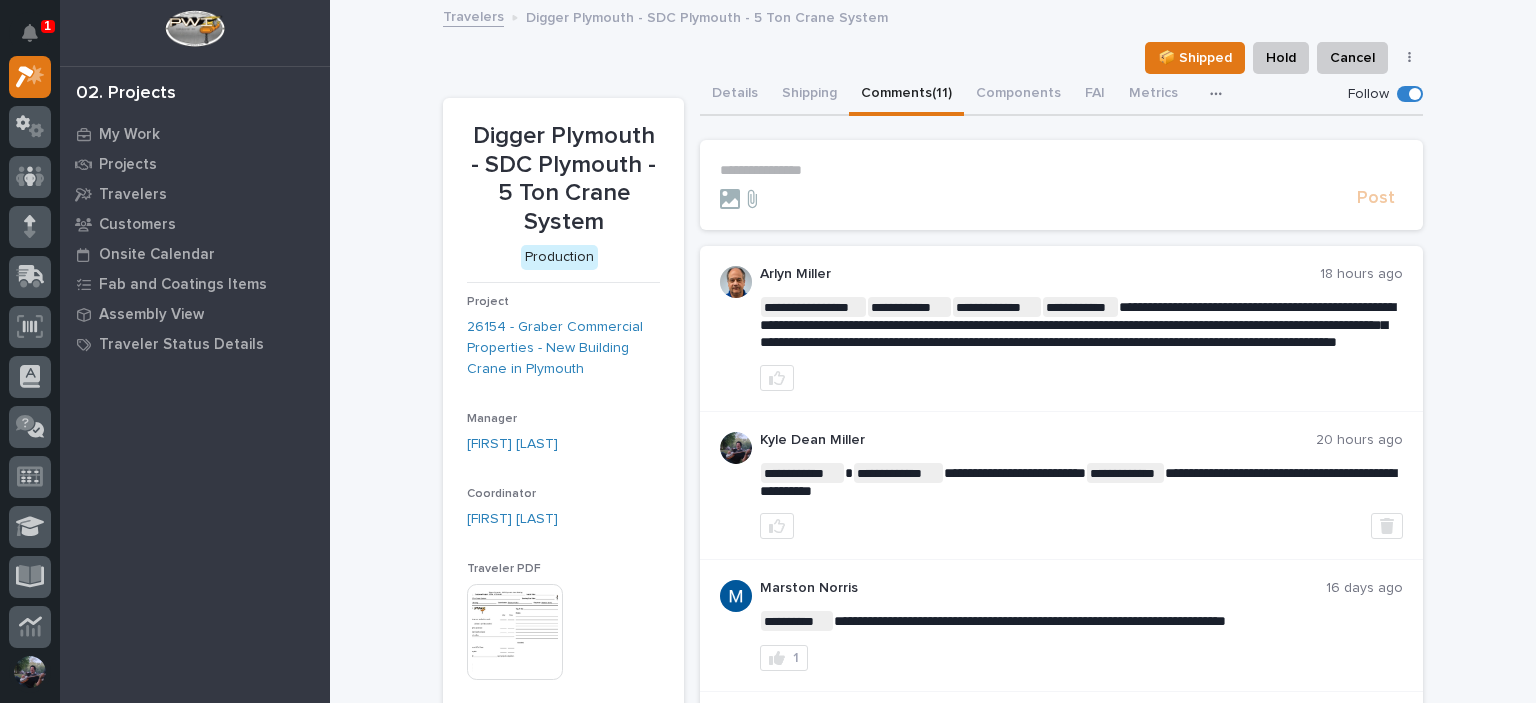 scroll, scrollTop: 66, scrollLeft: 0, axis: vertical 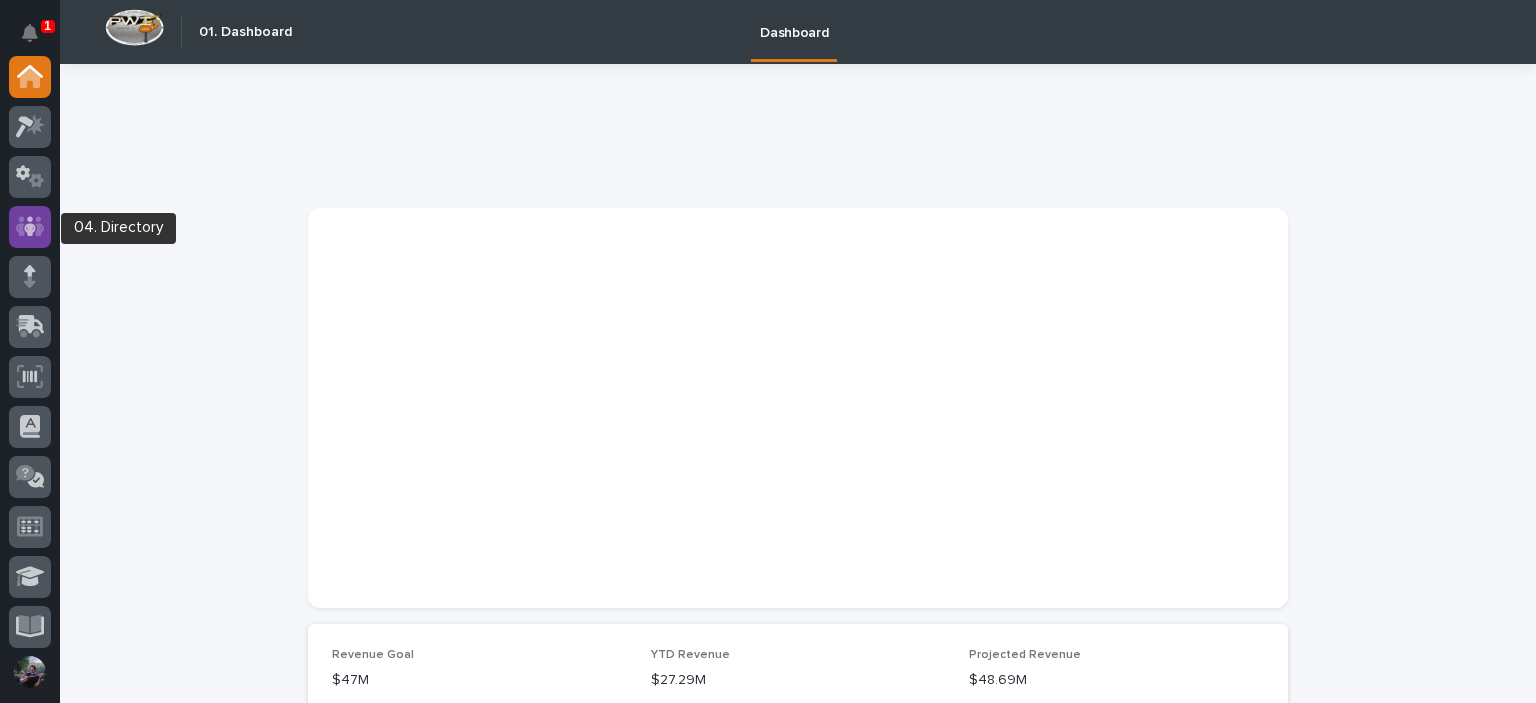 click 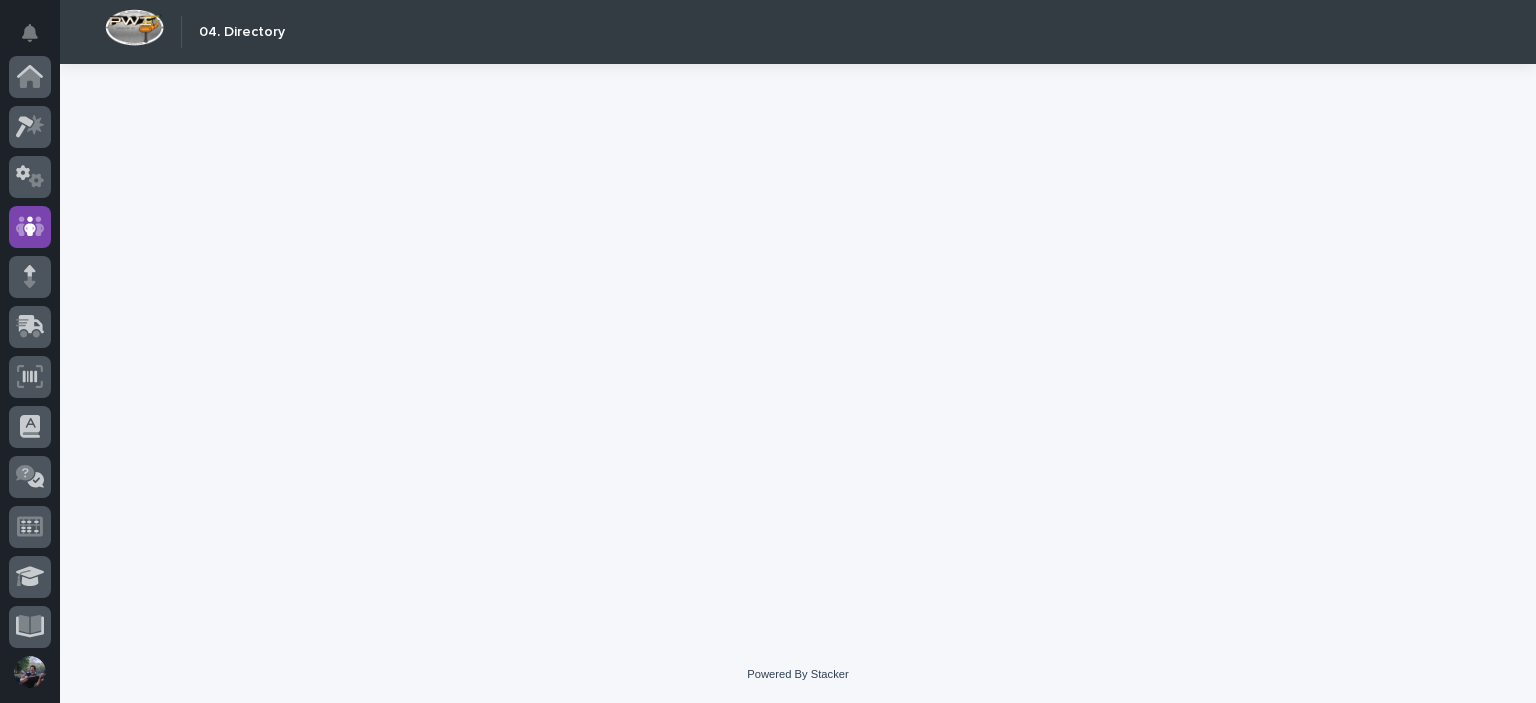 scroll, scrollTop: 150, scrollLeft: 0, axis: vertical 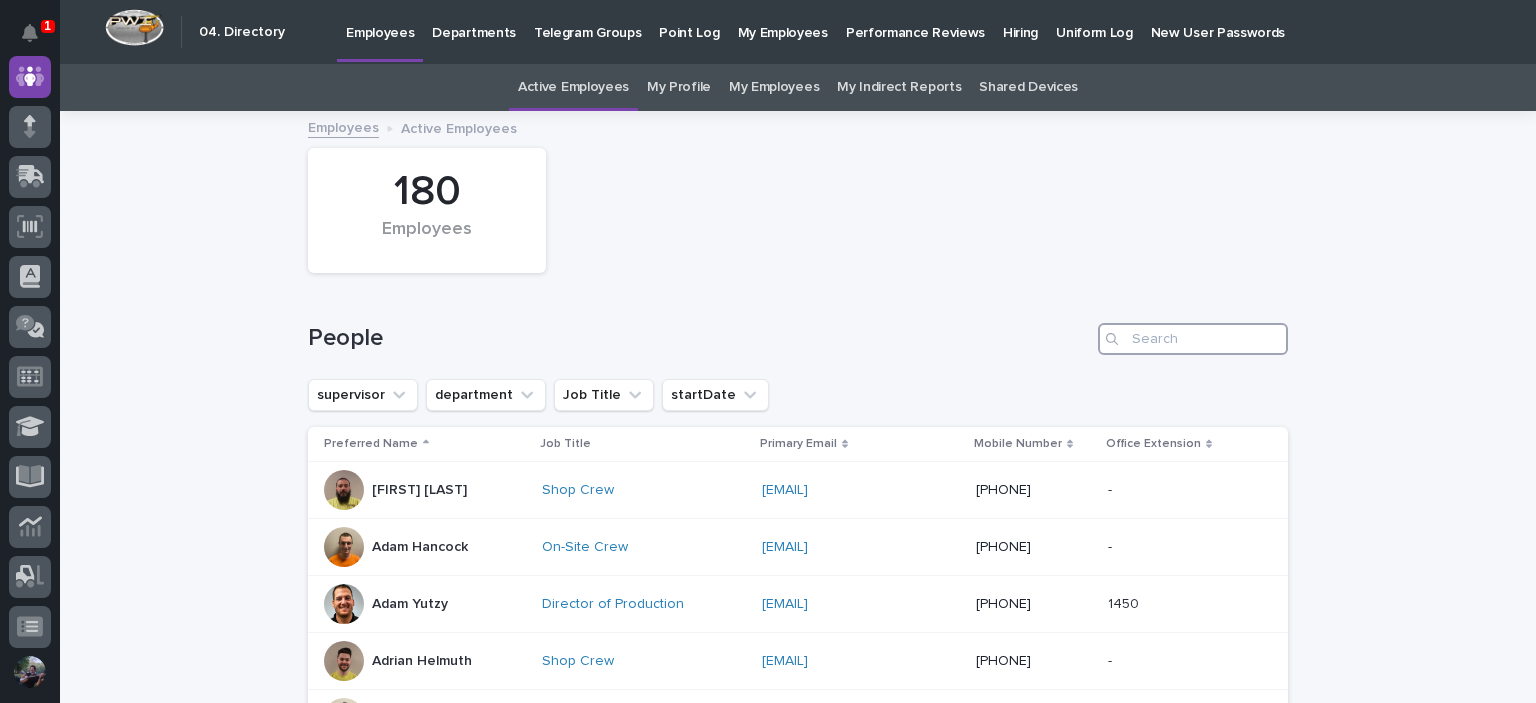 click at bounding box center [1193, 339] 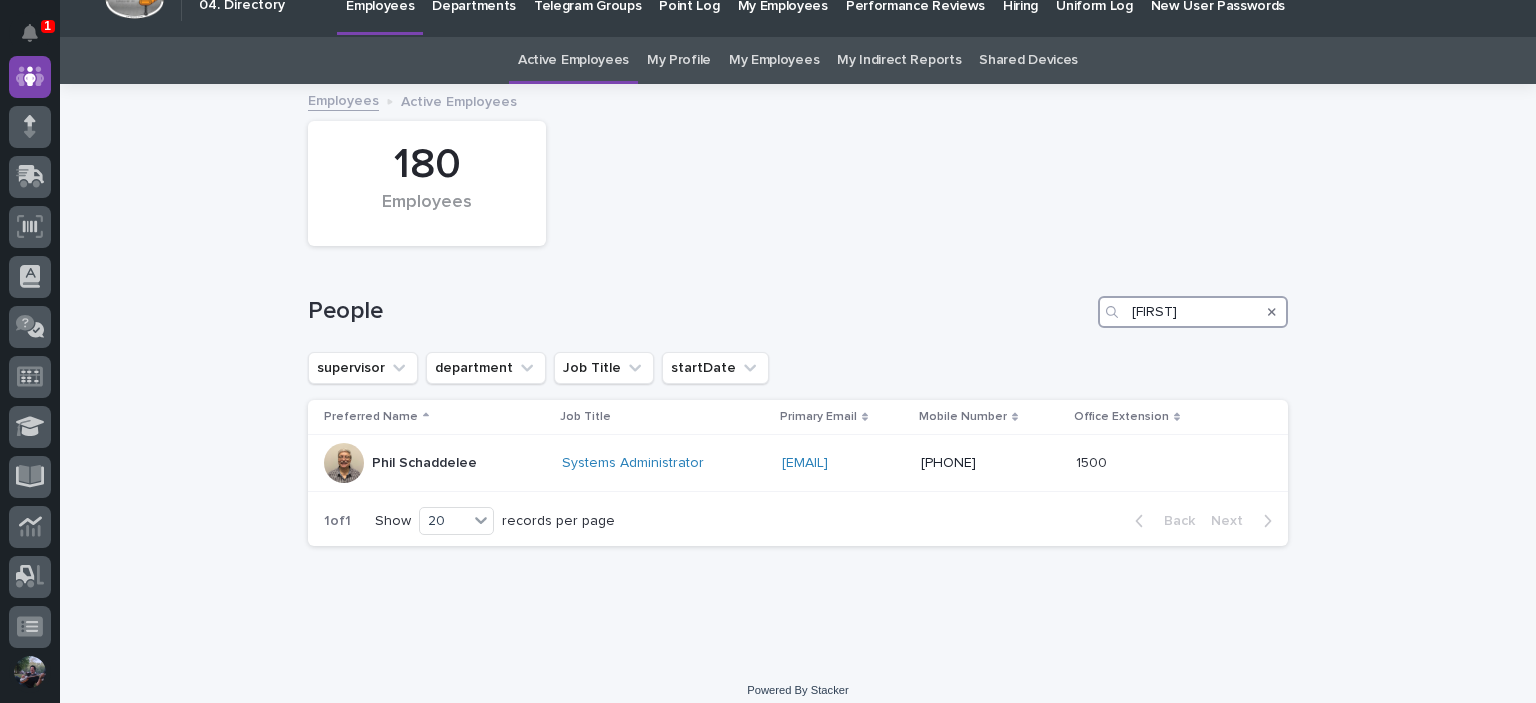 scroll, scrollTop: 42, scrollLeft: 0, axis: vertical 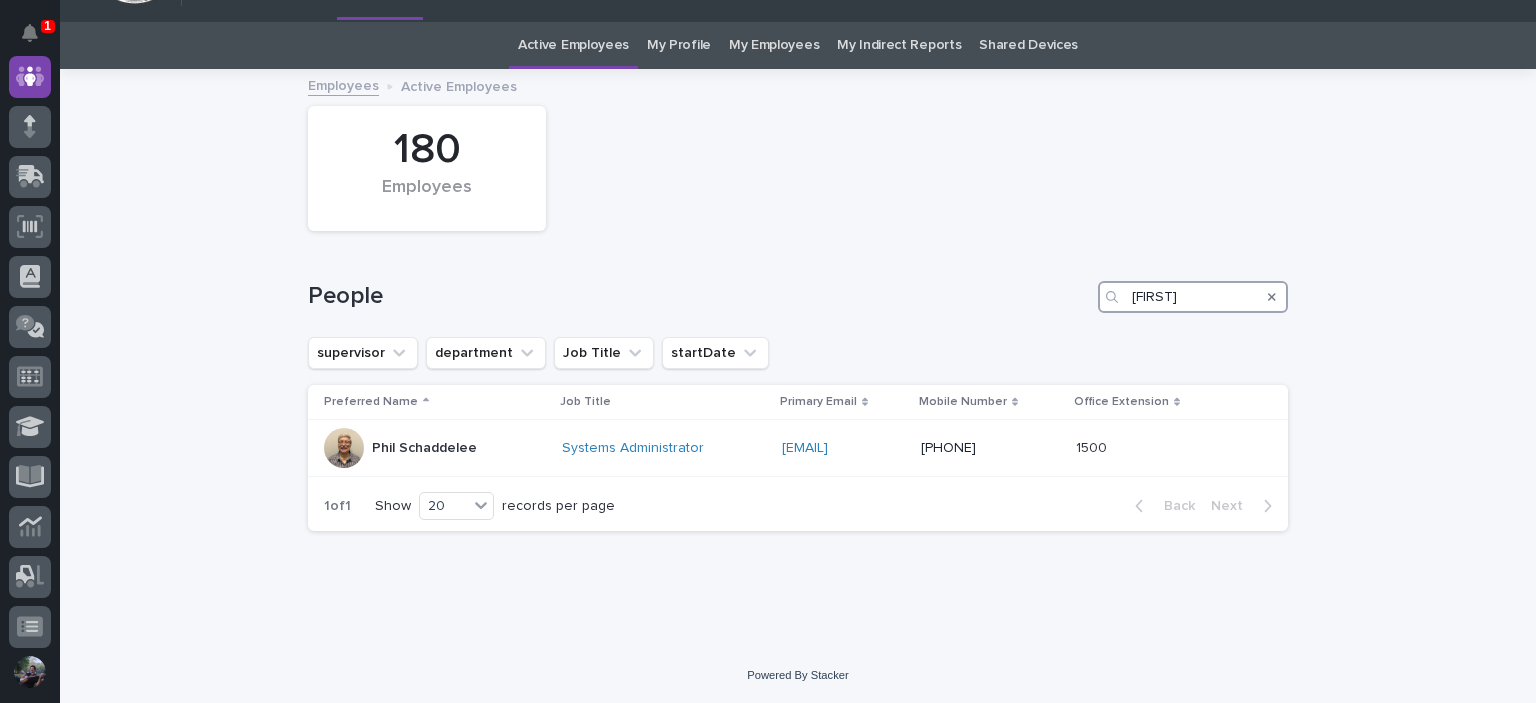 type on "phil" 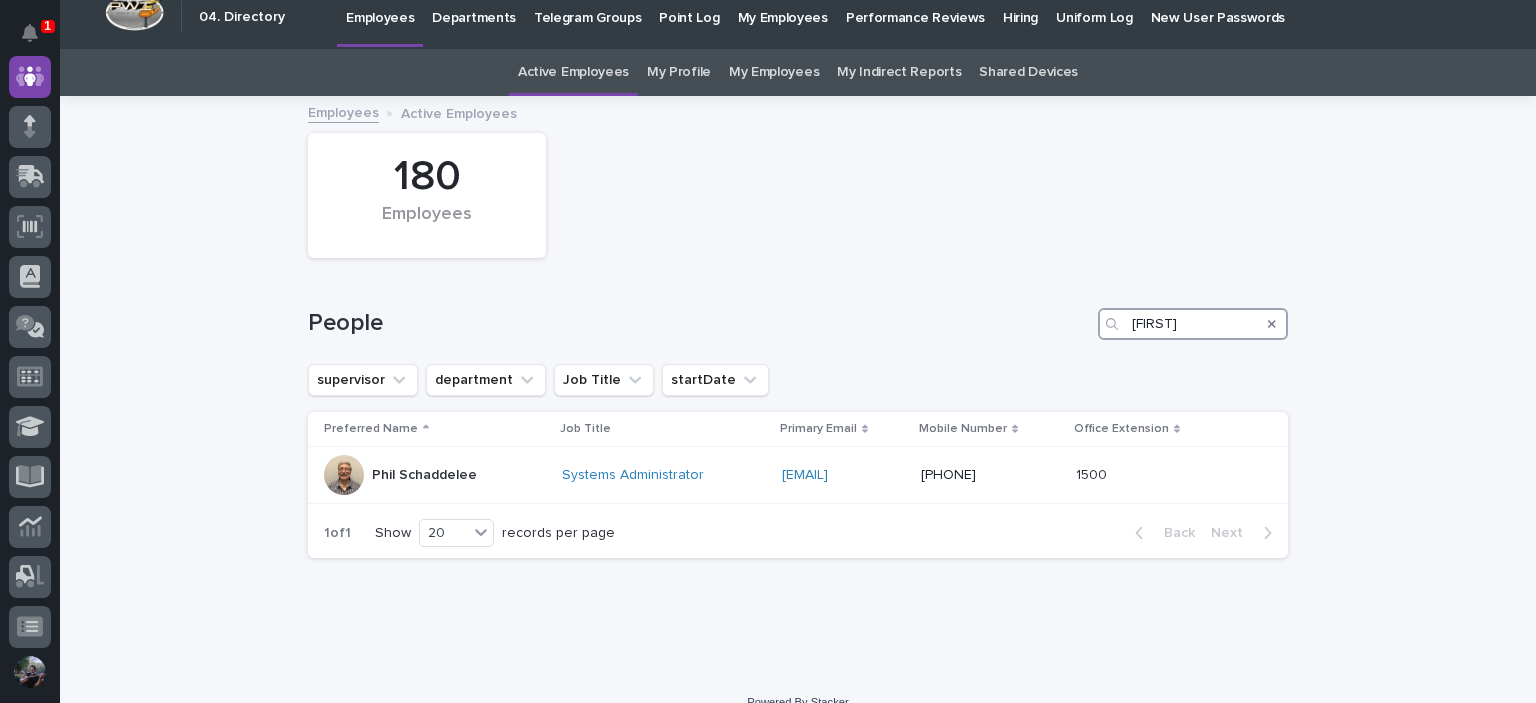 scroll, scrollTop: 0, scrollLeft: 0, axis: both 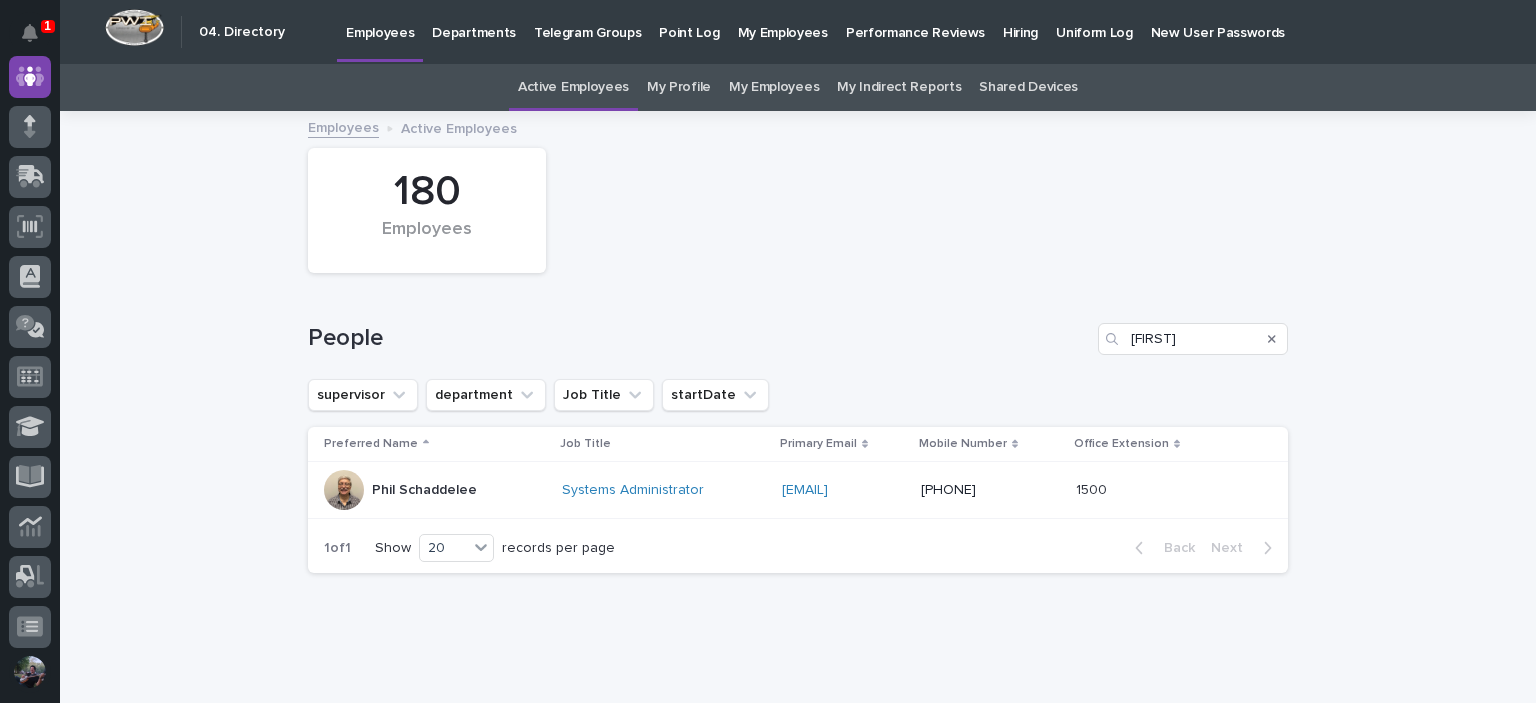 click 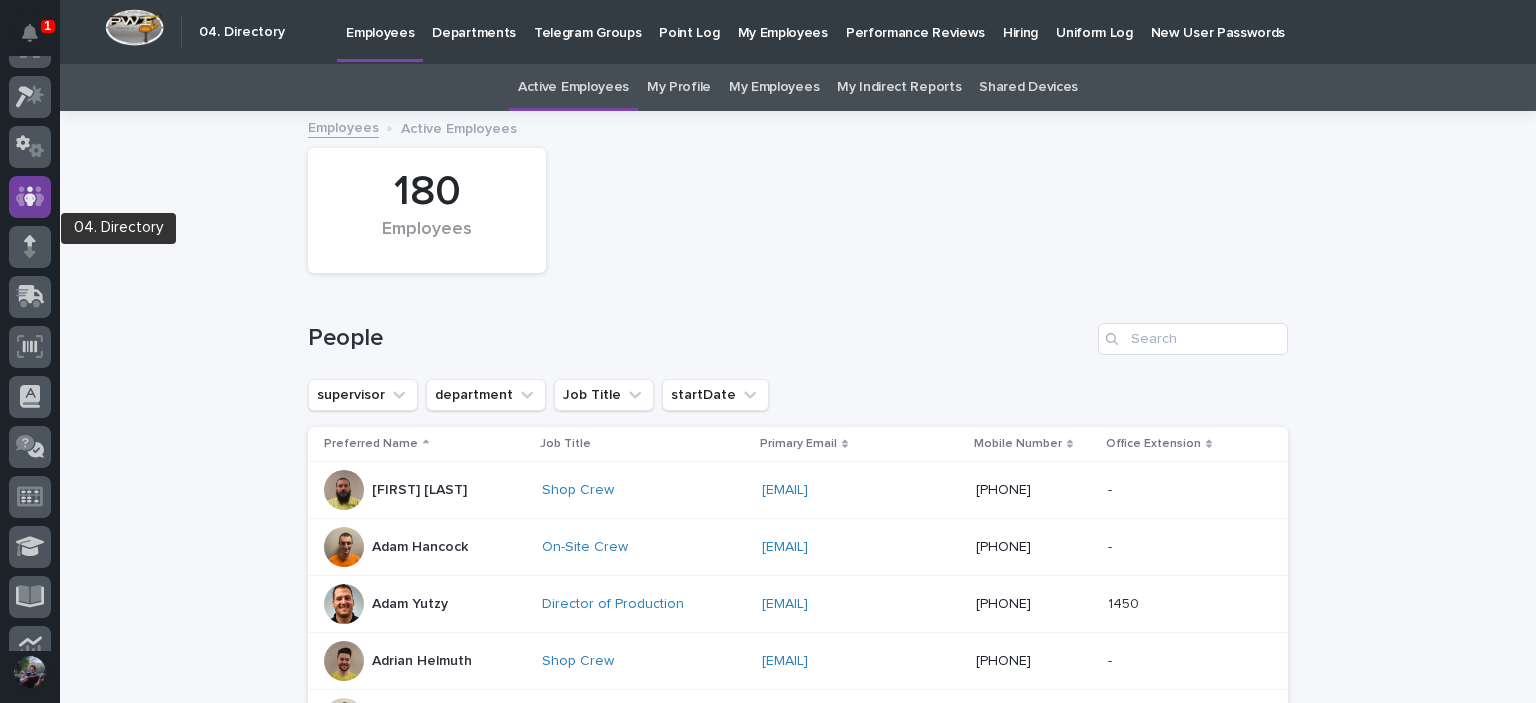 scroll, scrollTop: 0, scrollLeft: 0, axis: both 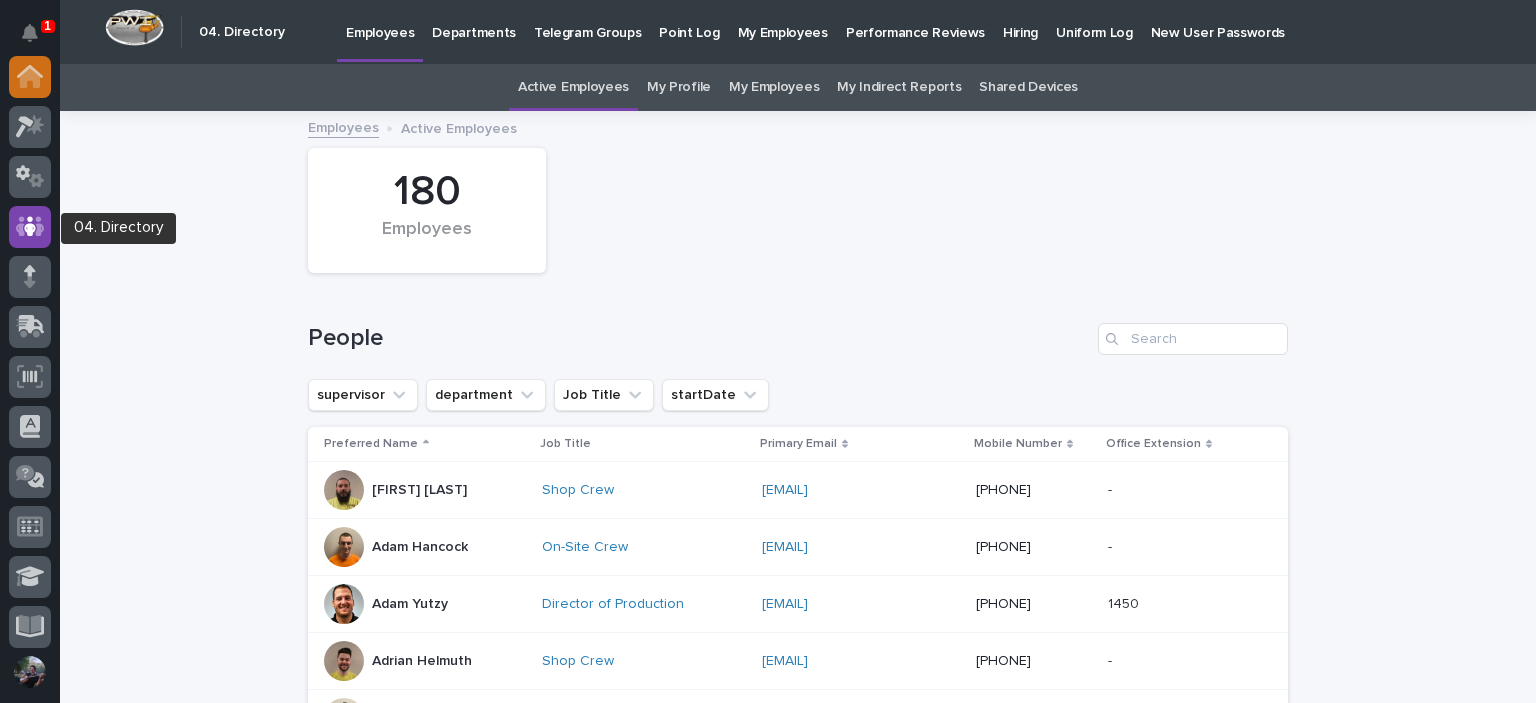 click 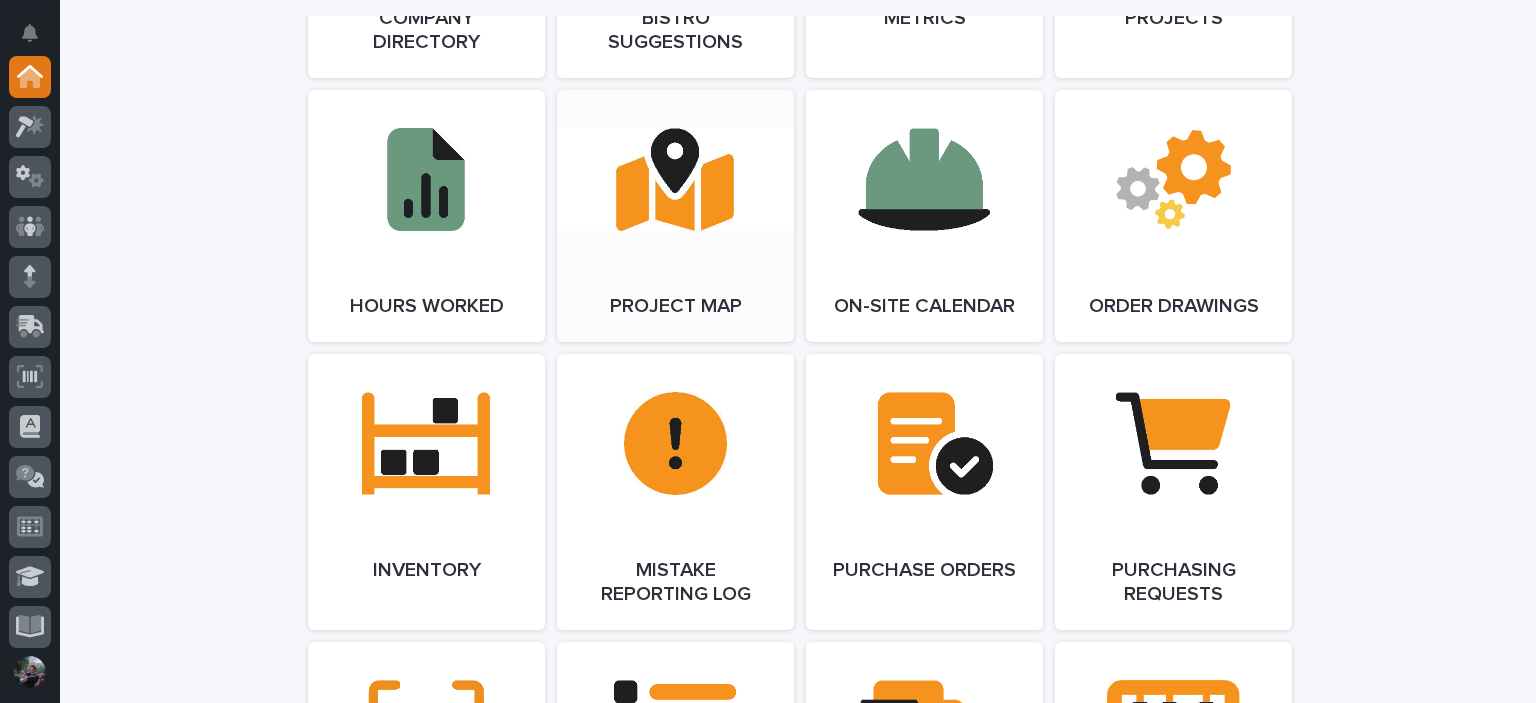 scroll, scrollTop: 2066, scrollLeft: 0, axis: vertical 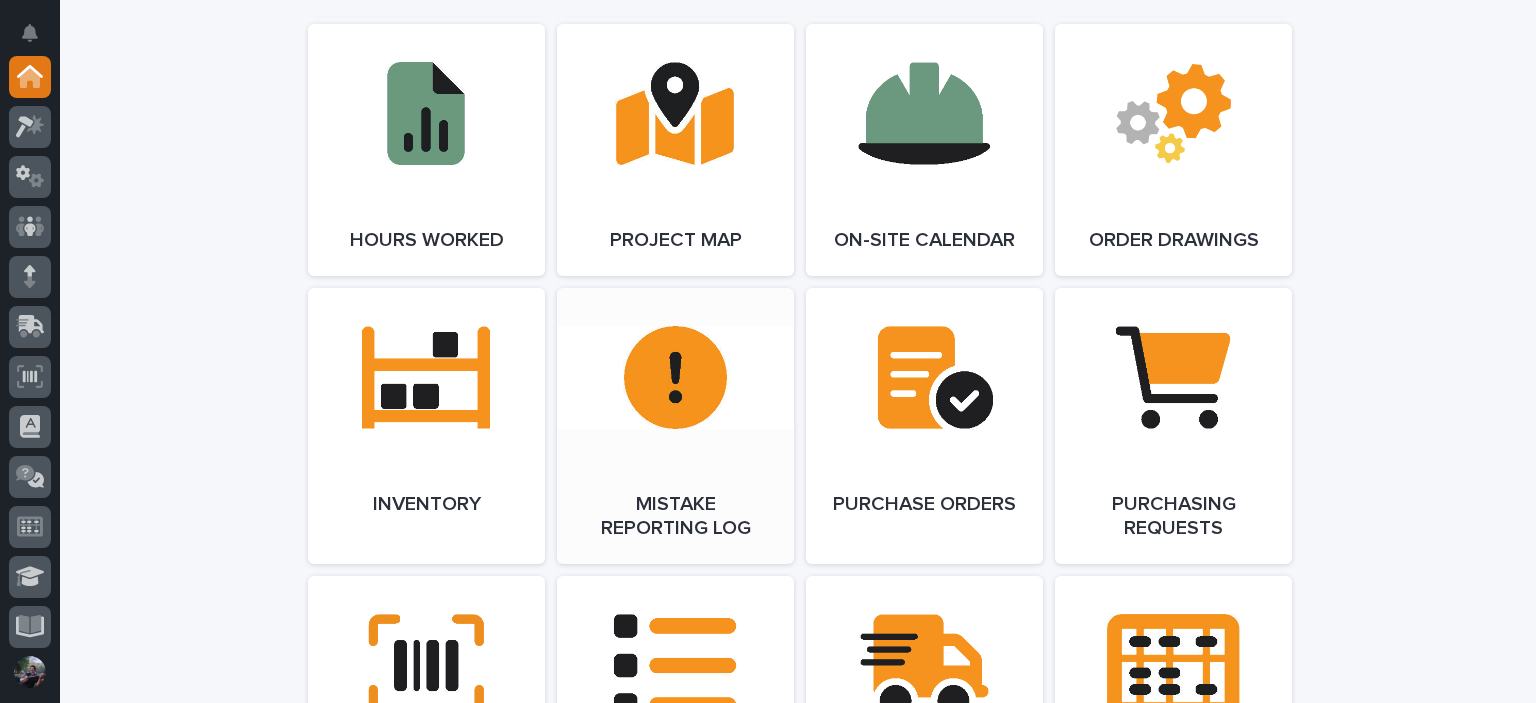 click on "Open Link" at bounding box center [675, 426] 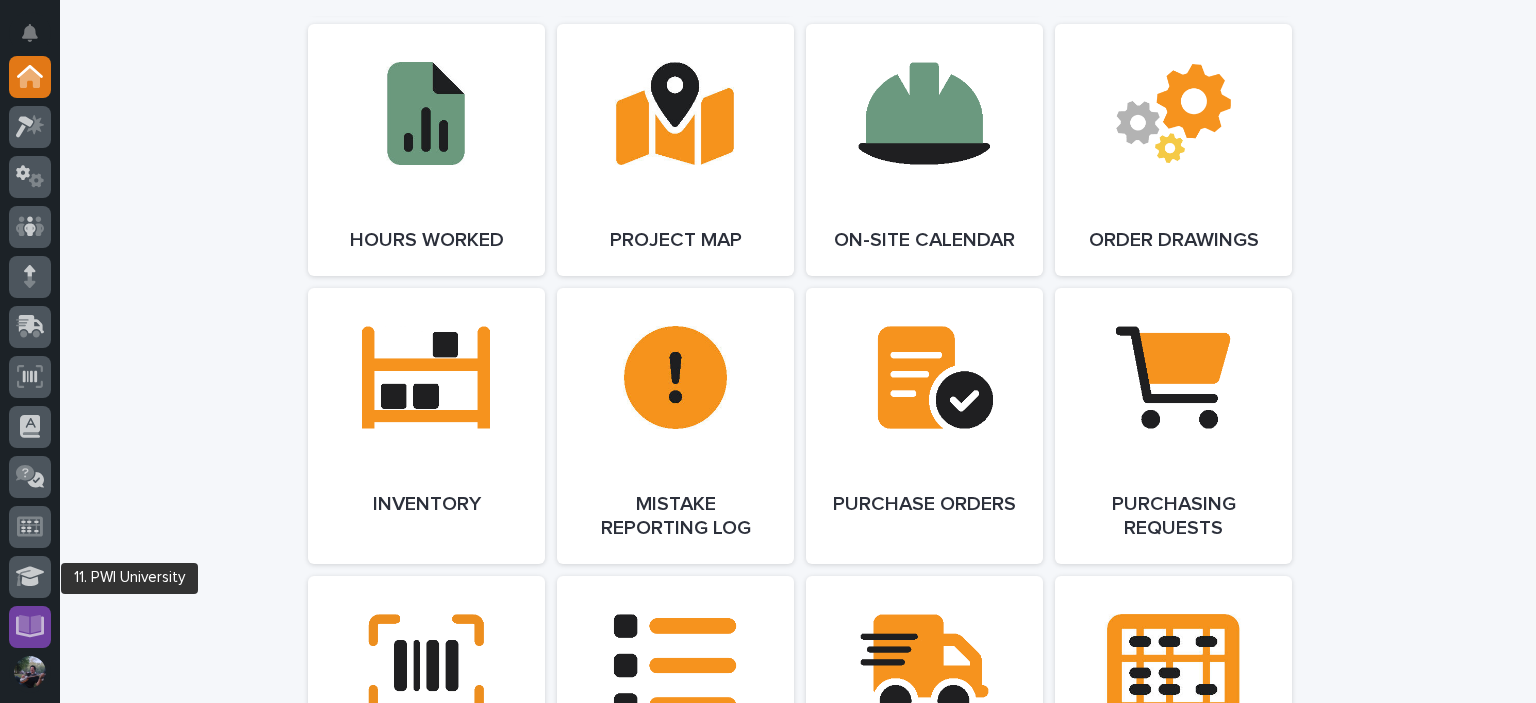 click 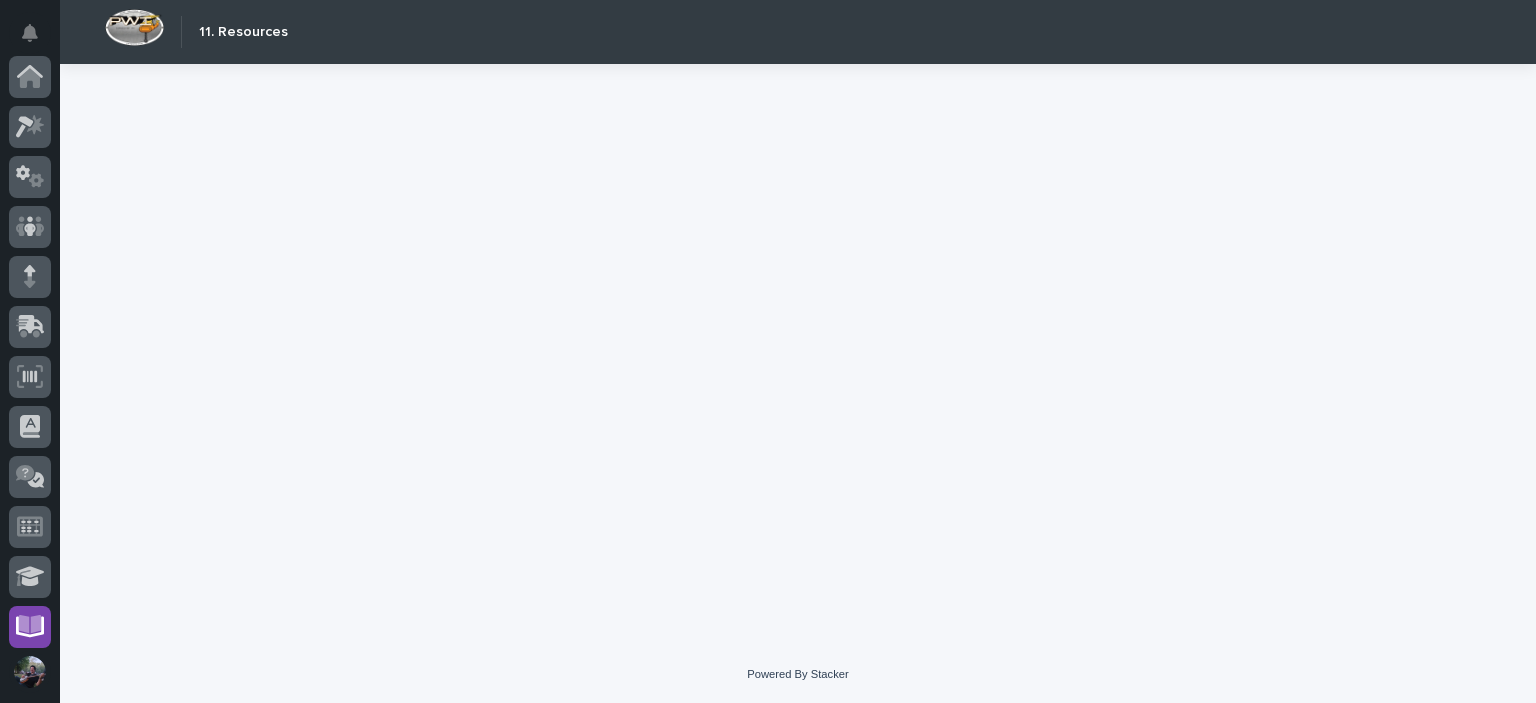 scroll, scrollTop: 404, scrollLeft: 0, axis: vertical 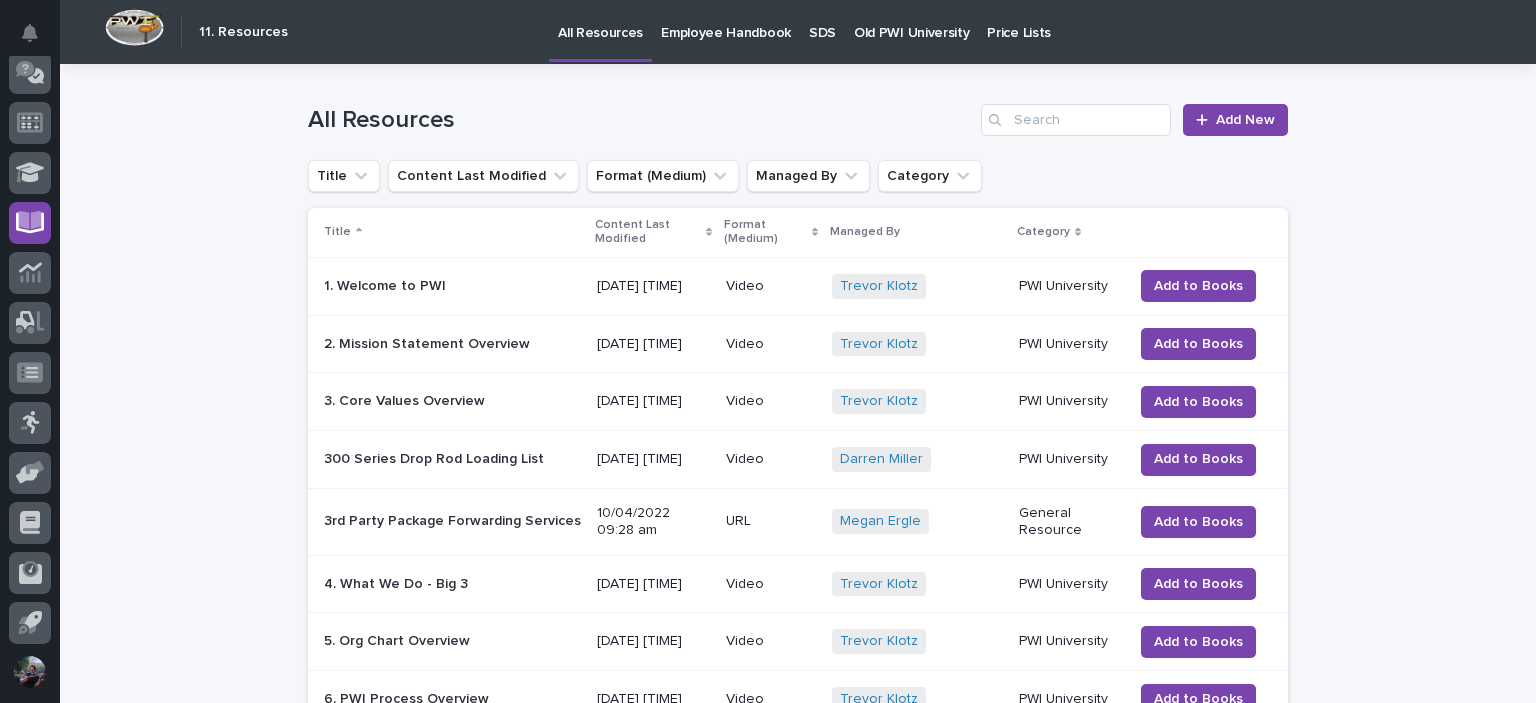click on "Old PWI University" at bounding box center [911, 21] 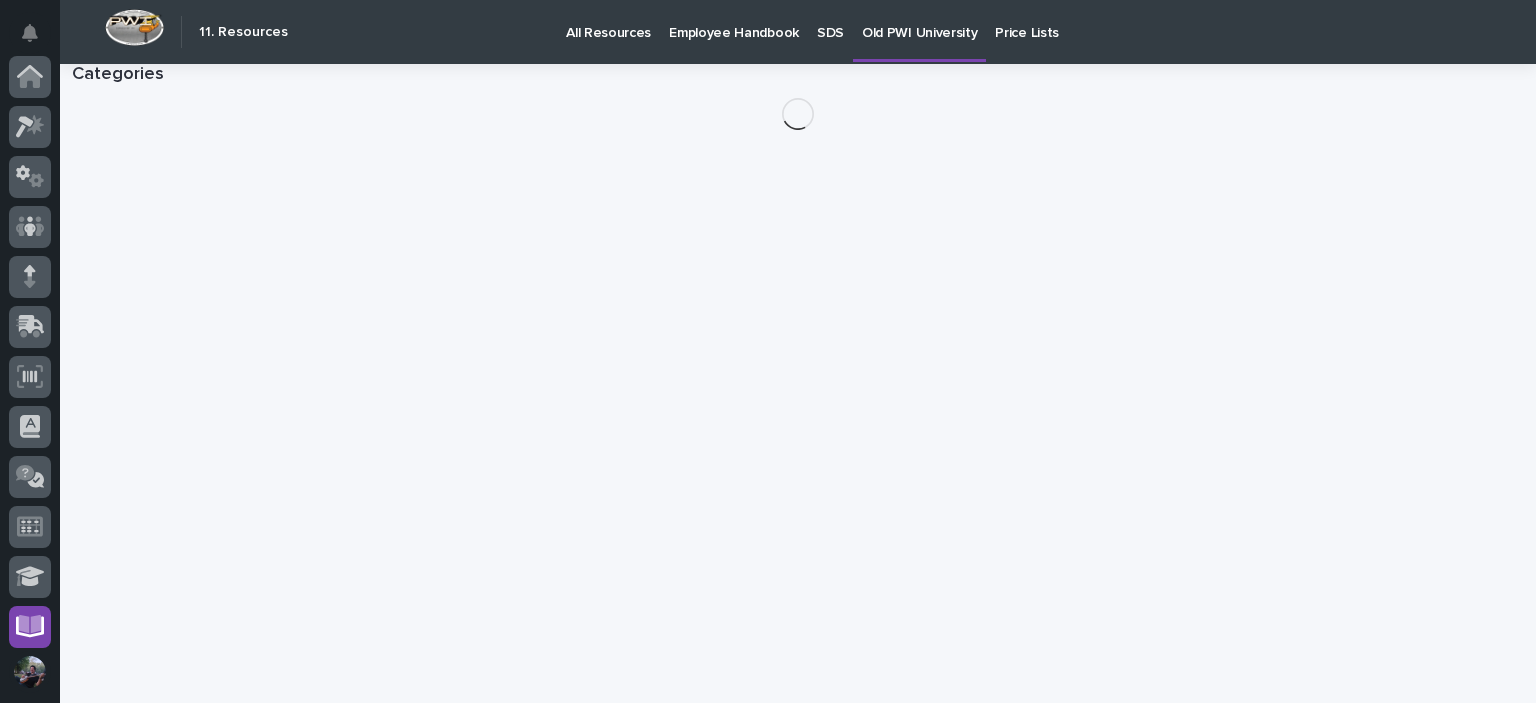 scroll, scrollTop: 404, scrollLeft: 0, axis: vertical 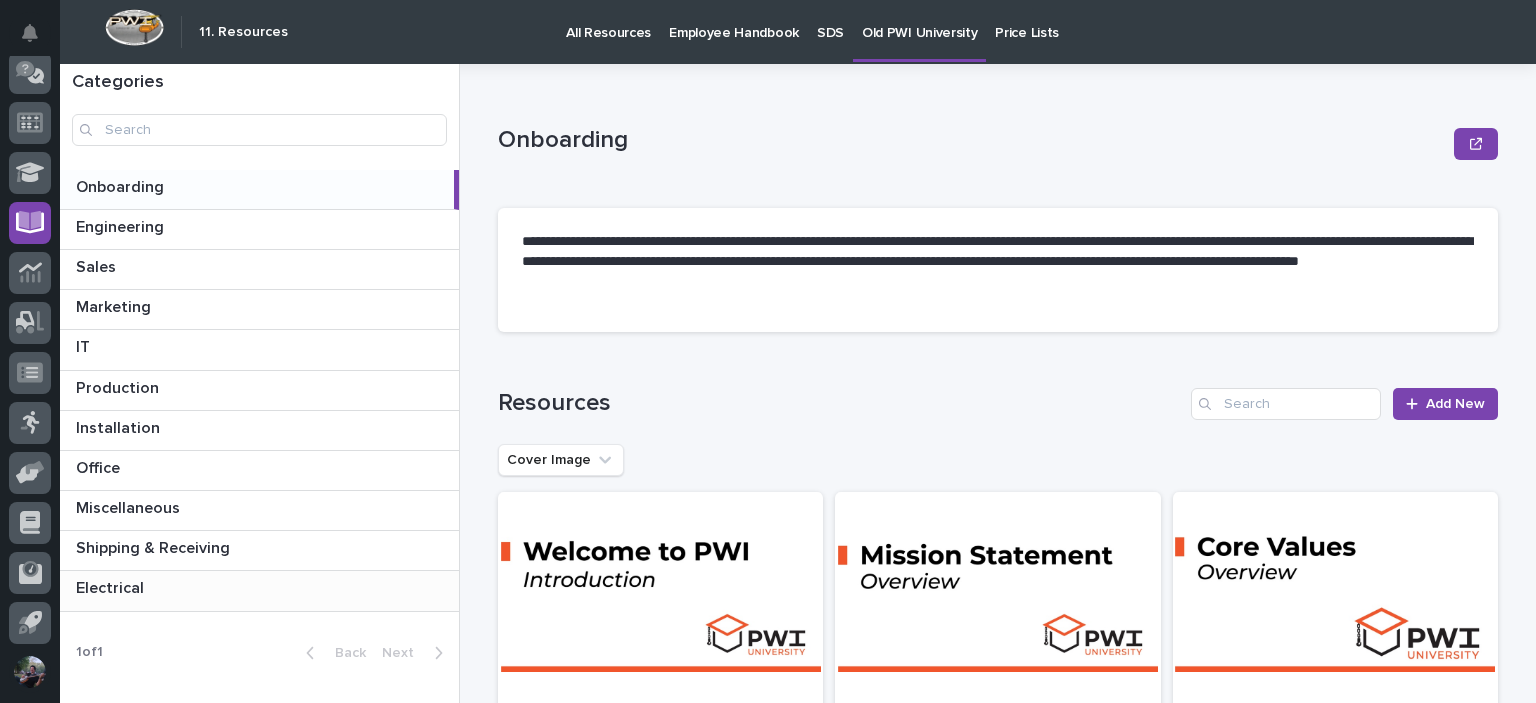 click at bounding box center [263, 588] 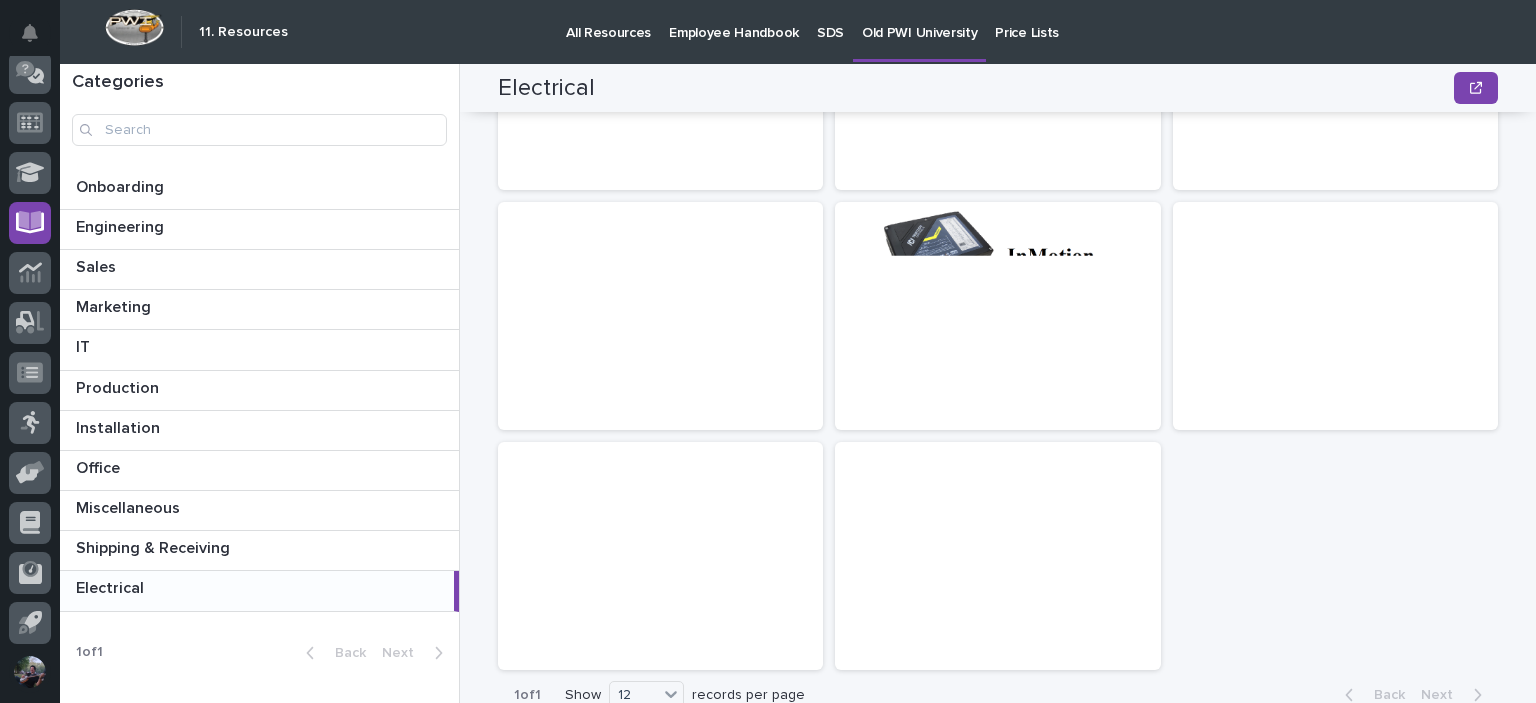 scroll, scrollTop: 720, scrollLeft: 0, axis: vertical 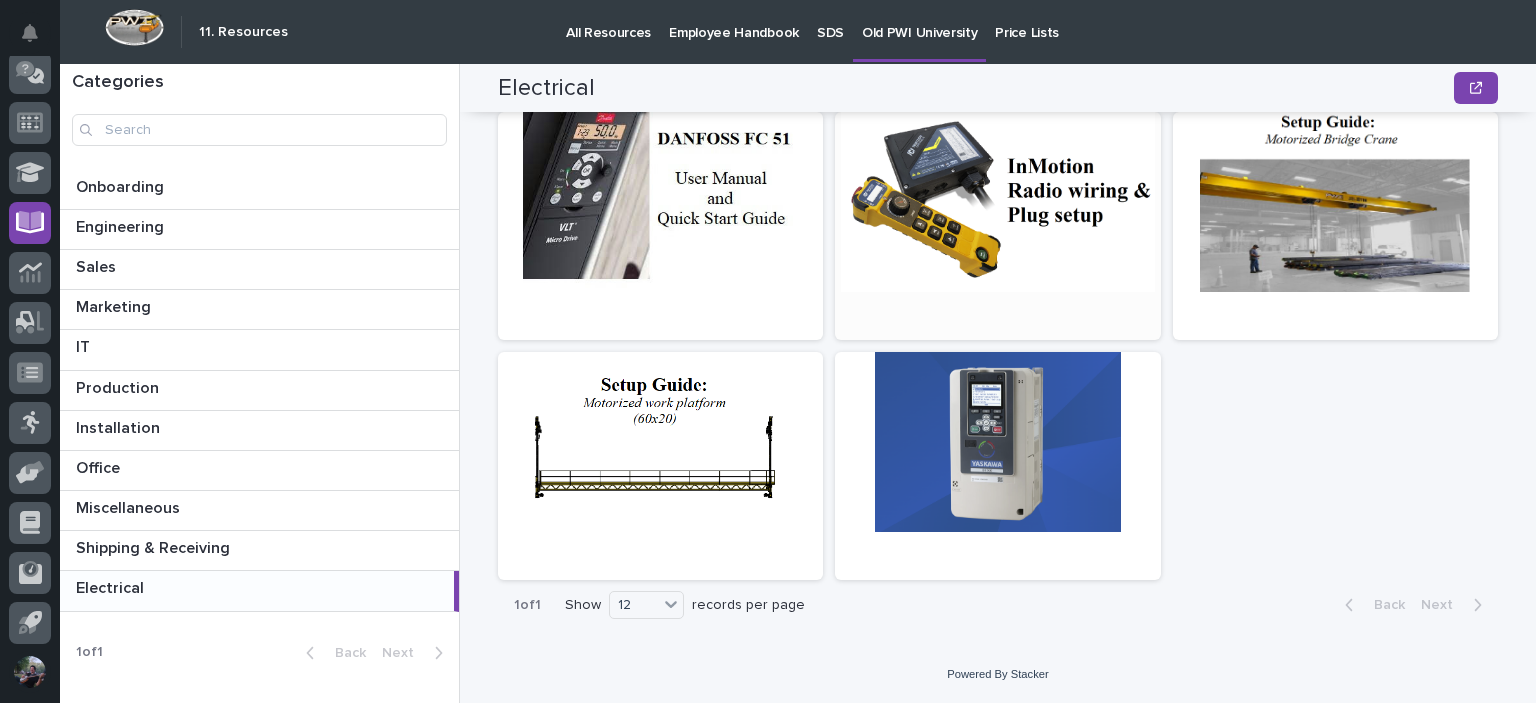 click at bounding box center (997, 202) 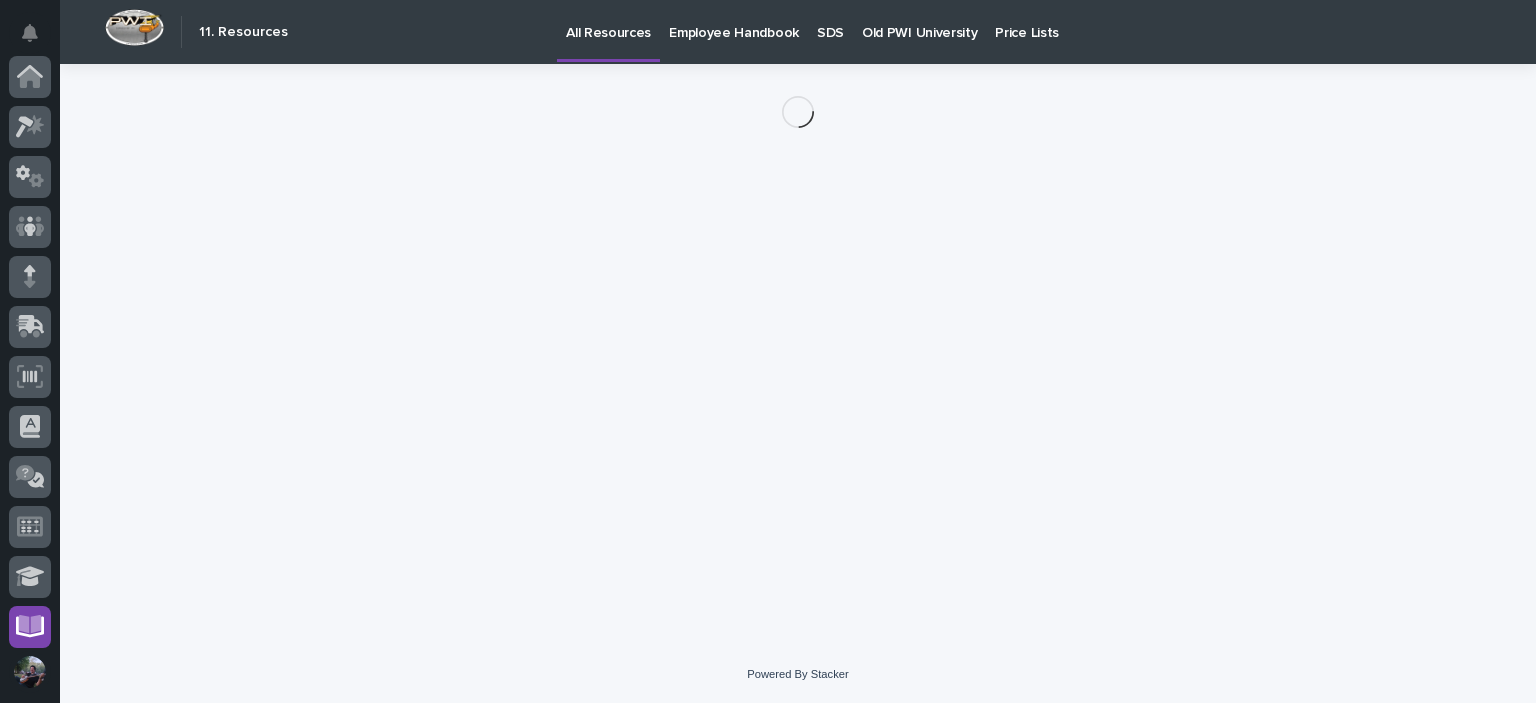scroll, scrollTop: 404, scrollLeft: 0, axis: vertical 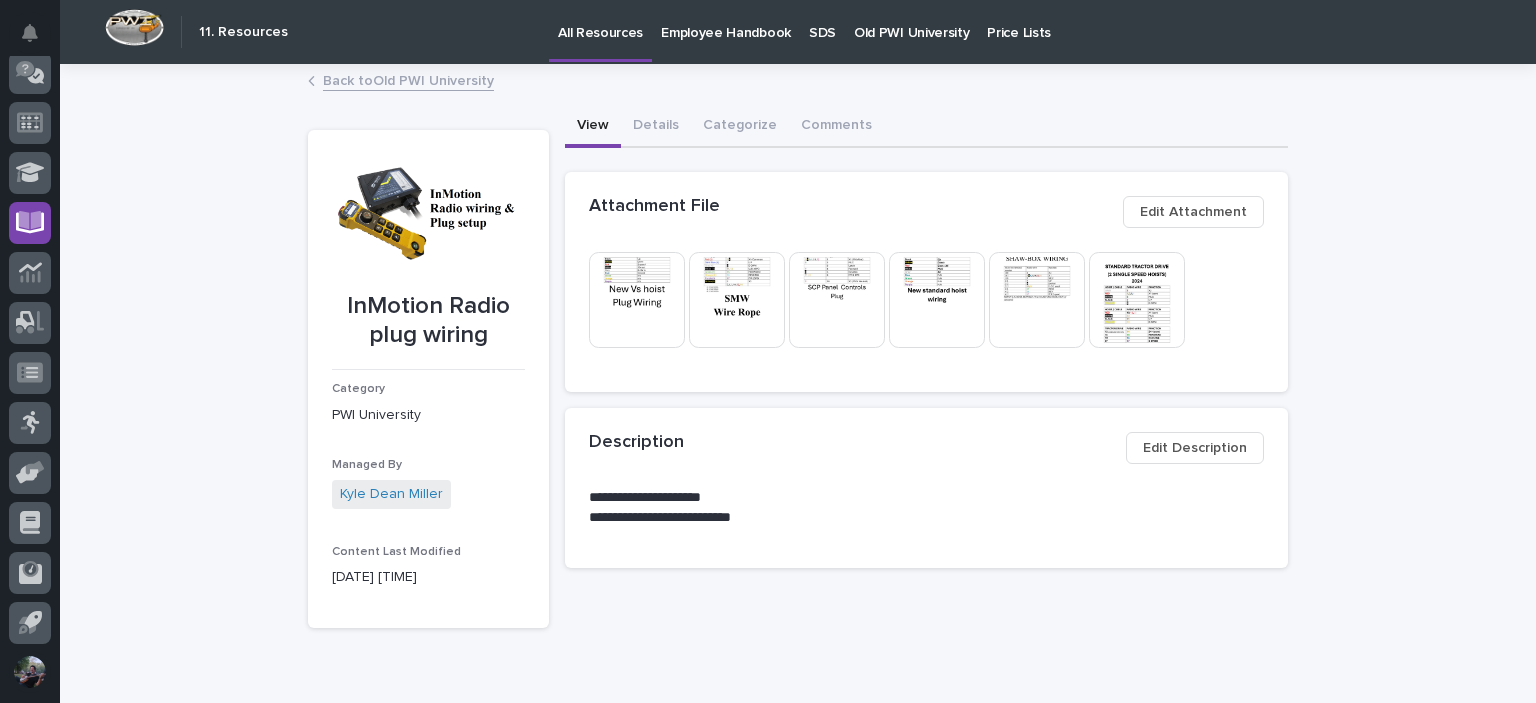 click on "Back to  Old PWI University" at bounding box center (408, 79) 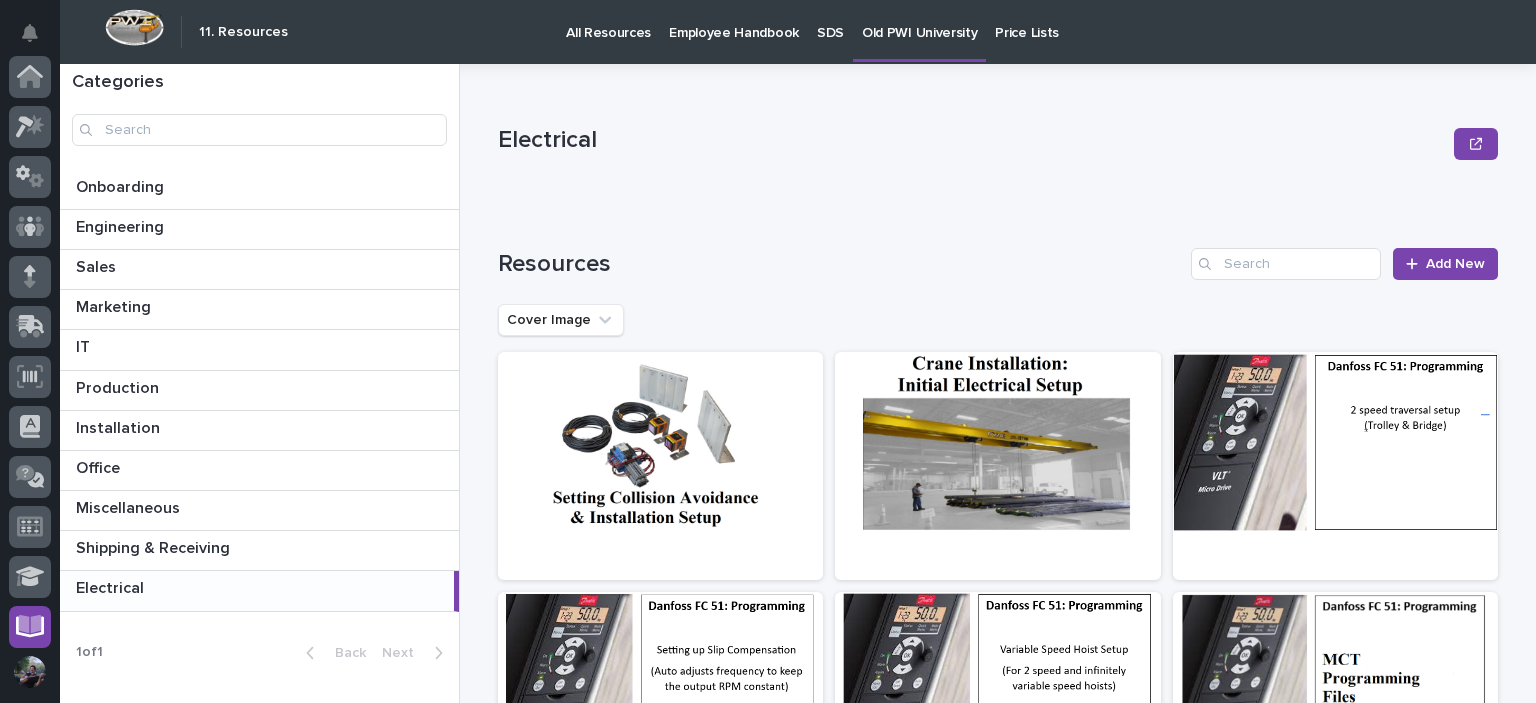 scroll, scrollTop: 404, scrollLeft: 0, axis: vertical 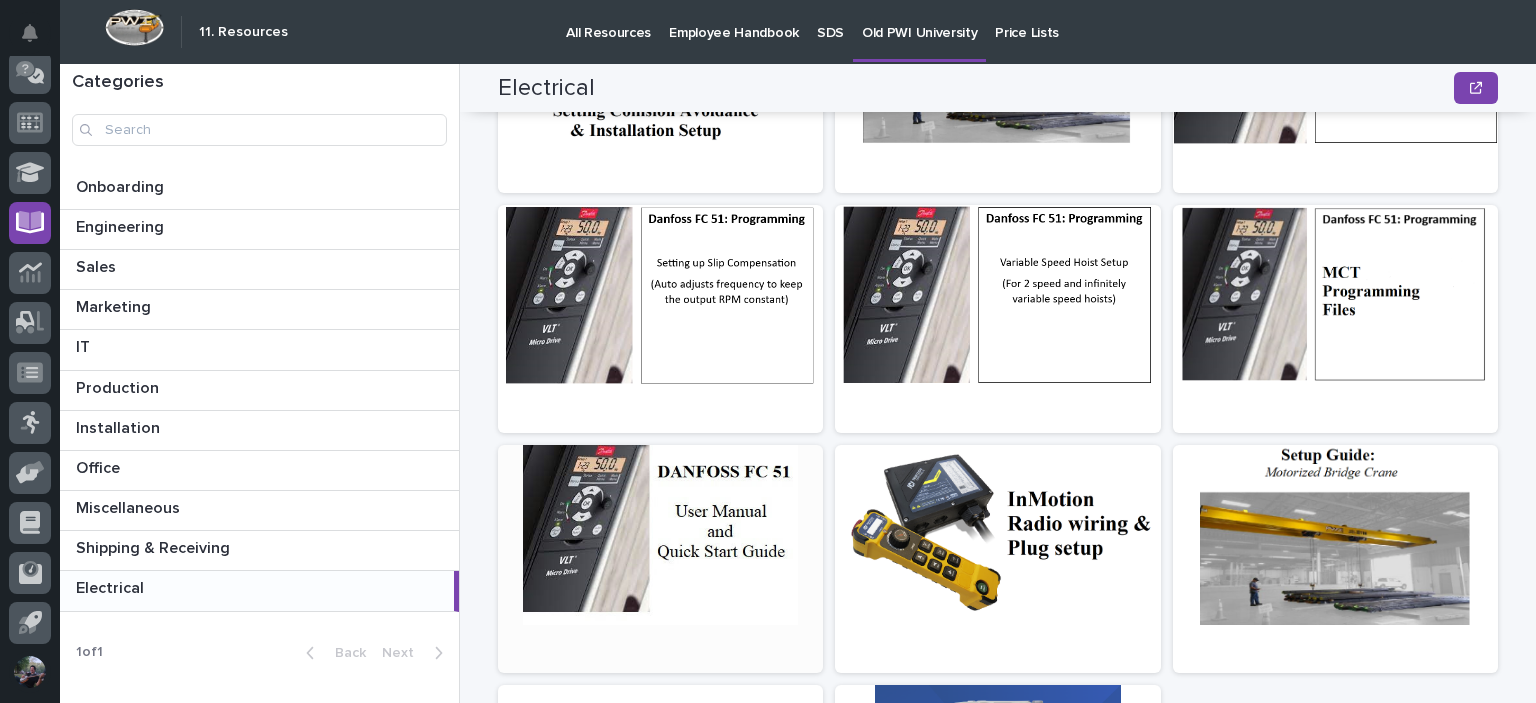 click at bounding box center [660, 535] 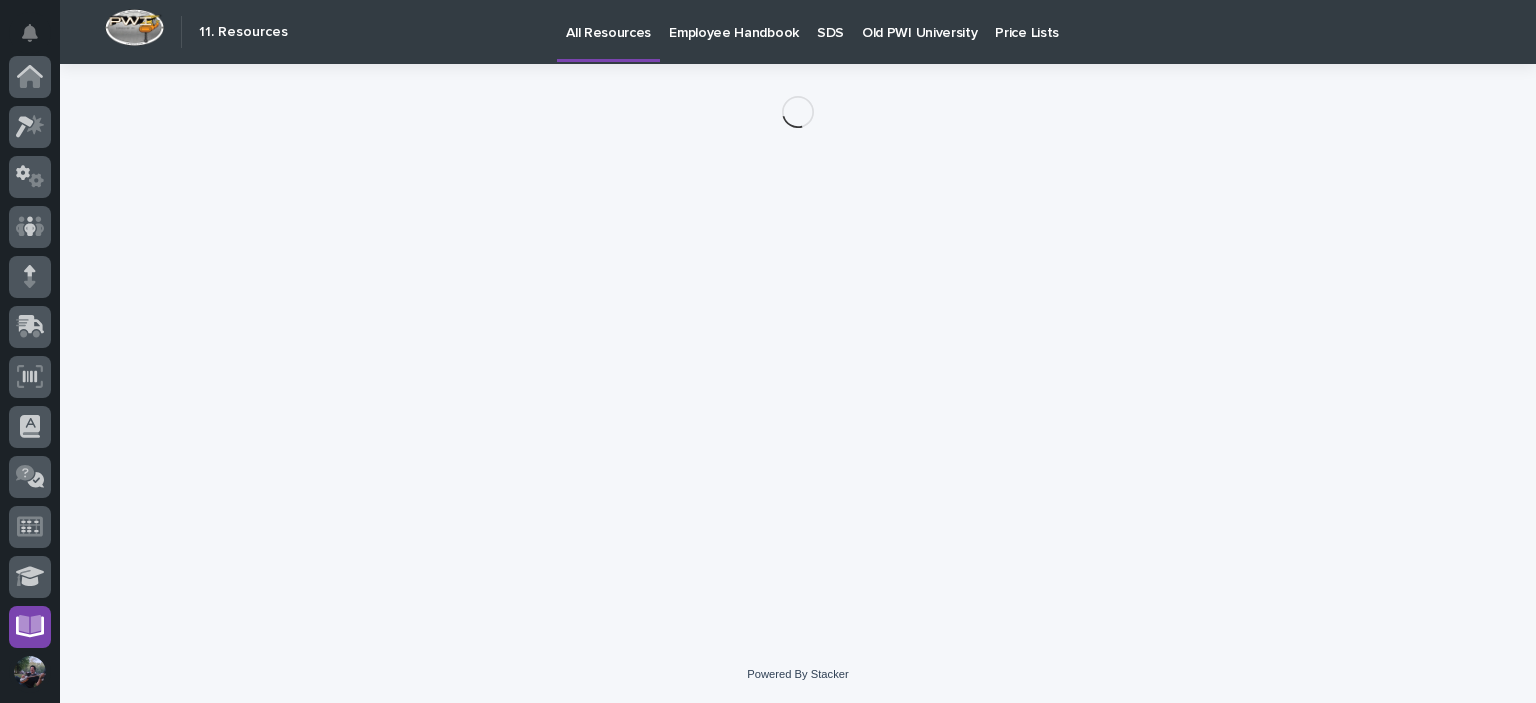 scroll, scrollTop: 404, scrollLeft: 0, axis: vertical 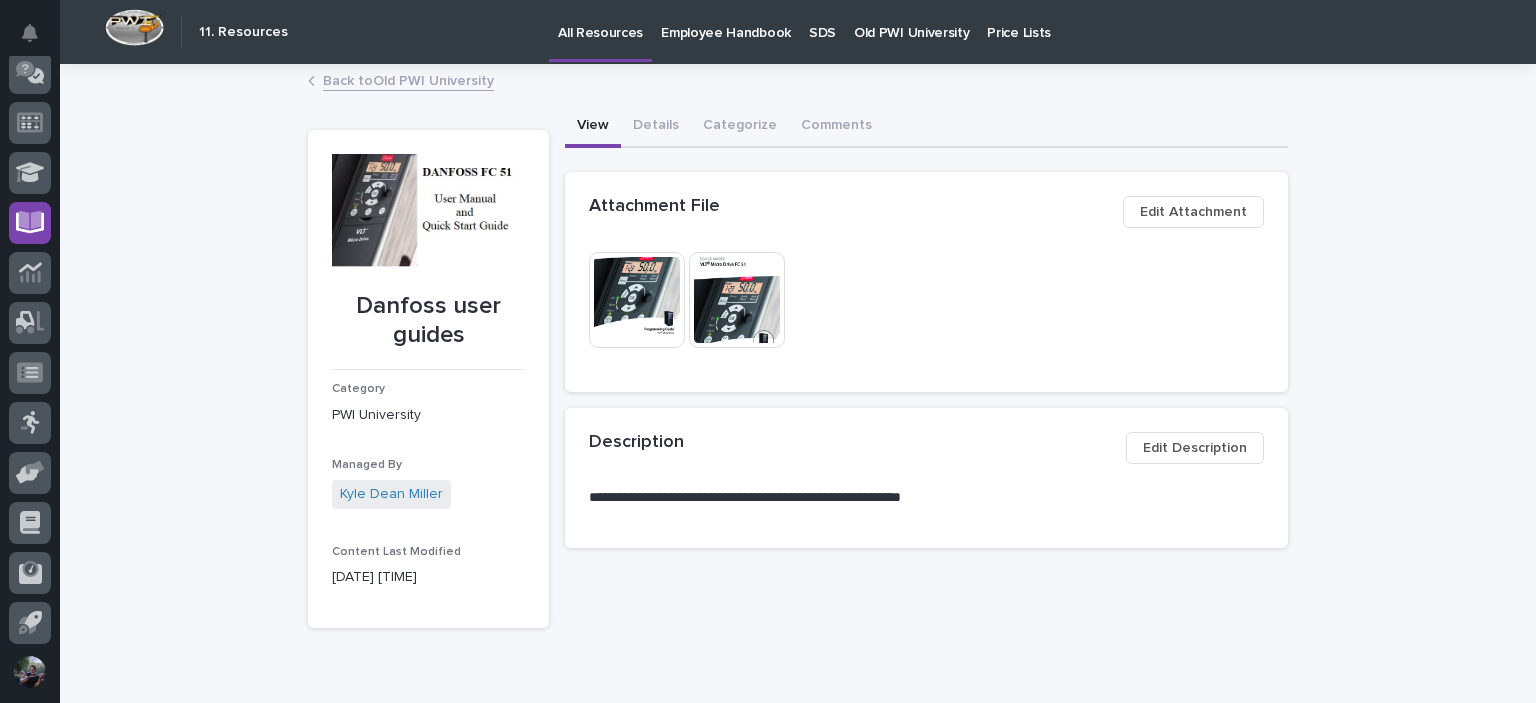 click at bounding box center (637, 300) 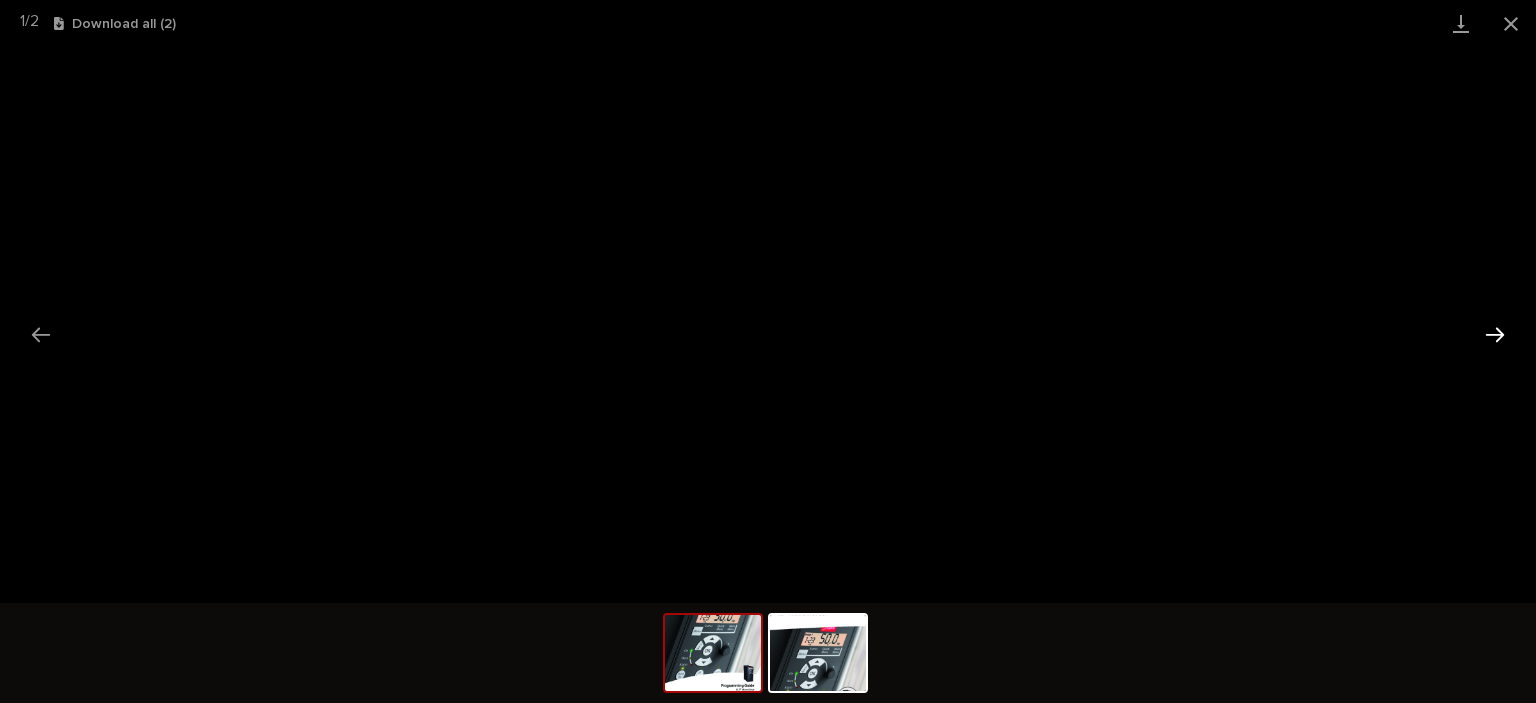 click at bounding box center [1495, 334] 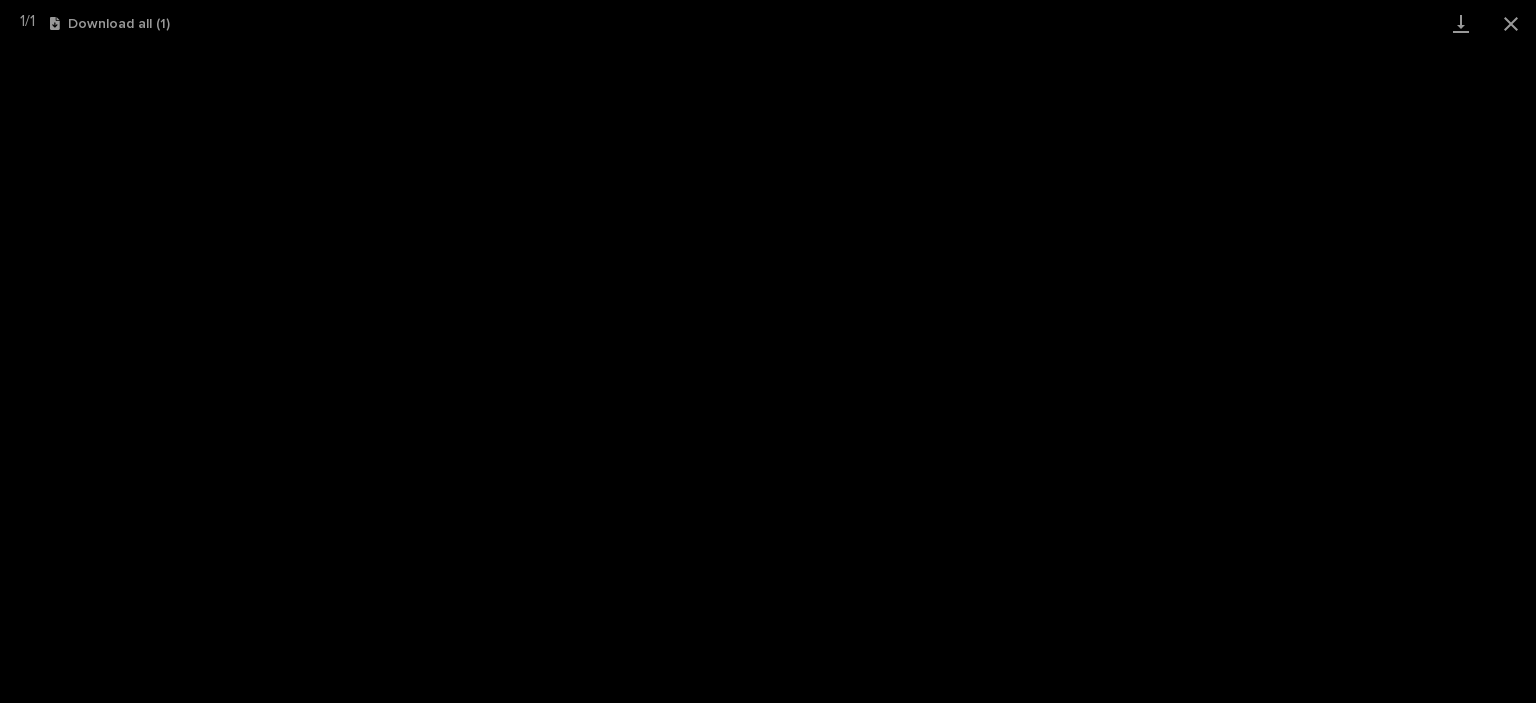 scroll, scrollTop: 0, scrollLeft: 0, axis: both 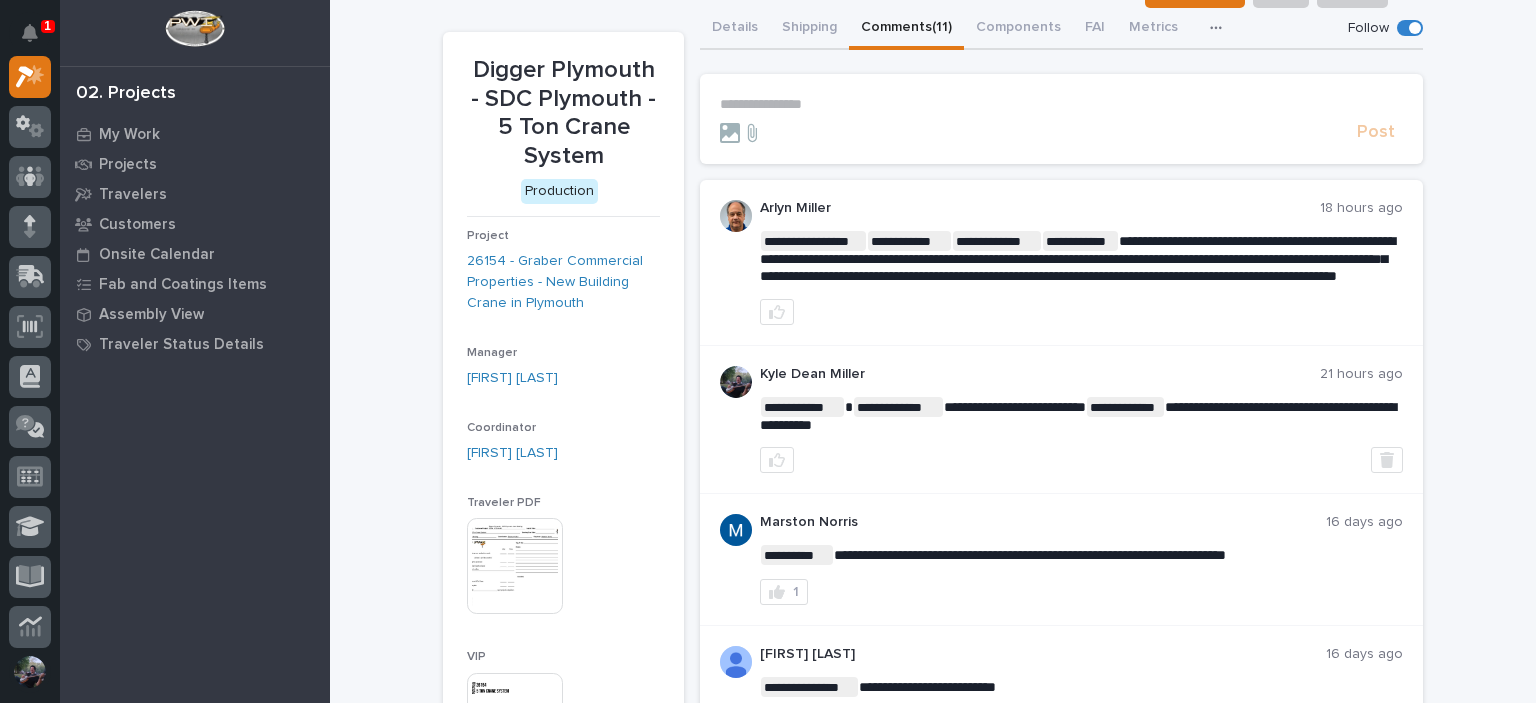 click on "**********" at bounding box center [1081, 262] 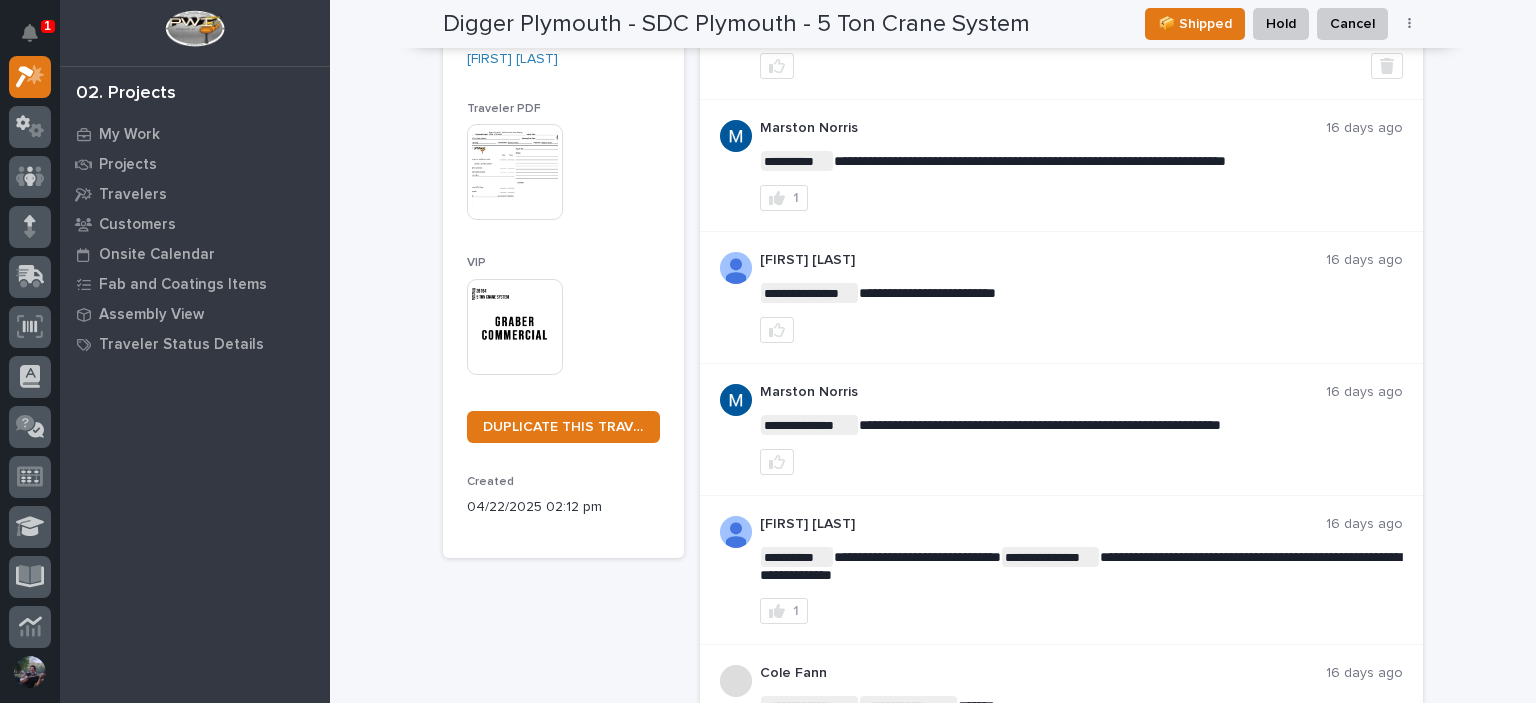 scroll, scrollTop: 533, scrollLeft: 0, axis: vertical 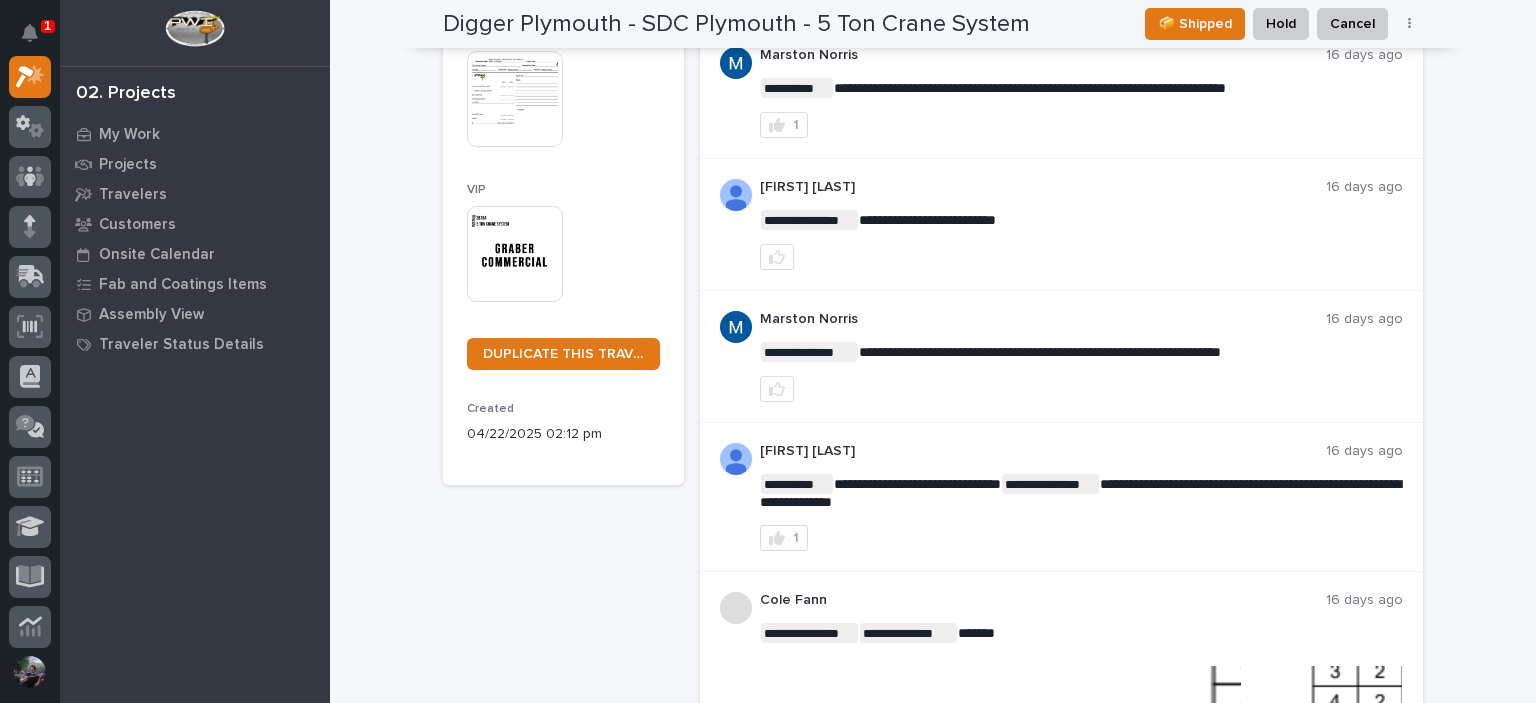 click on "**********" at bounding box center (933, 604) 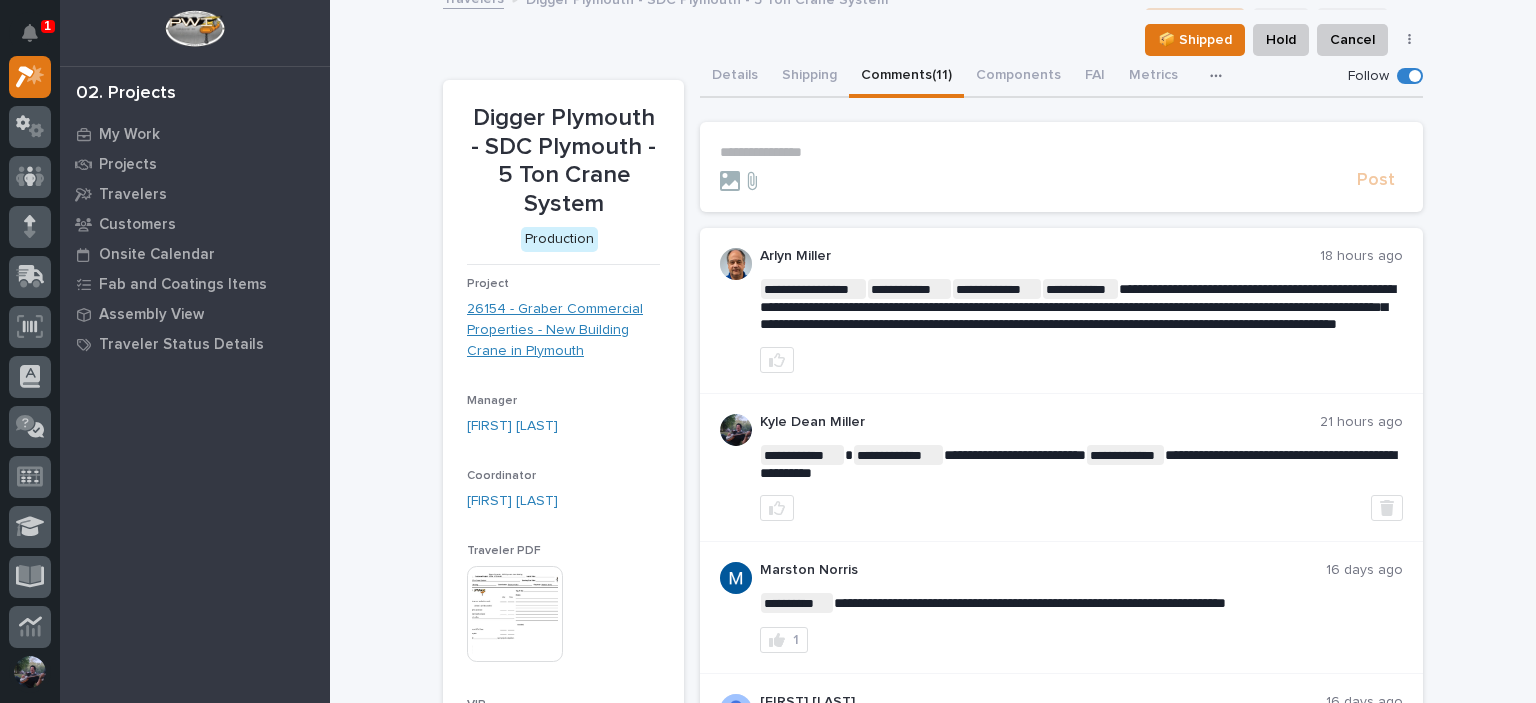 scroll, scrollTop: 0, scrollLeft: 0, axis: both 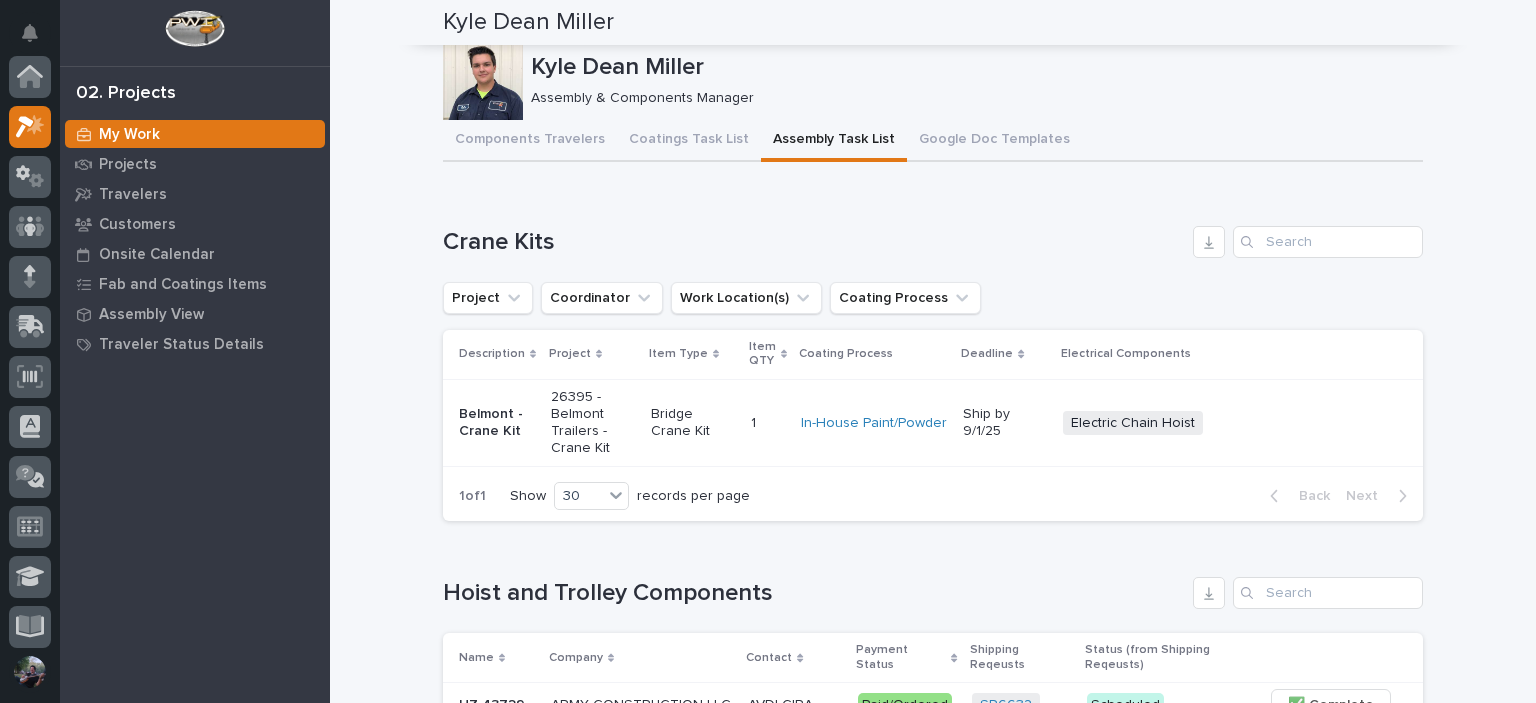 click on "Upcoming - Other" at bounding box center [814, 2246] 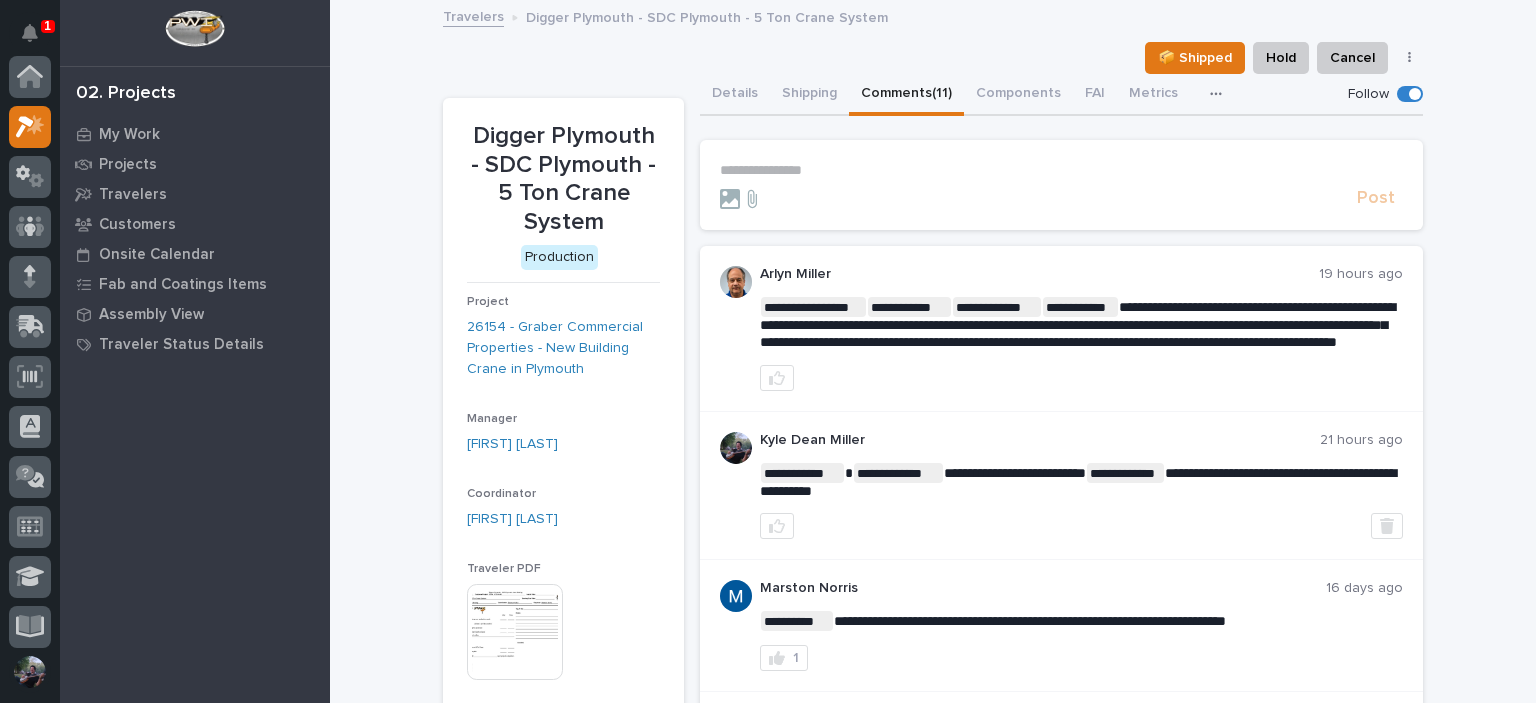 scroll, scrollTop: 0, scrollLeft: 0, axis: both 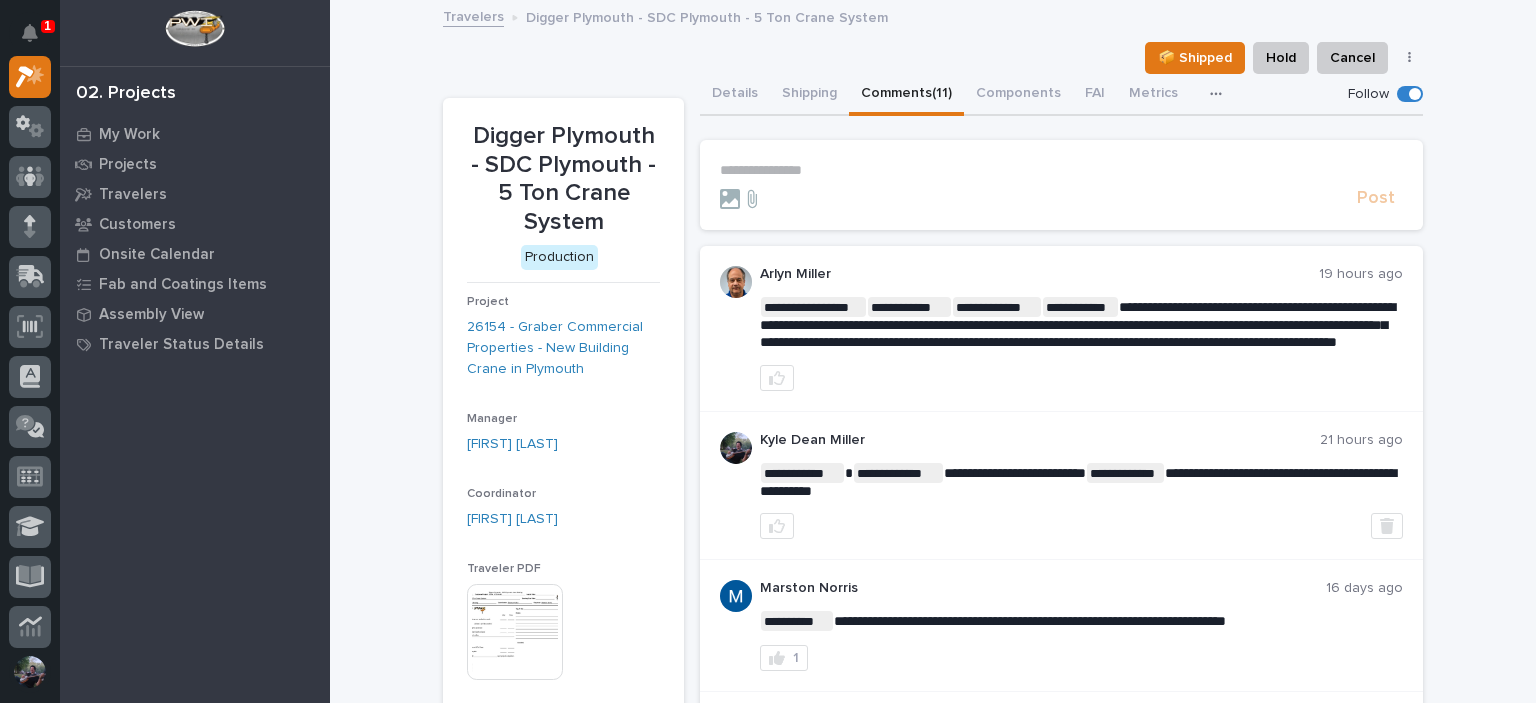 click on "**********" at bounding box center [933, 1087] 